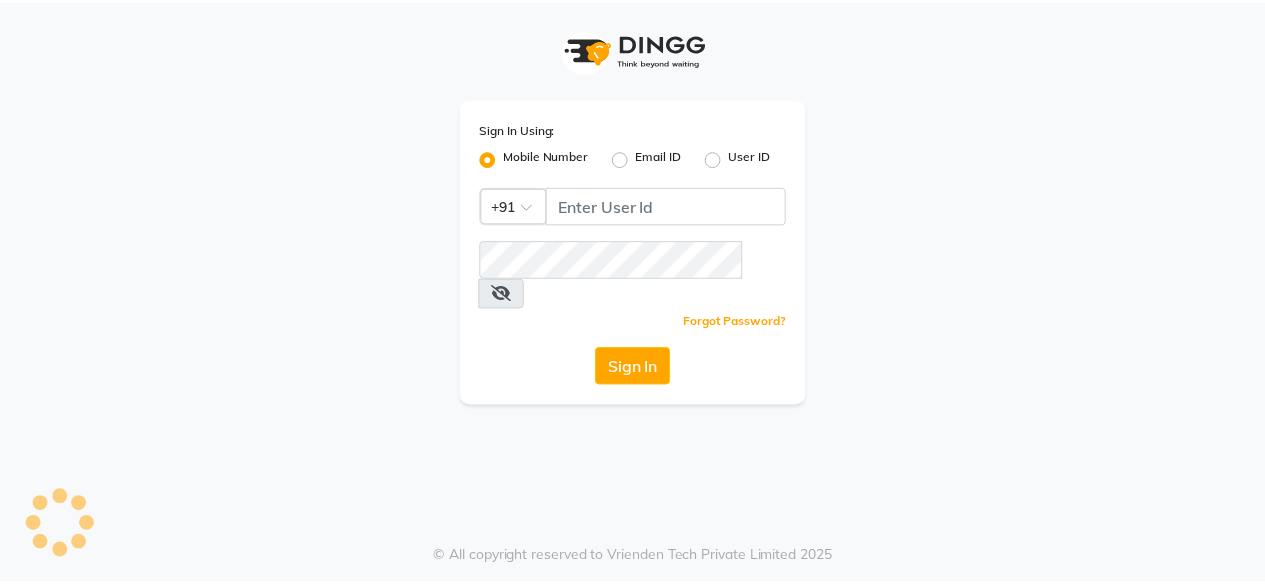 scroll, scrollTop: 0, scrollLeft: 0, axis: both 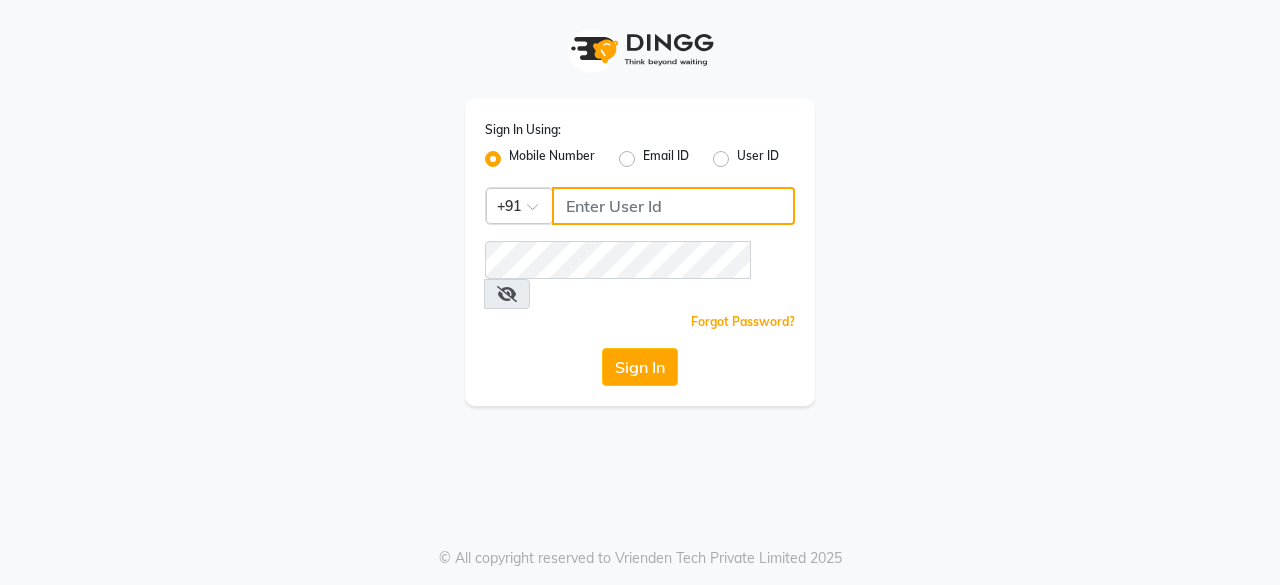 click 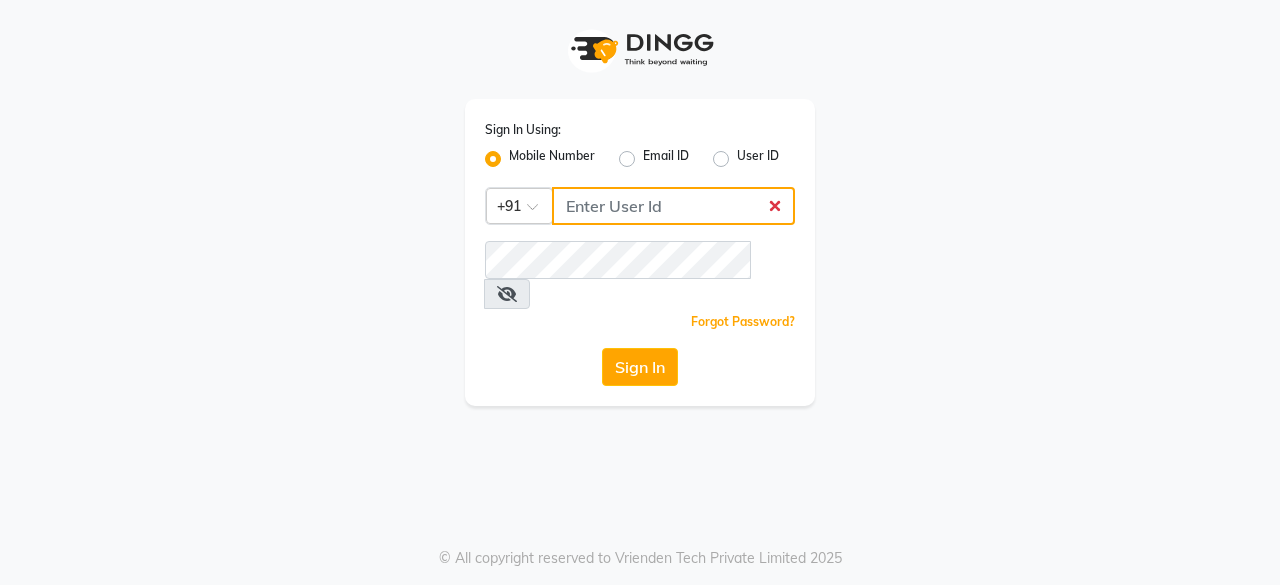 type on "6366554440" 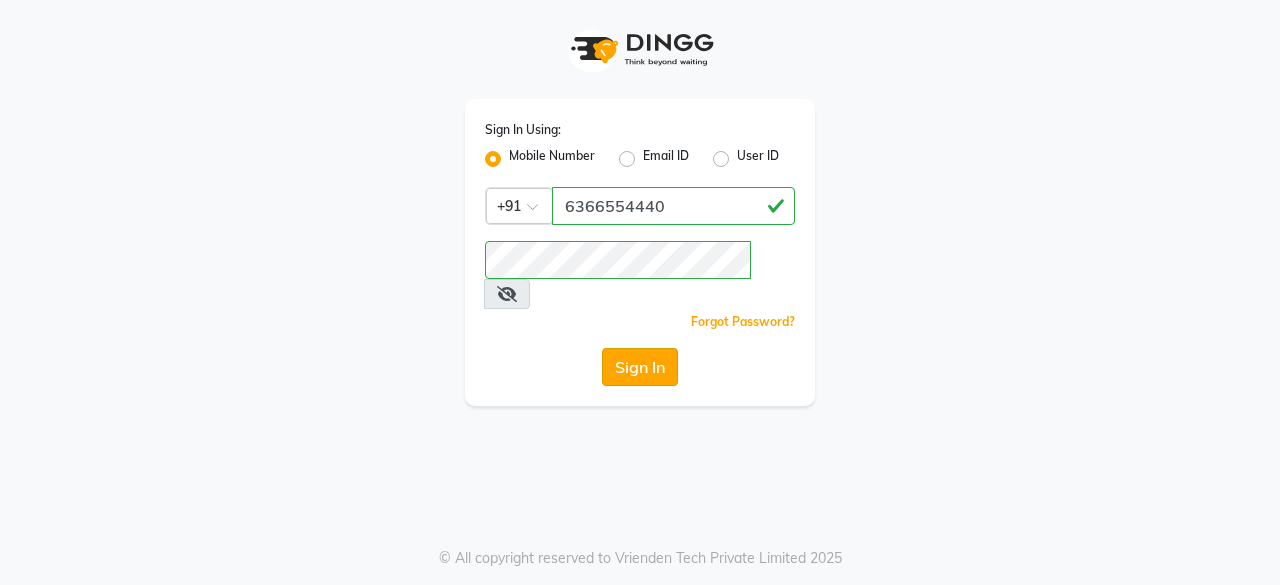 click on "Sign In" 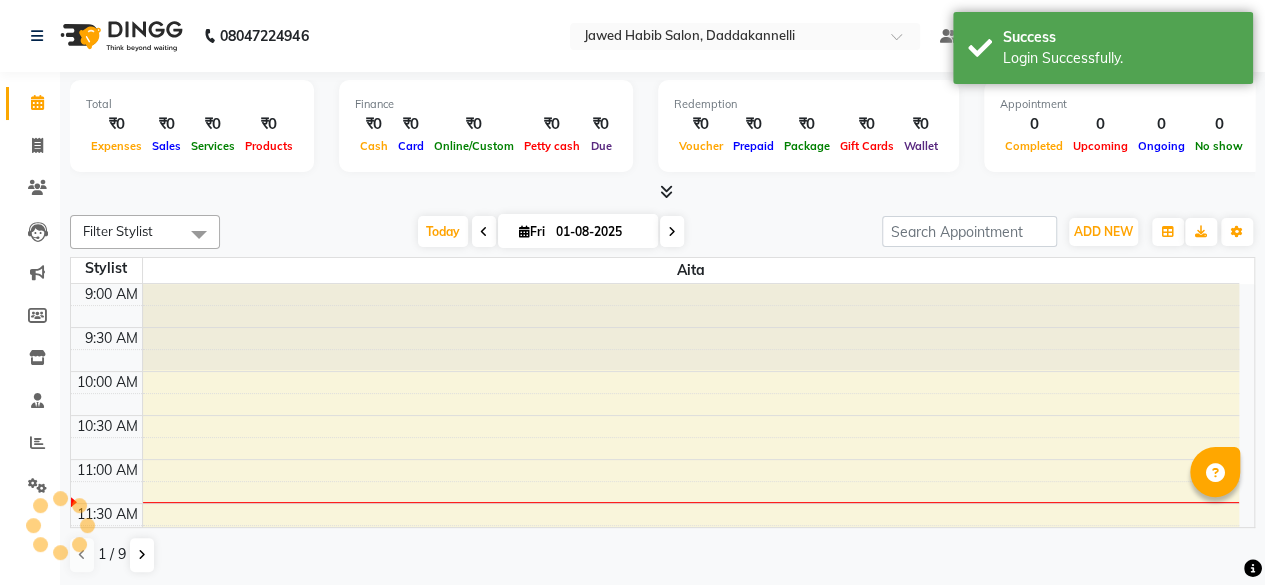 scroll, scrollTop: 0, scrollLeft: 0, axis: both 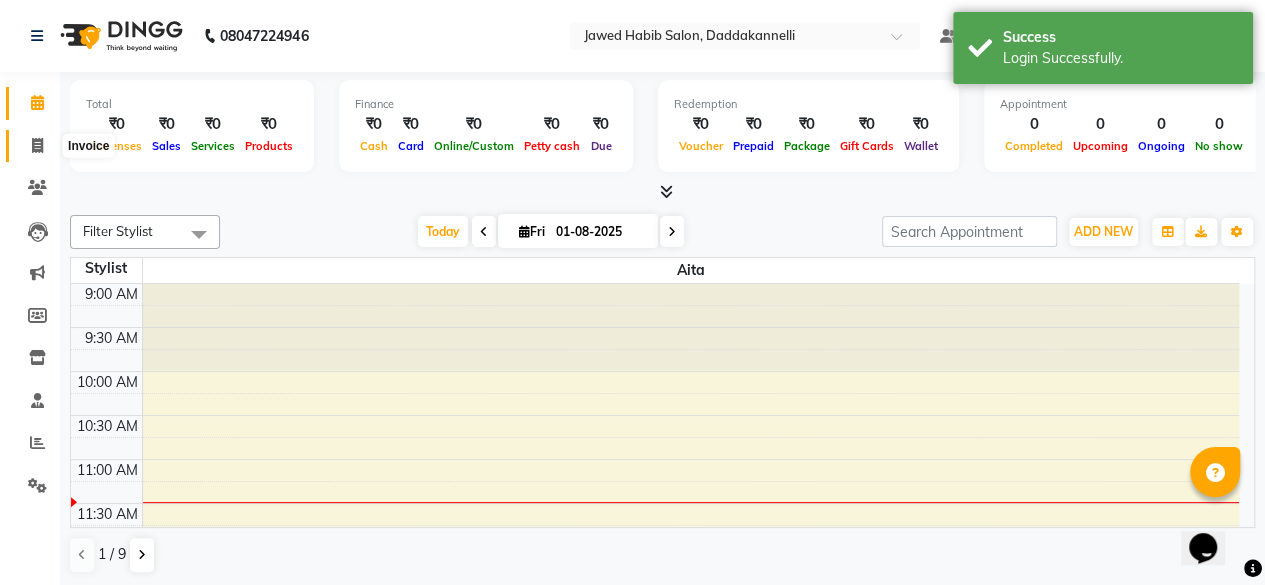 click 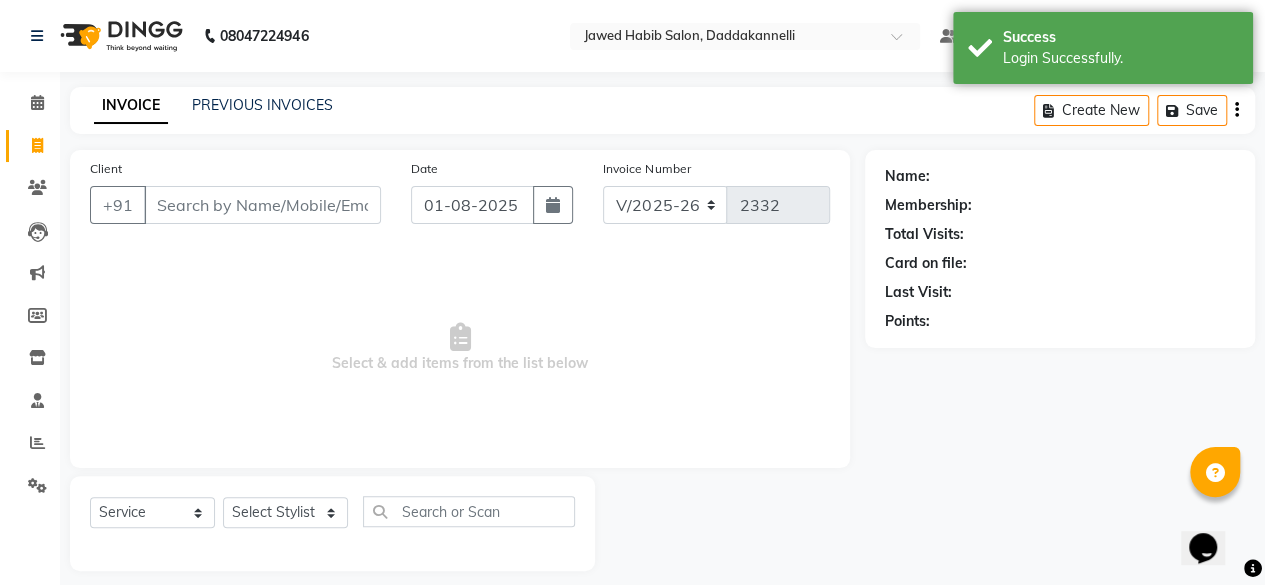 click on "Client" at bounding box center [262, 205] 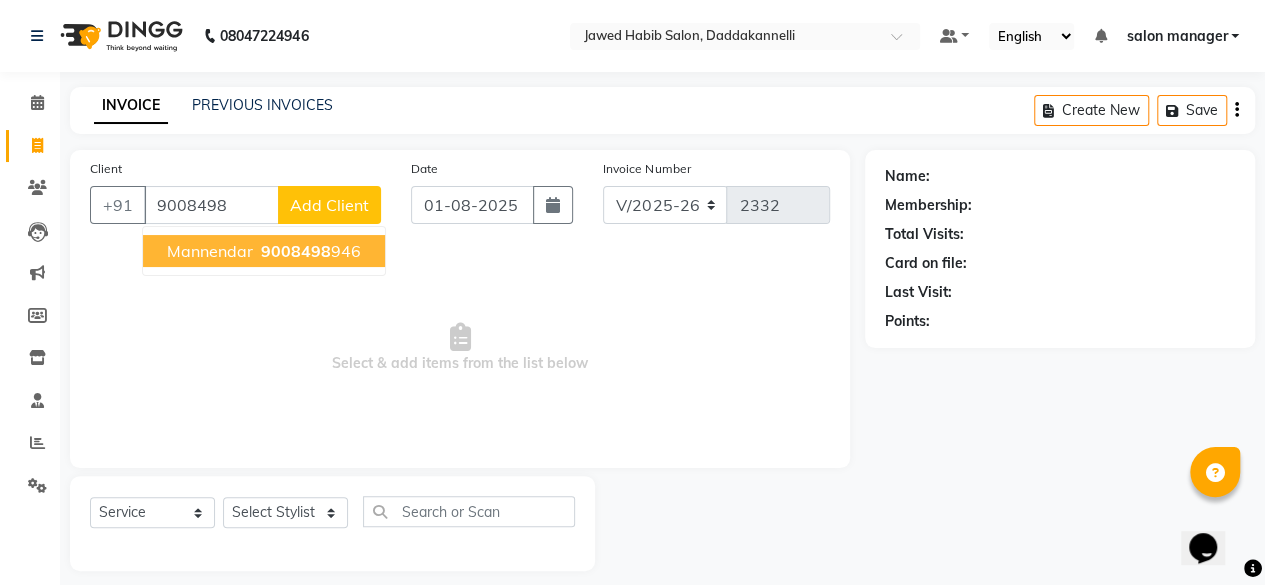 click on "[FIRST] [LAST]" at bounding box center [264, 251] 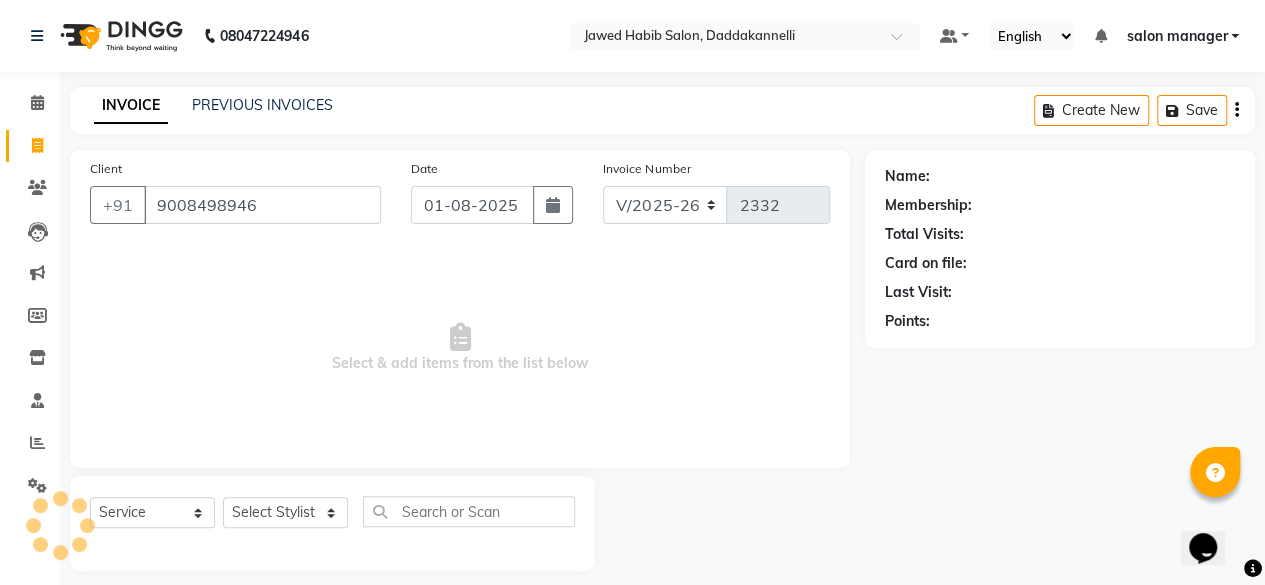 type on "9008498946" 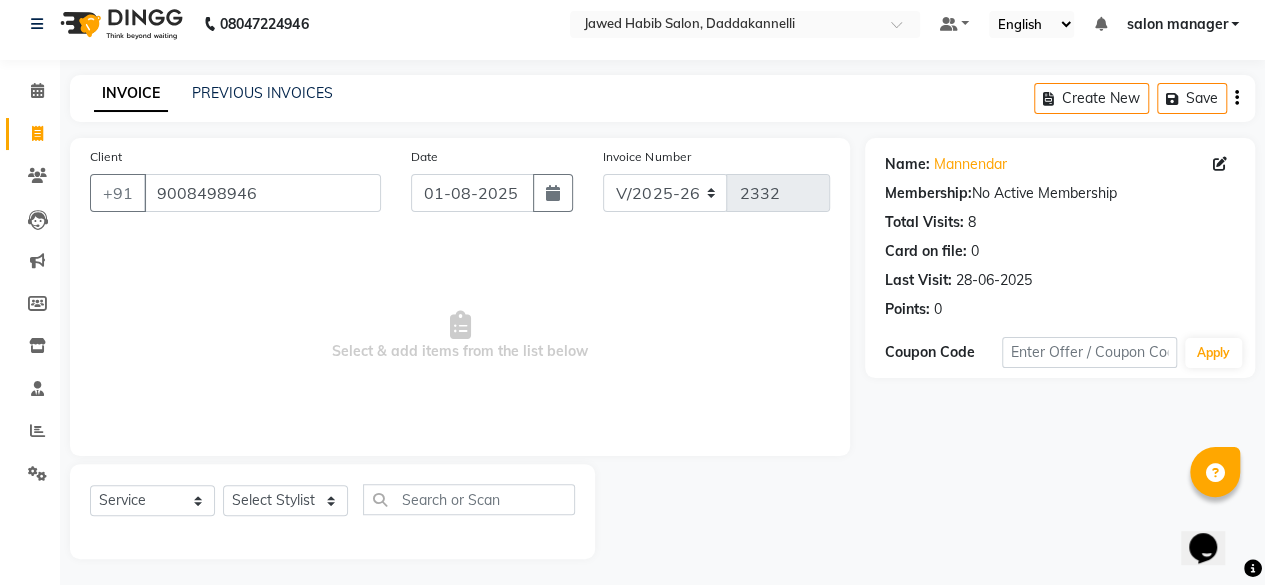 scroll, scrollTop: 15, scrollLeft: 0, axis: vertical 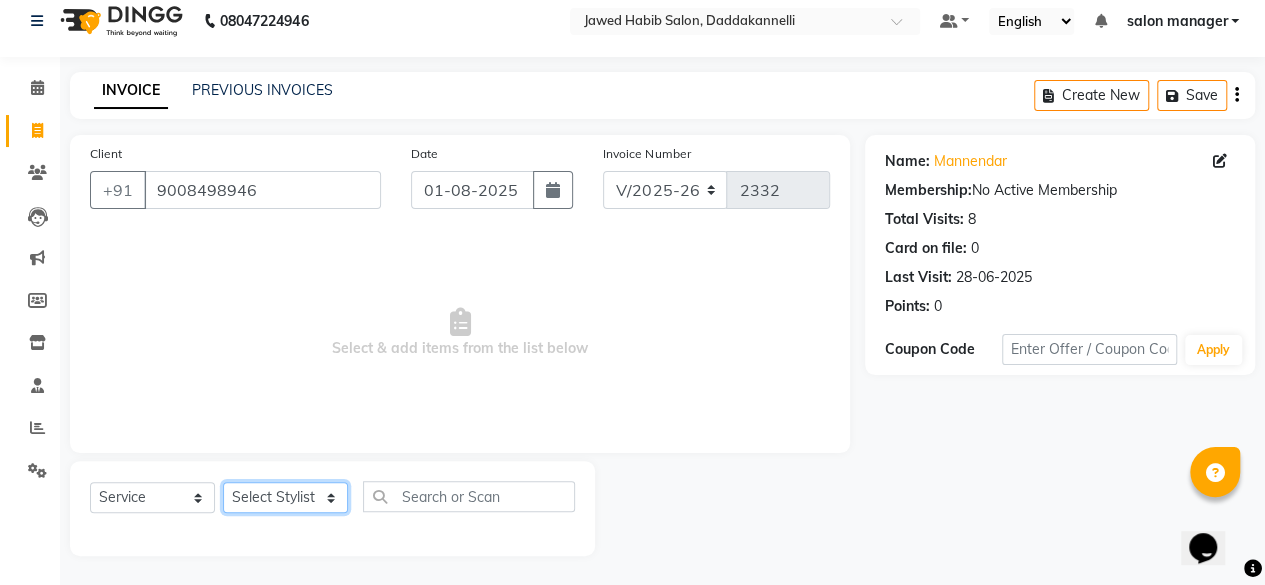 click on "Select Stylist aita DINGG SUPPORT Kabita KAMLA Rahul Riya Tamang Sajal salon manager Sonu Vimal" 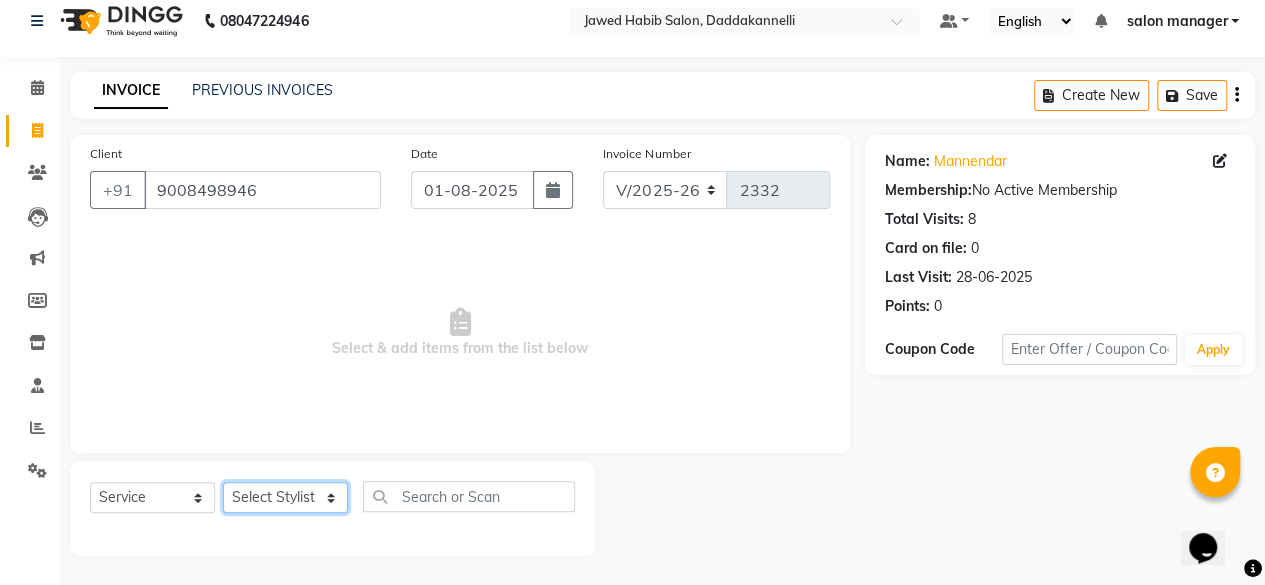 select on "79334" 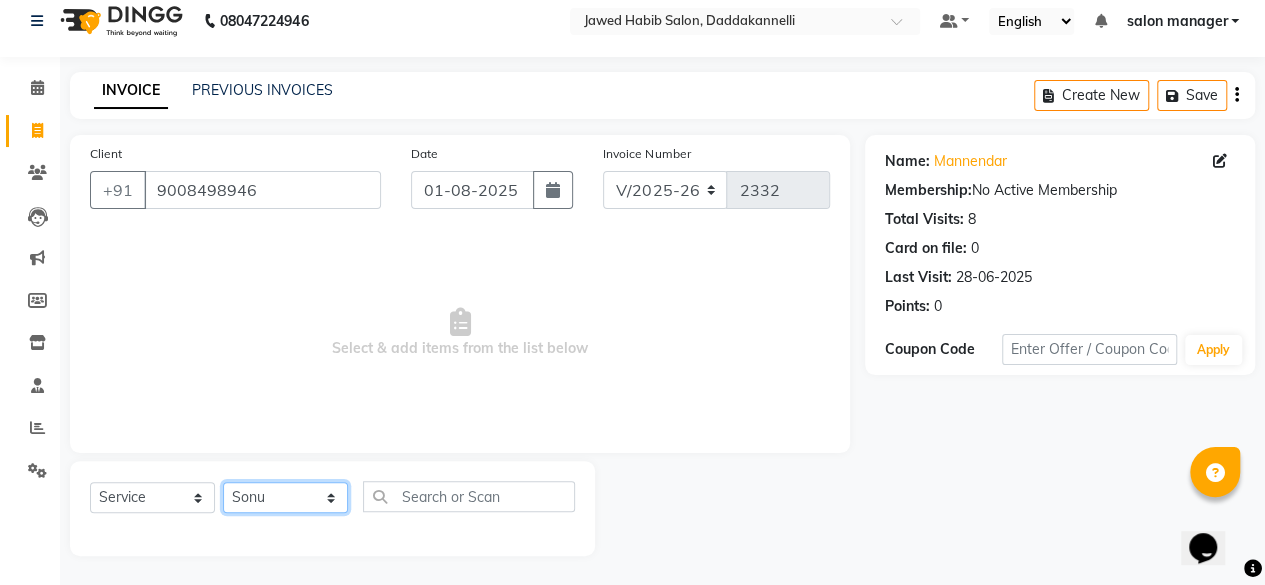 click on "Select Stylist aita DINGG SUPPORT Kabita KAMLA Rahul Riya Tamang Sajal salon manager Sonu Vimal" 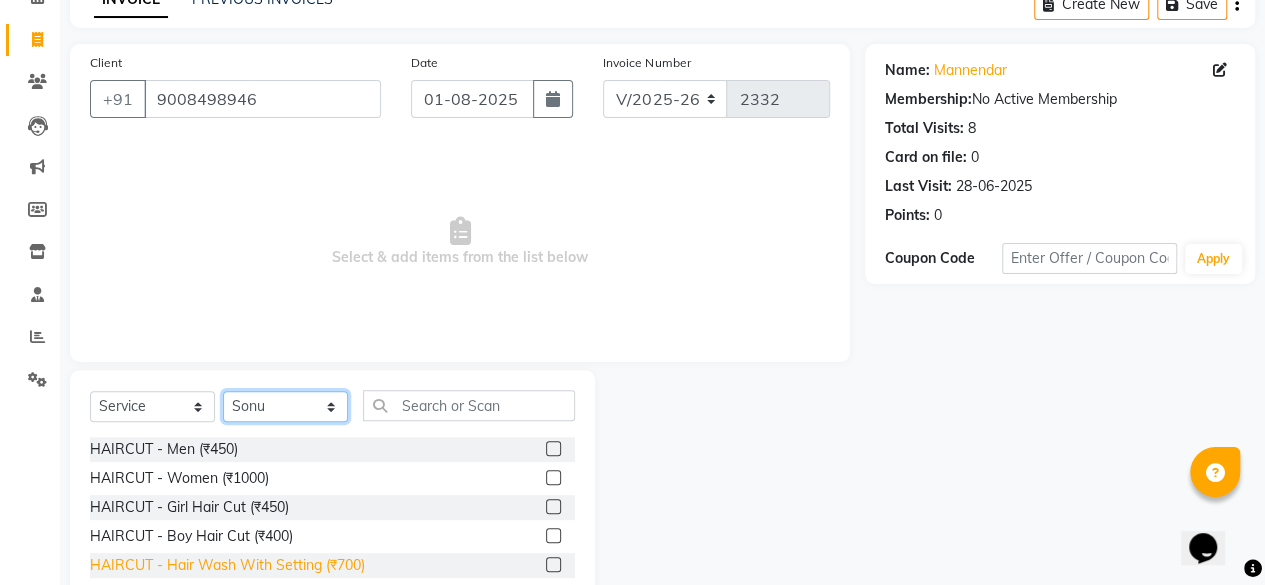 scroll, scrollTop: 215, scrollLeft: 0, axis: vertical 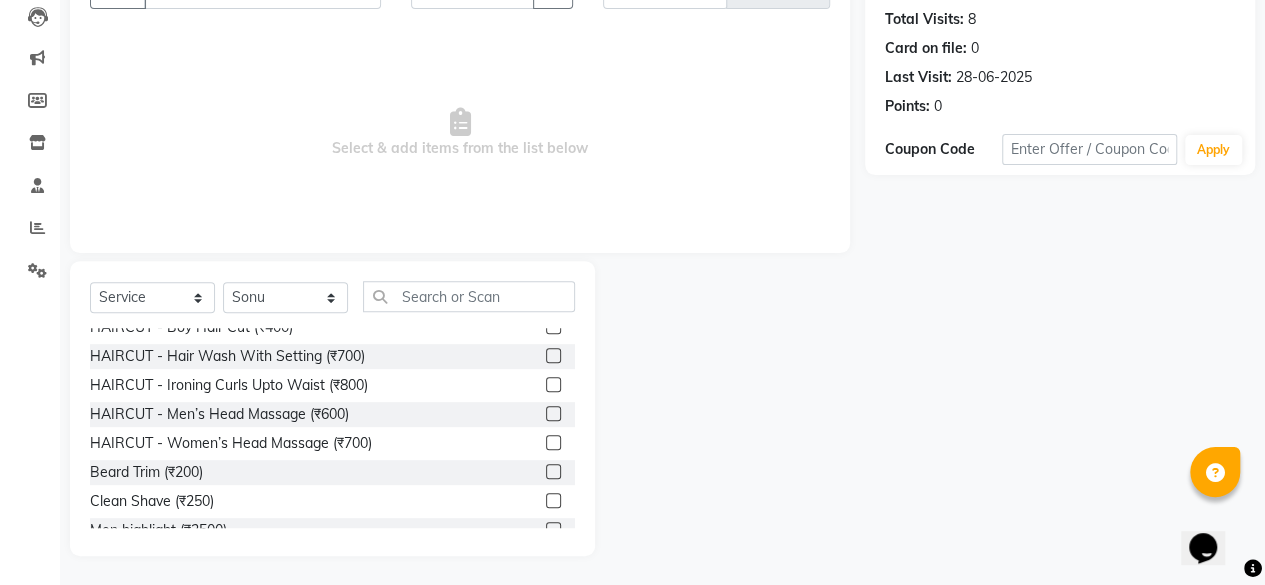 click 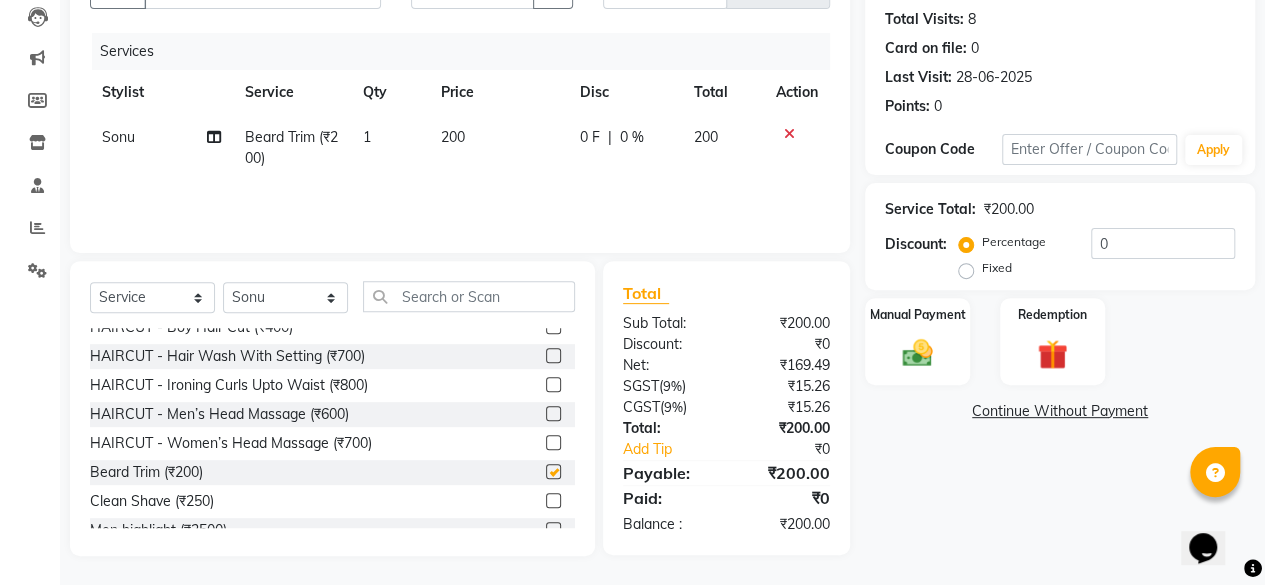 checkbox on "false" 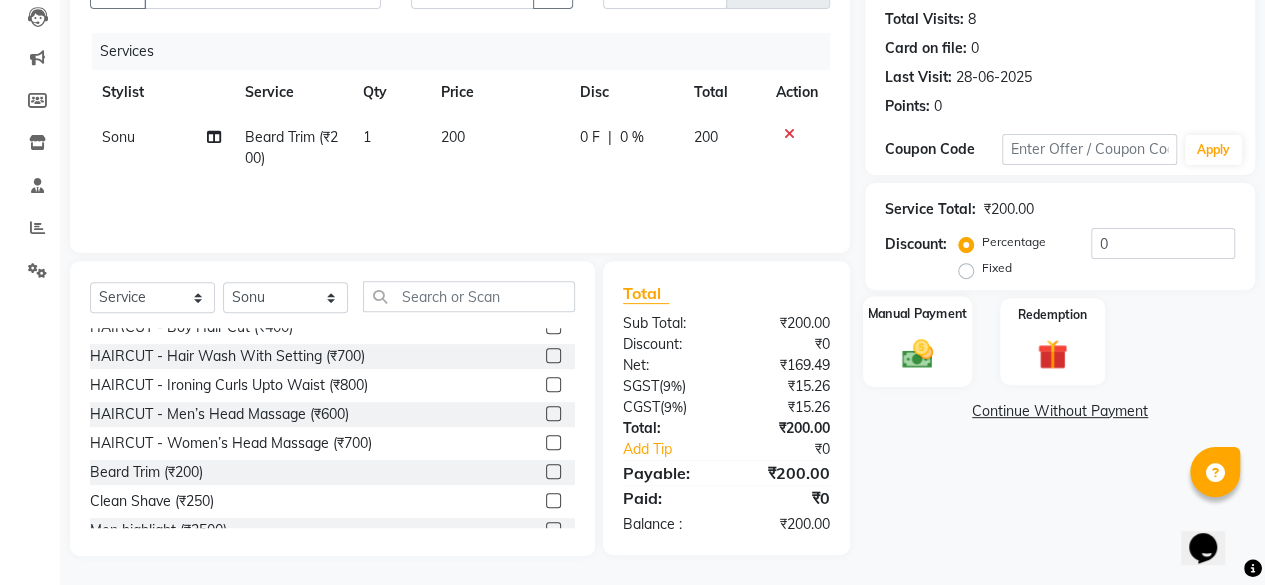 click on "Manual Payment" 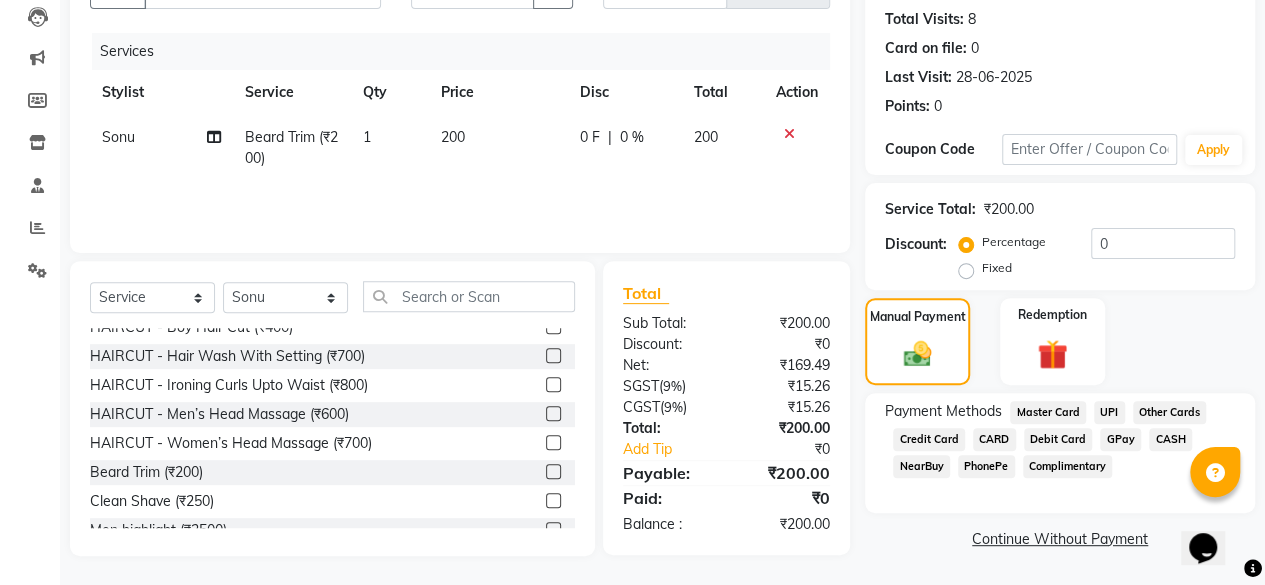 click on "UPI" 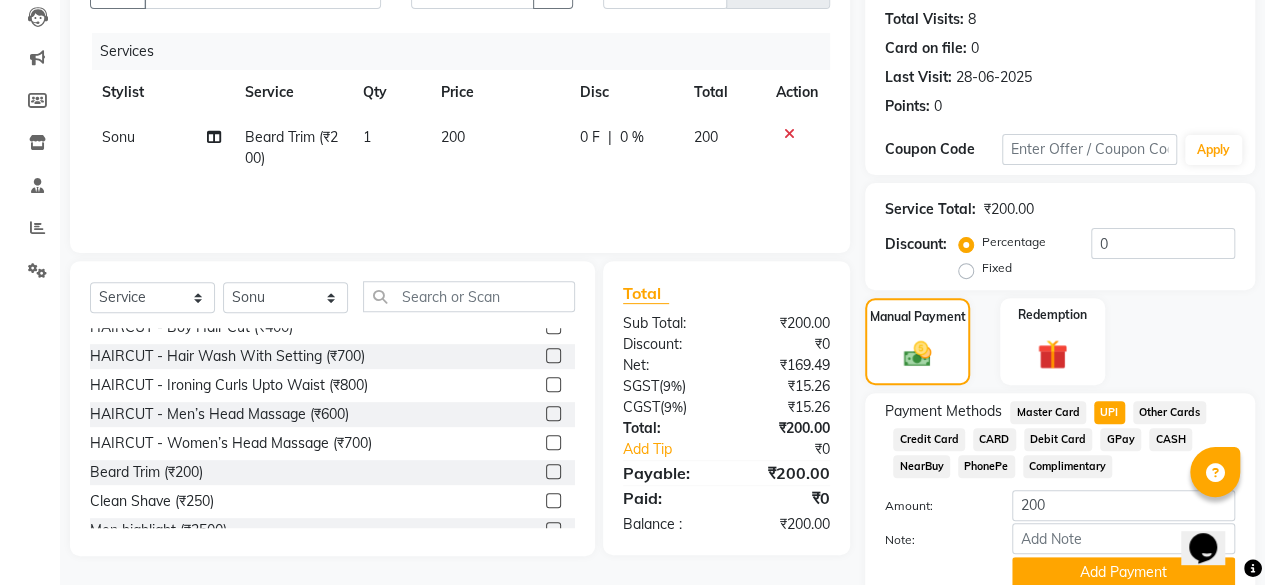 scroll, scrollTop: 296, scrollLeft: 0, axis: vertical 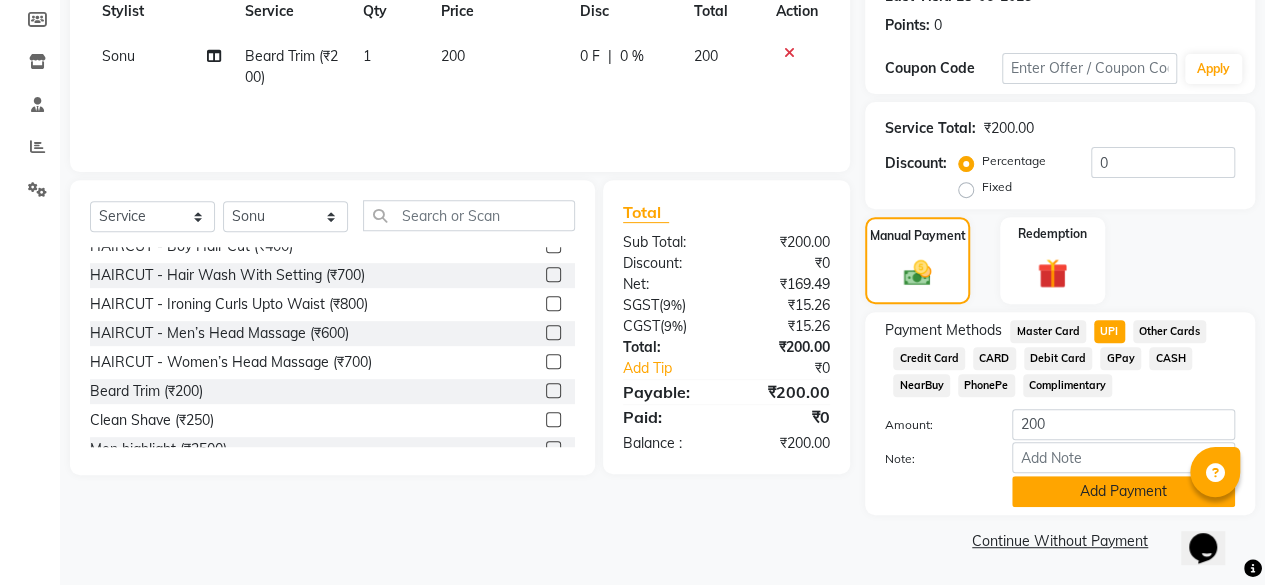 click on "Add Payment" 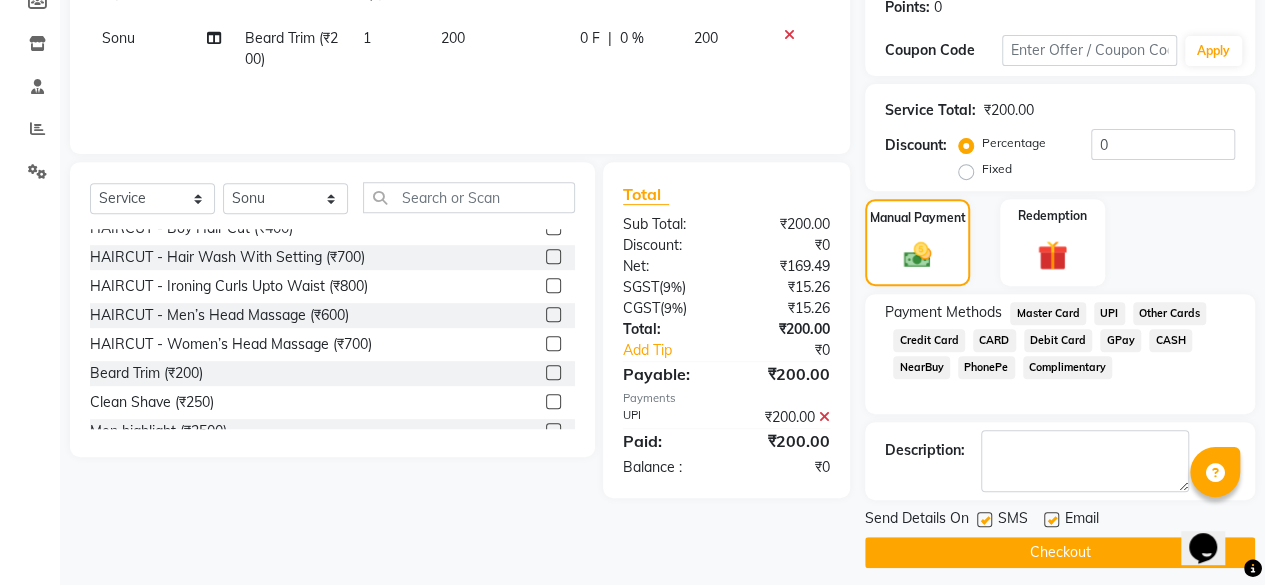 scroll, scrollTop: 324, scrollLeft: 0, axis: vertical 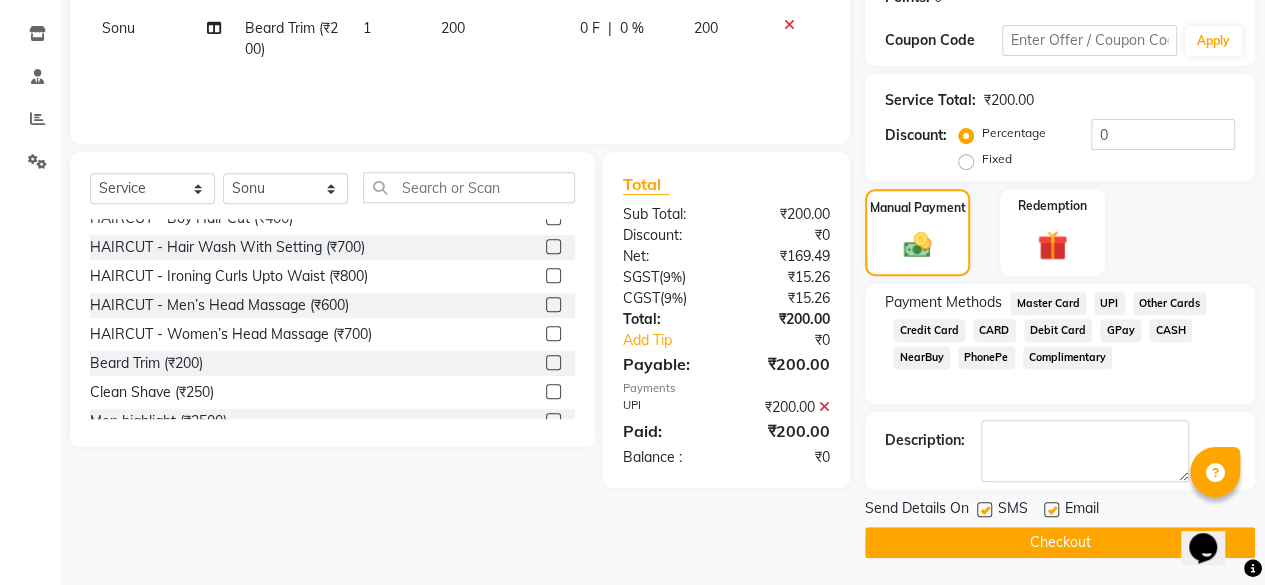click on "Checkout" 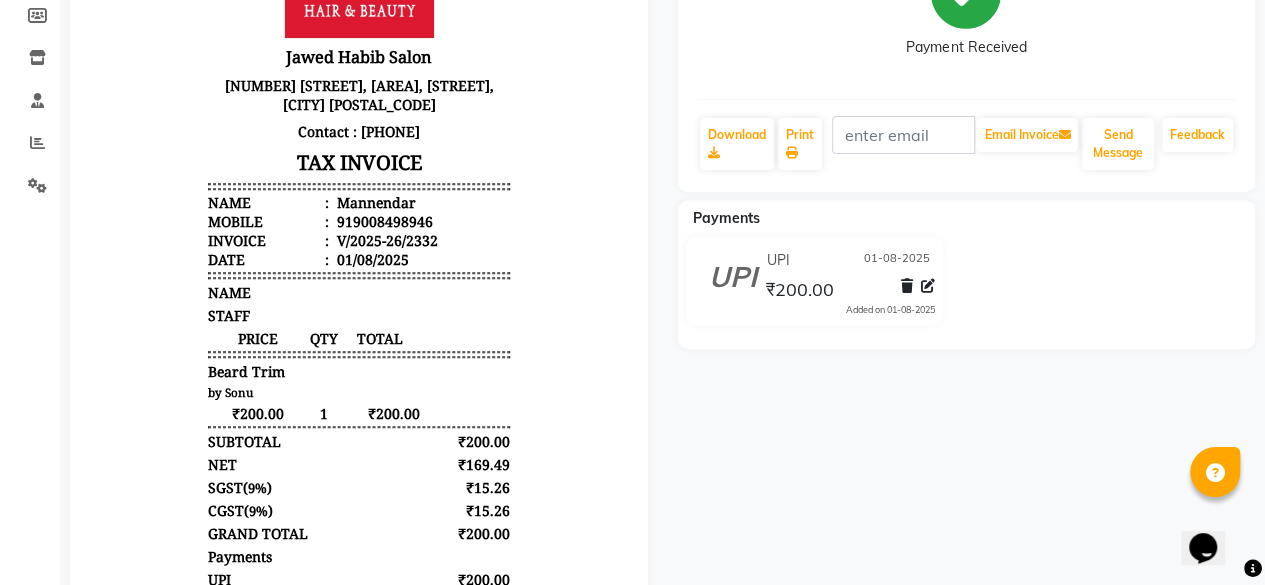scroll, scrollTop: 0, scrollLeft: 0, axis: both 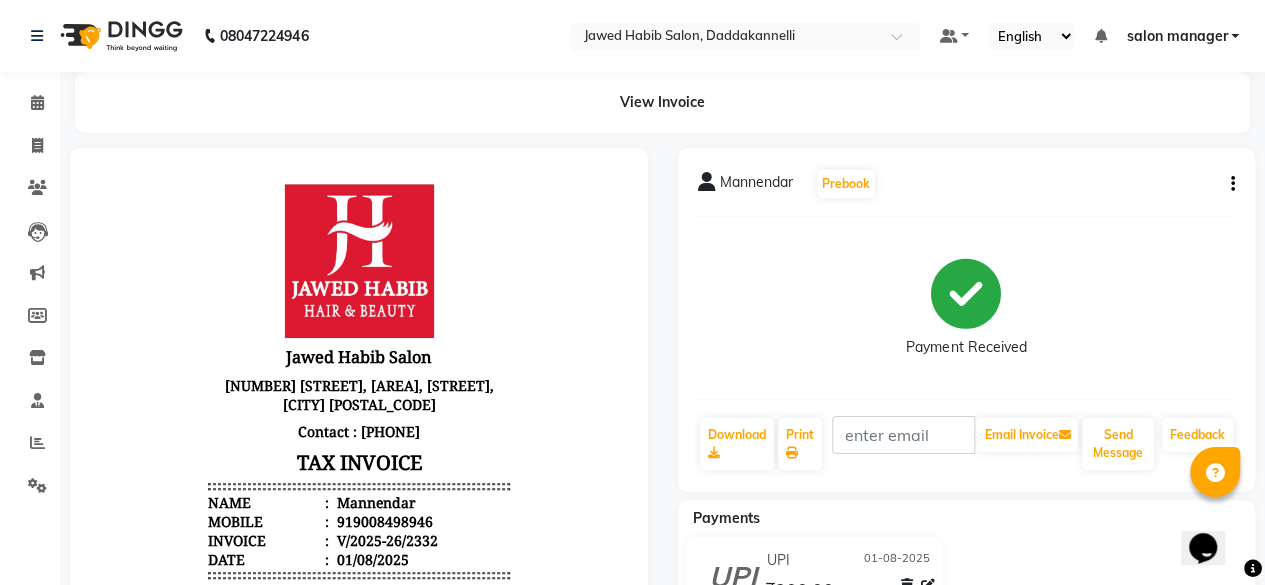 click on "08047224946" 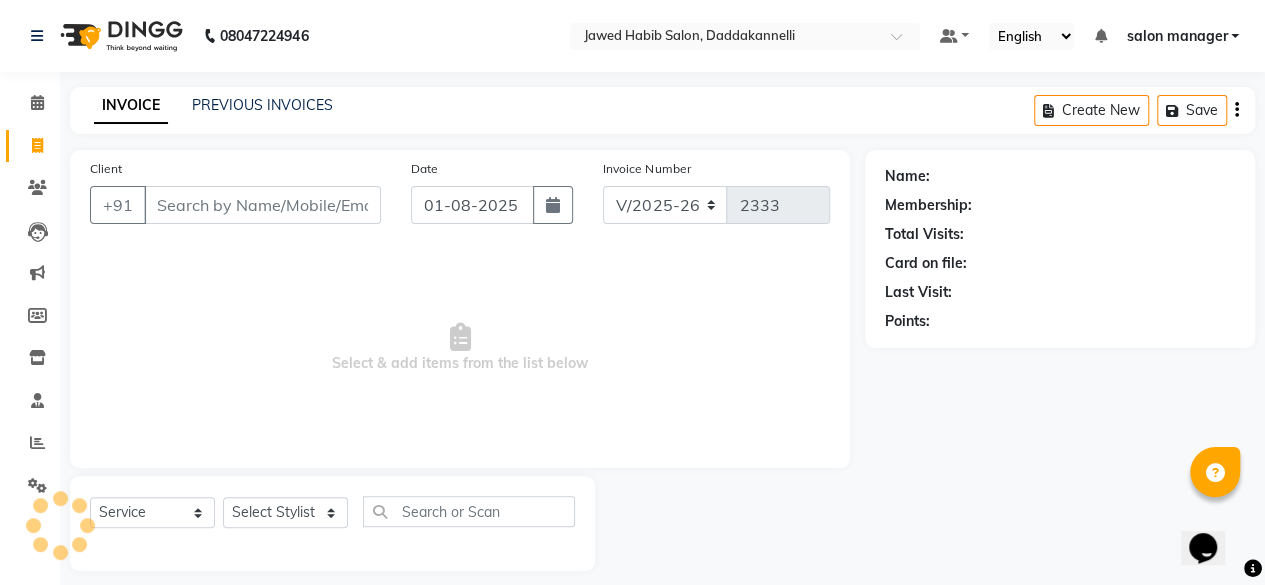 scroll, scrollTop: 15, scrollLeft: 0, axis: vertical 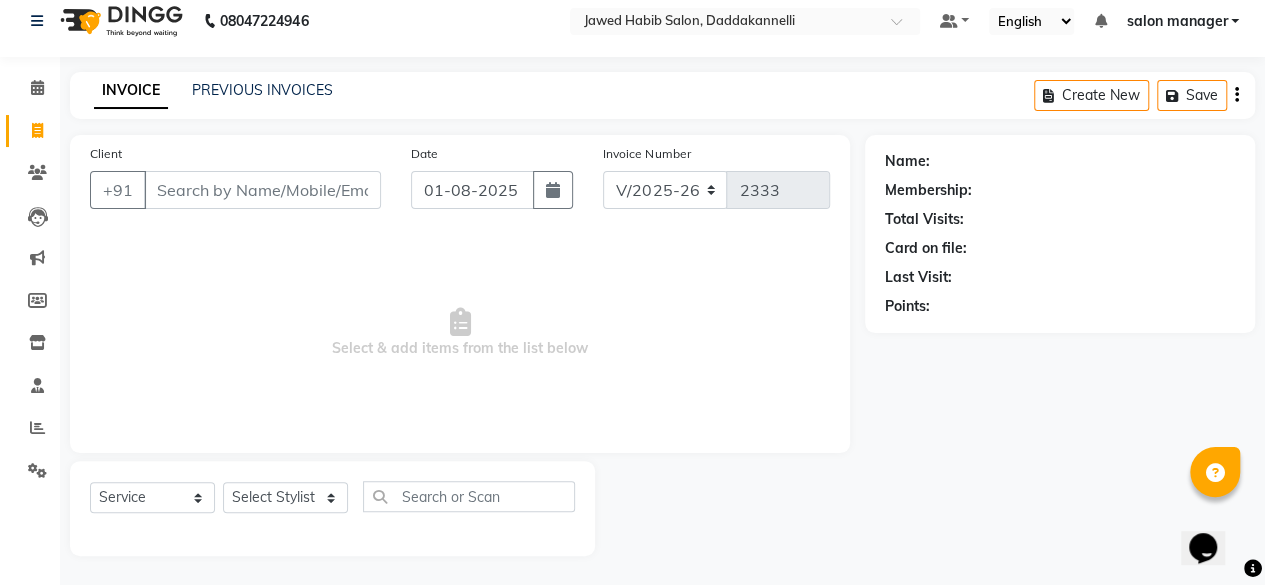 click on "Client" at bounding box center [262, 190] 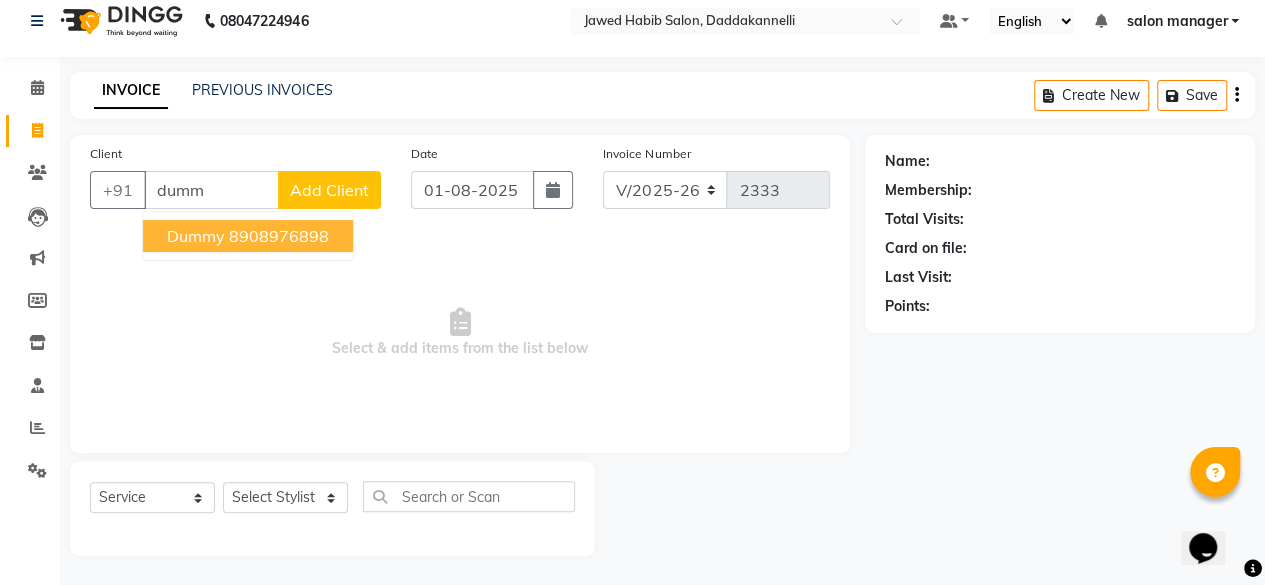 click on "8908976898" at bounding box center [279, 236] 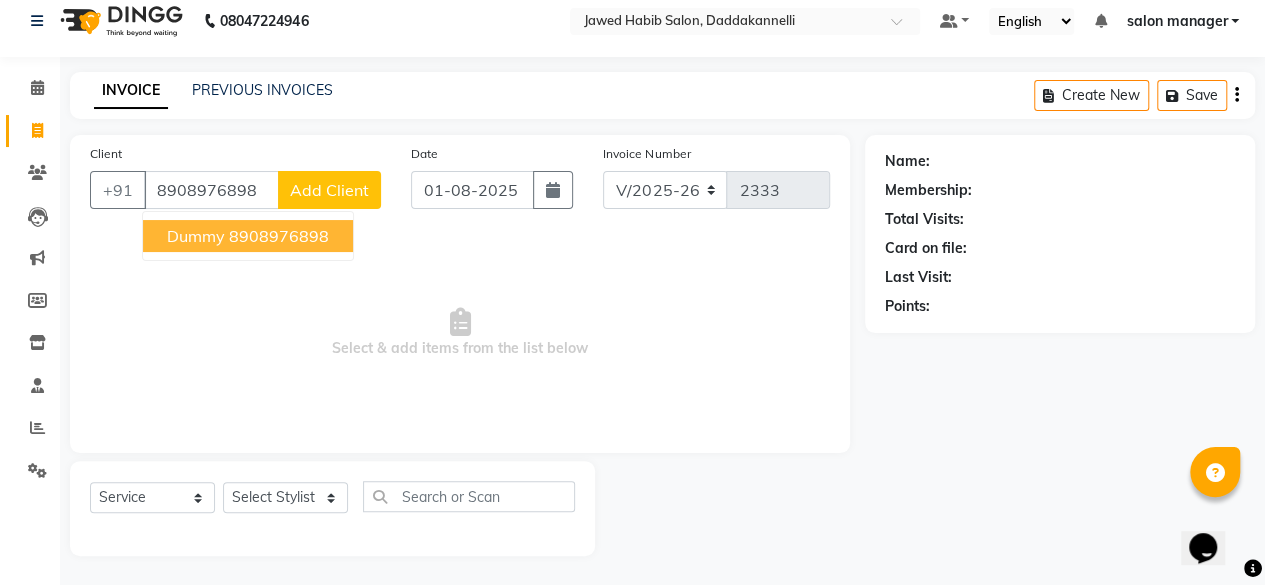 type on "8908976898" 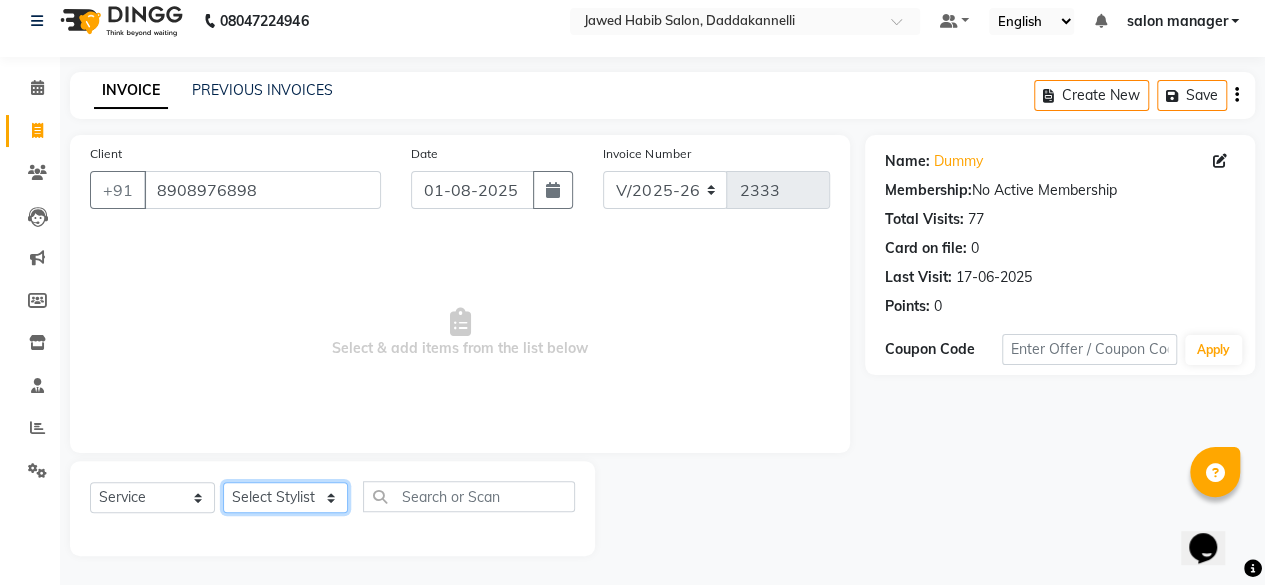 click on "Select Stylist aita DINGG SUPPORT Kabita KAMLA Rahul Riya Tamang Sajal salon manager Sonu Vimal" 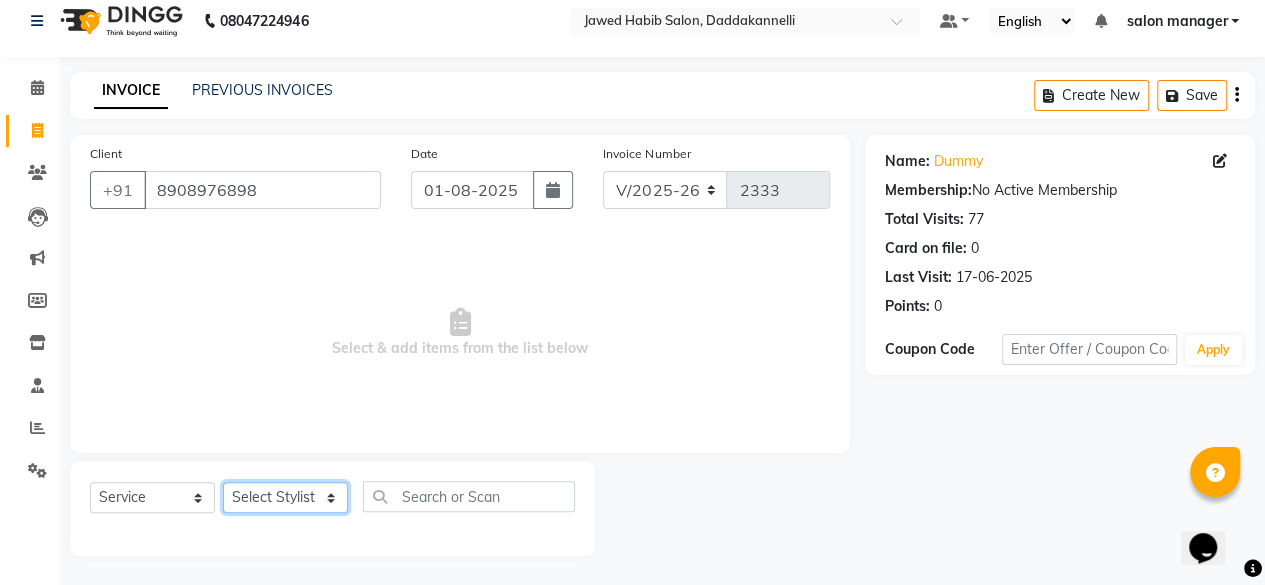 select on "66066" 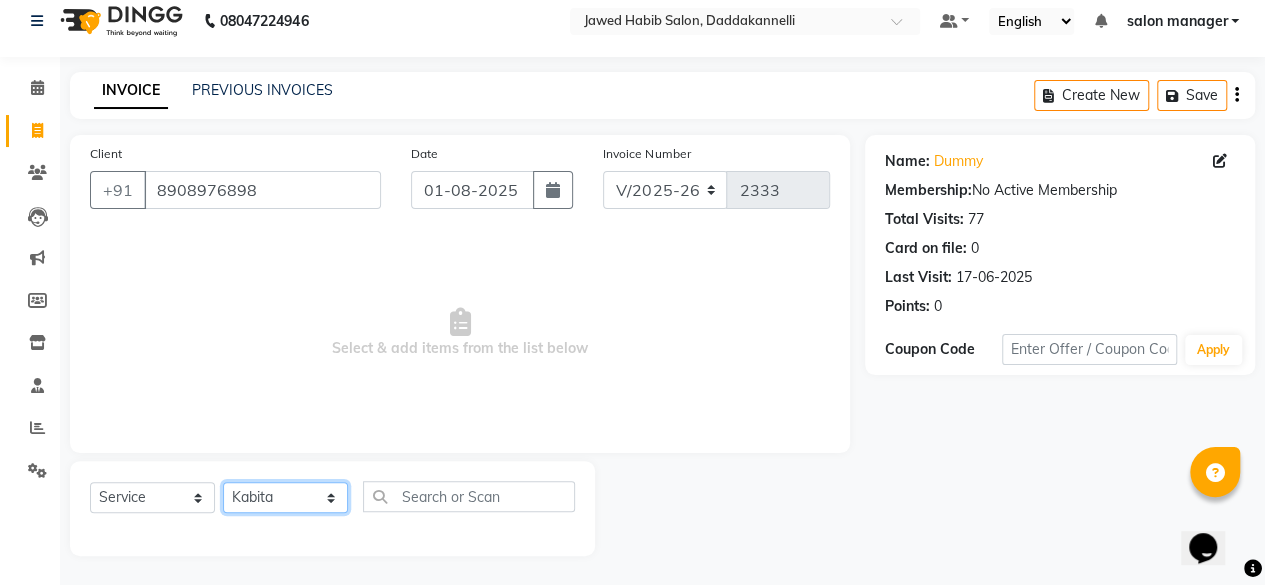 click on "Select Stylist aita DINGG SUPPORT Kabita KAMLA Rahul Riya Tamang Sajal salon manager Sonu Vimal" 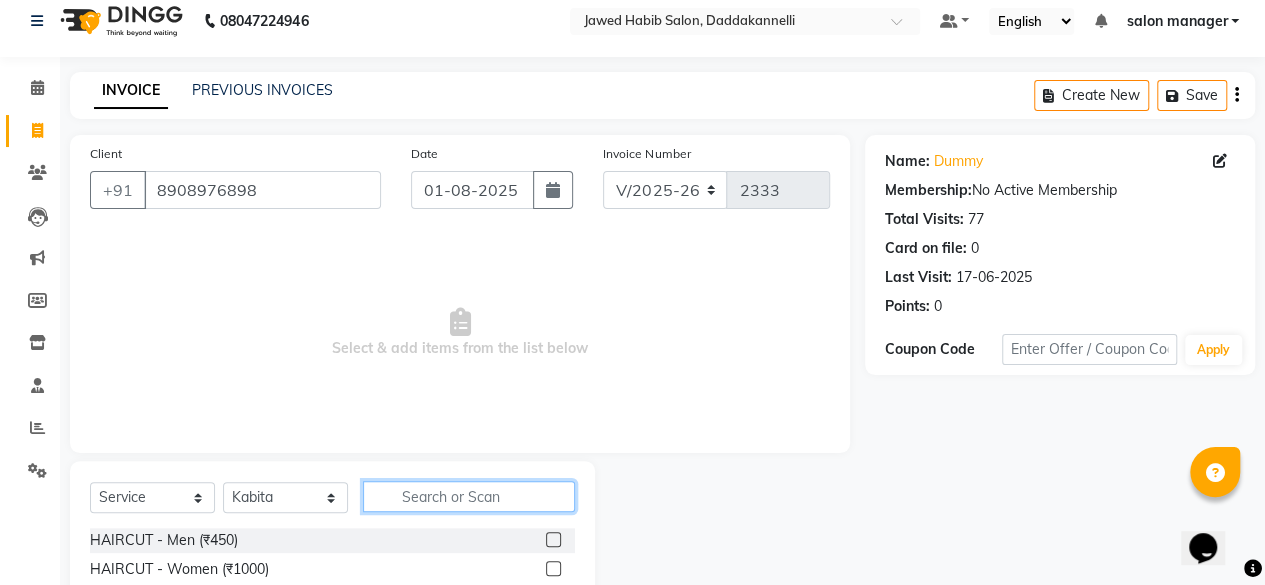 click 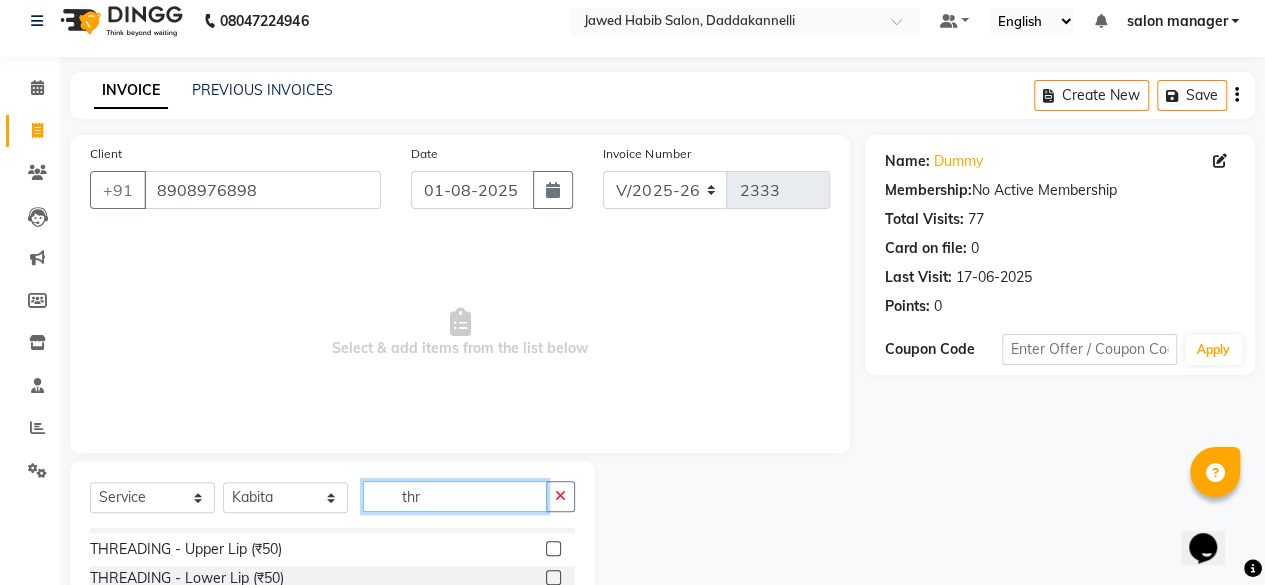 scroll, scrollTop: 32, scrollLeft: 0, axis: vertical 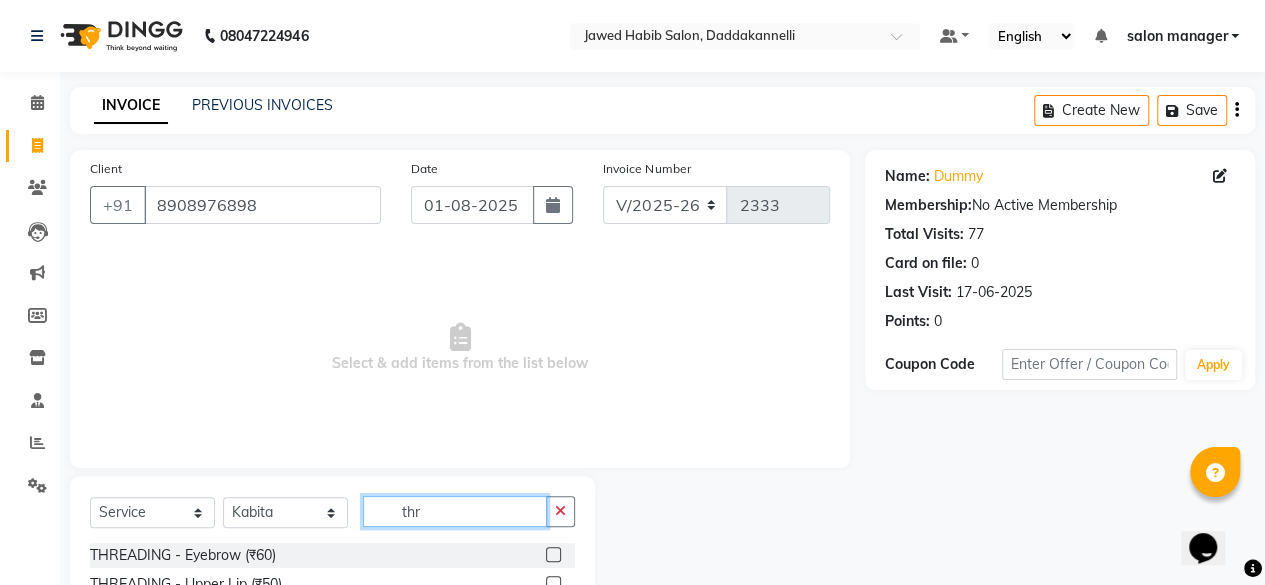 type on "thr" 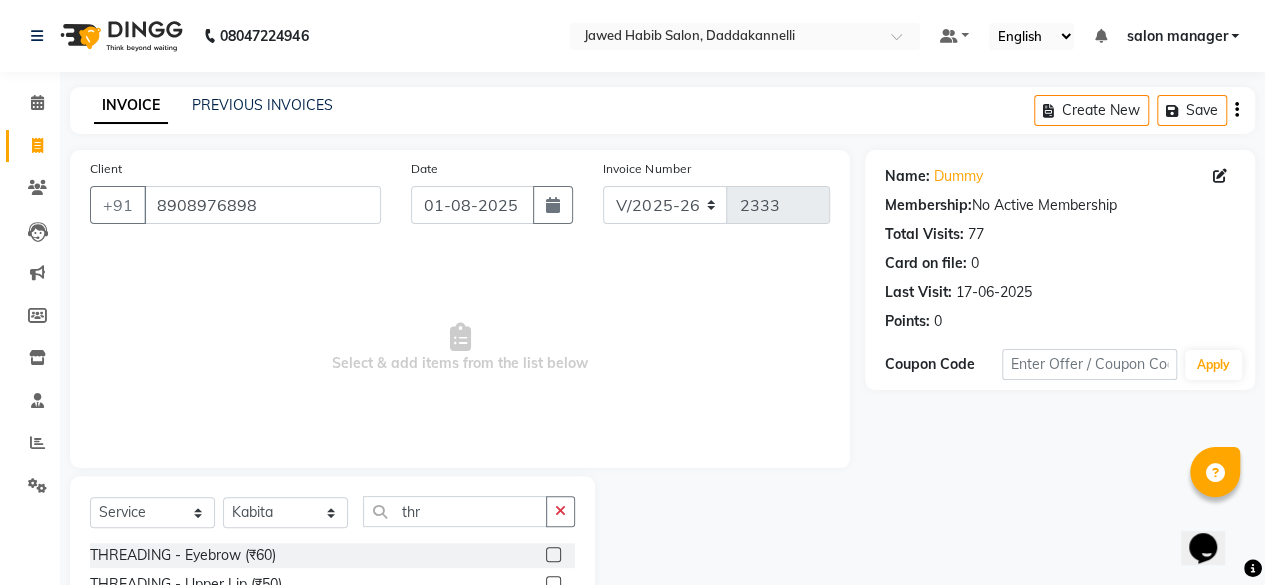 click 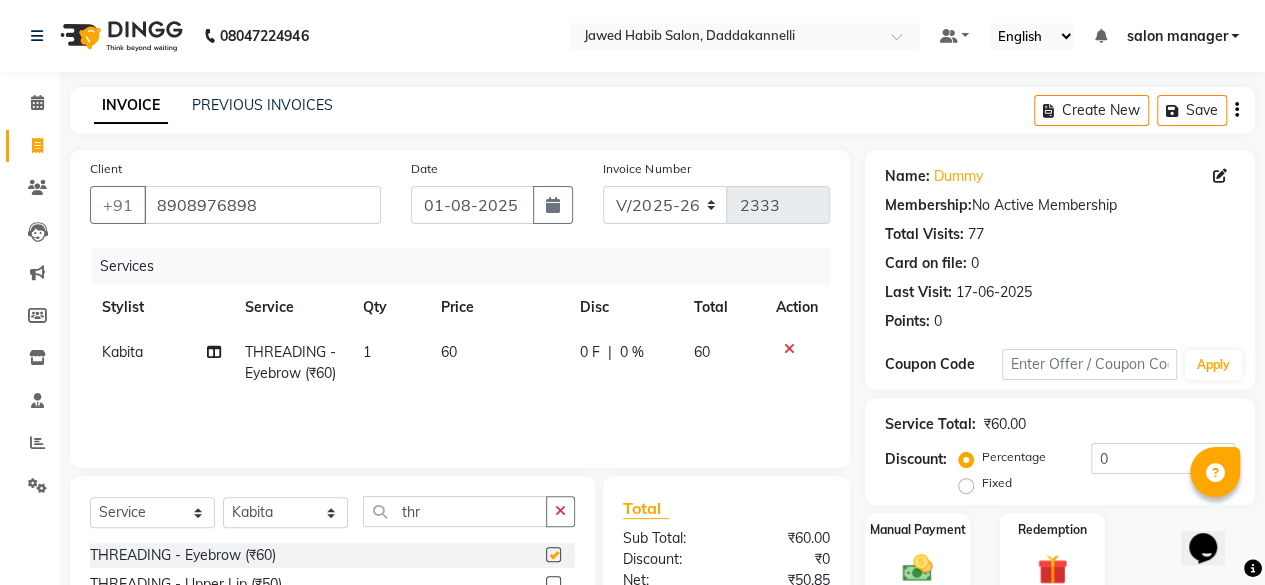 checkbox on "false" 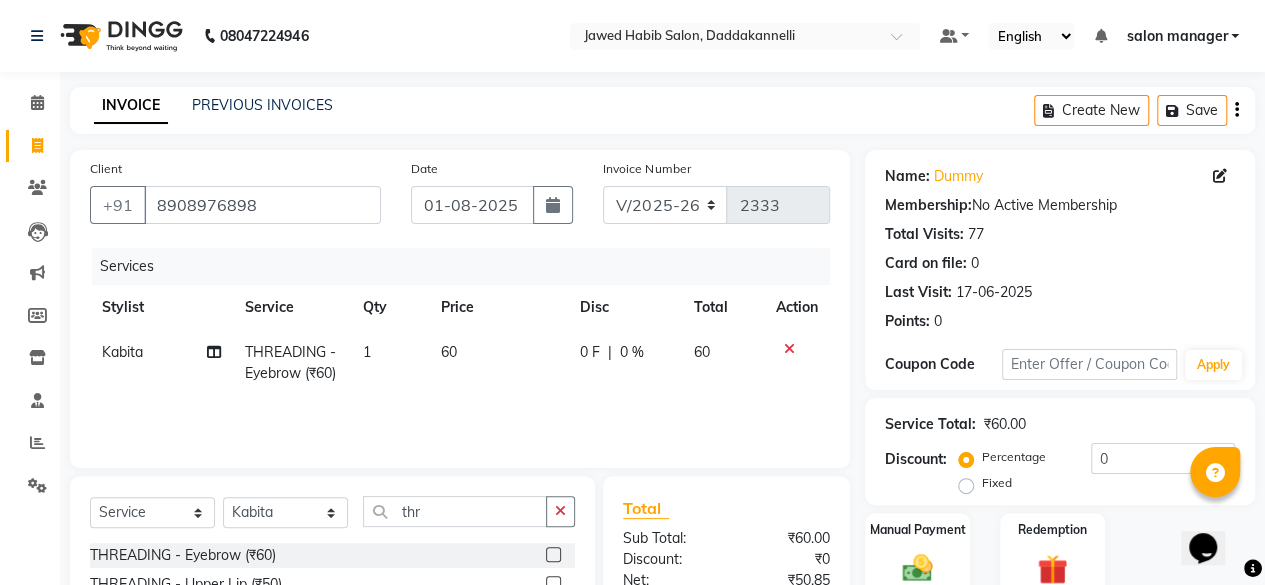 click 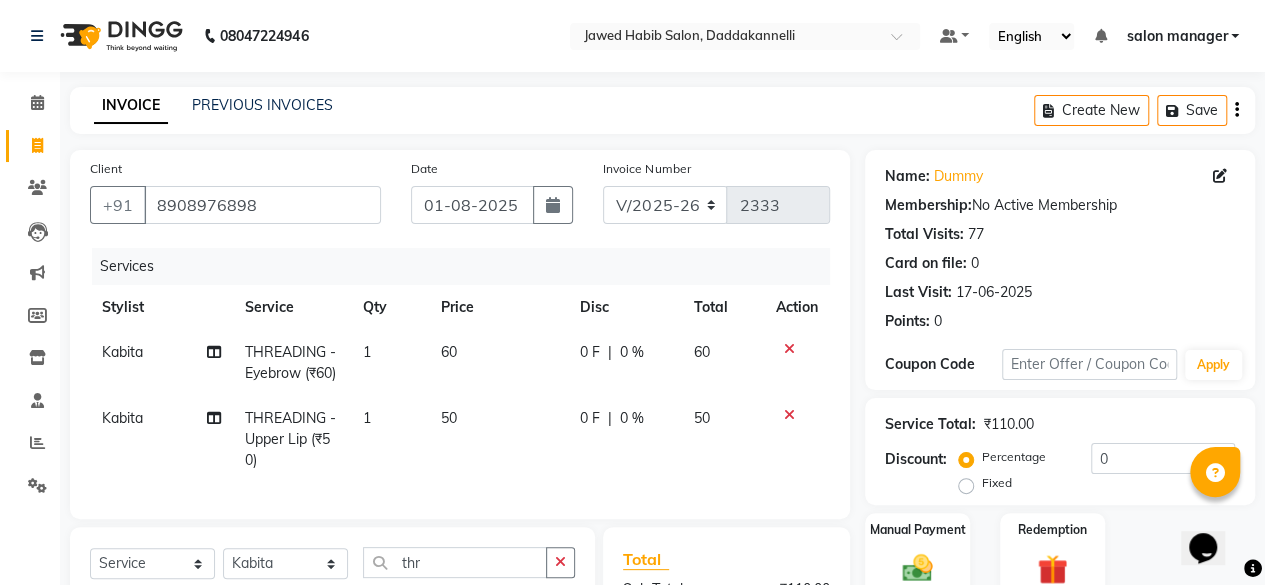 checkbox on "false" 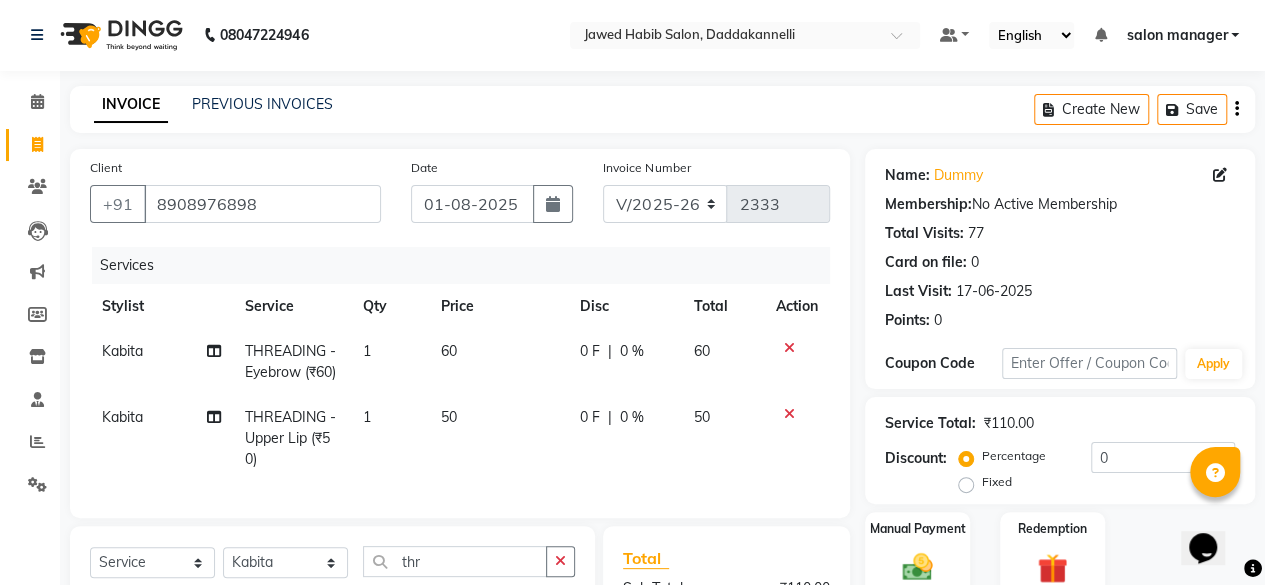 scroll, scrollTop: 200, scrollLeft: 0, axis: vertical 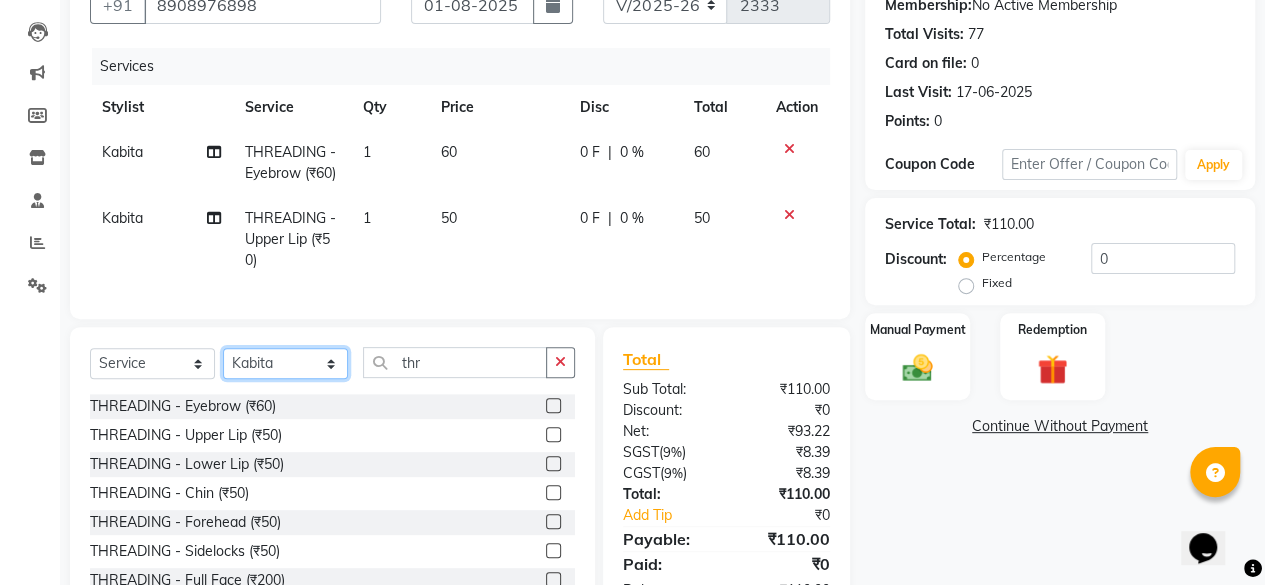 click on "Select Stylist aita DINGG SUPPORT Kabita KAMLA Rahul Riya Tamang Sajal salon manager Sonu Vimal" 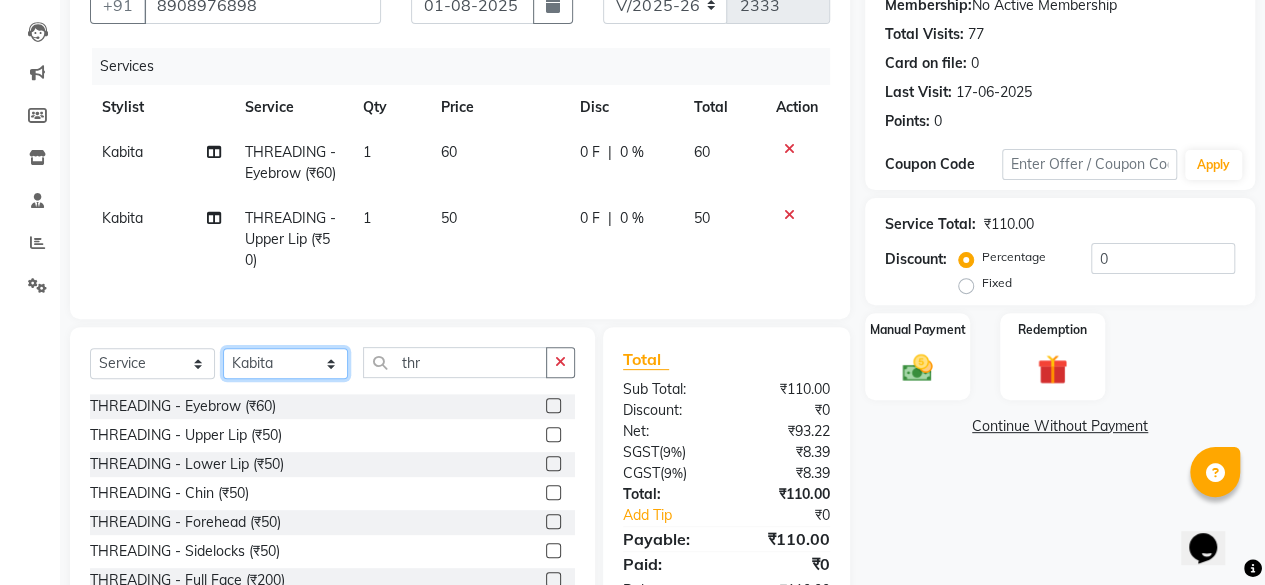select on "86746" 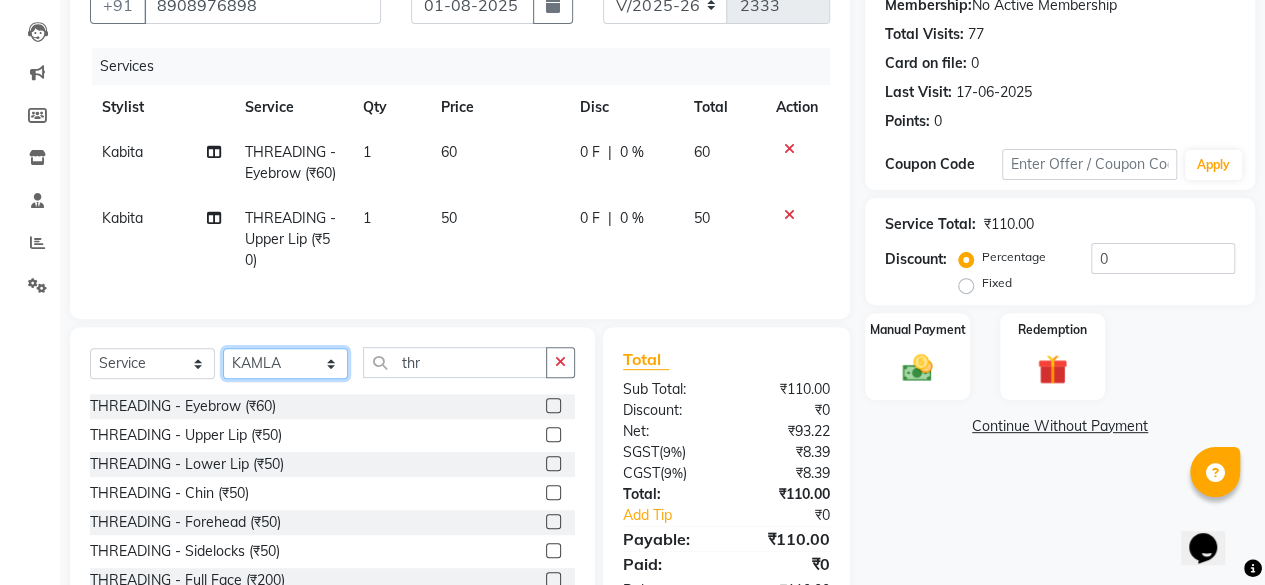 click on "Select Stylist aita DINGG SUPPORT Kabita KAMLA Rahul Riya Tamang Sajal salon manager Sonu Vimal" 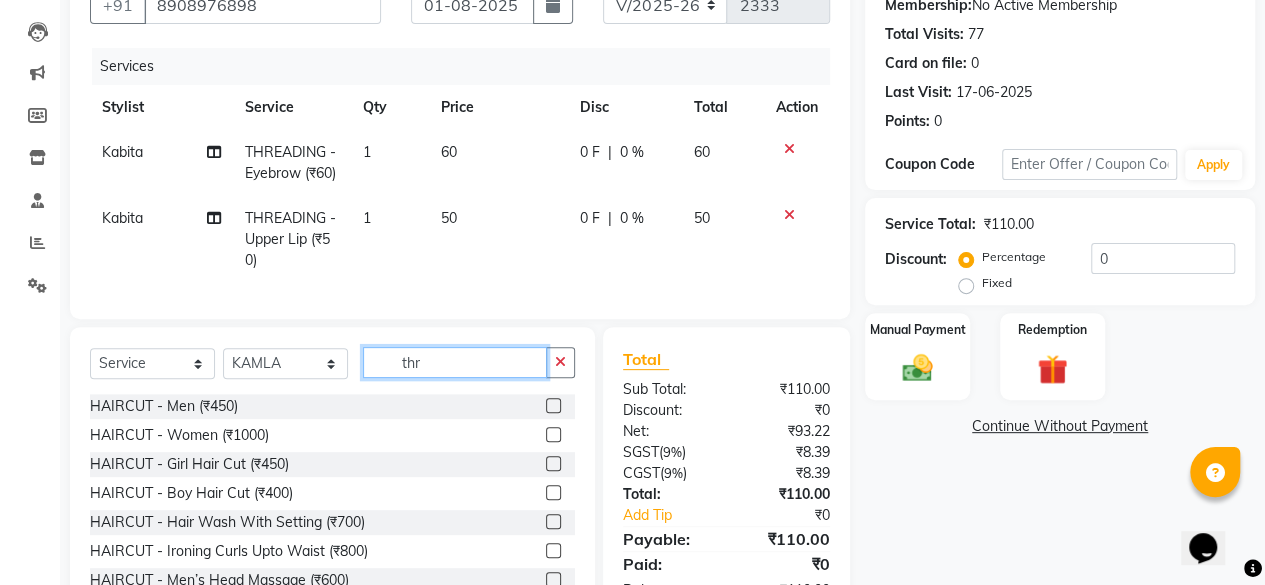 click on "thr" 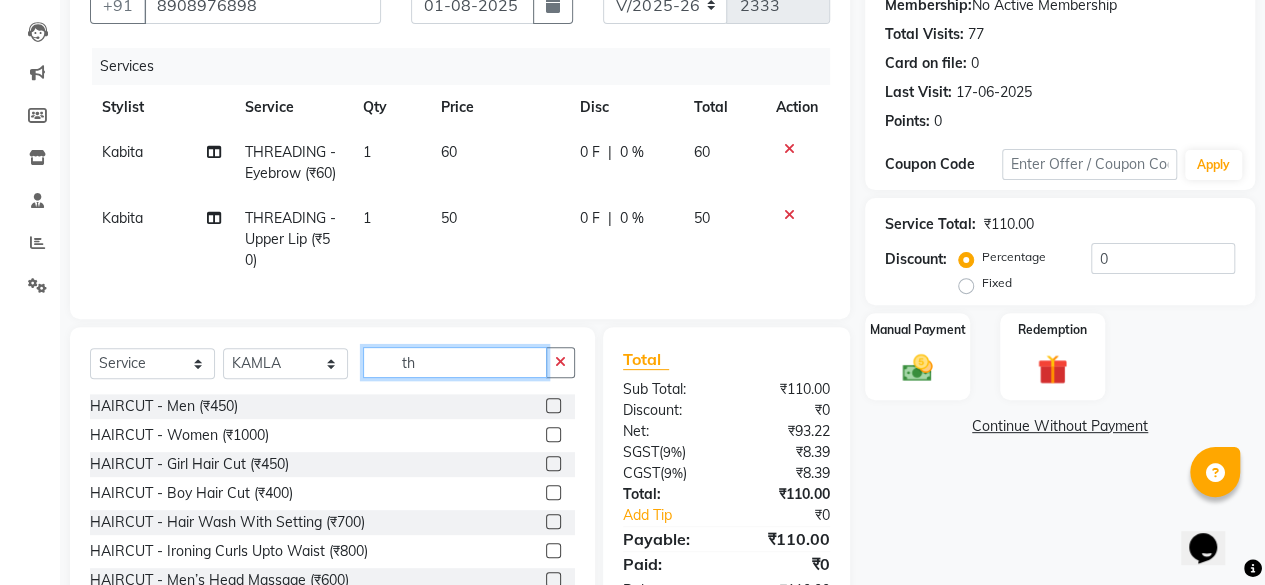 type on "t" 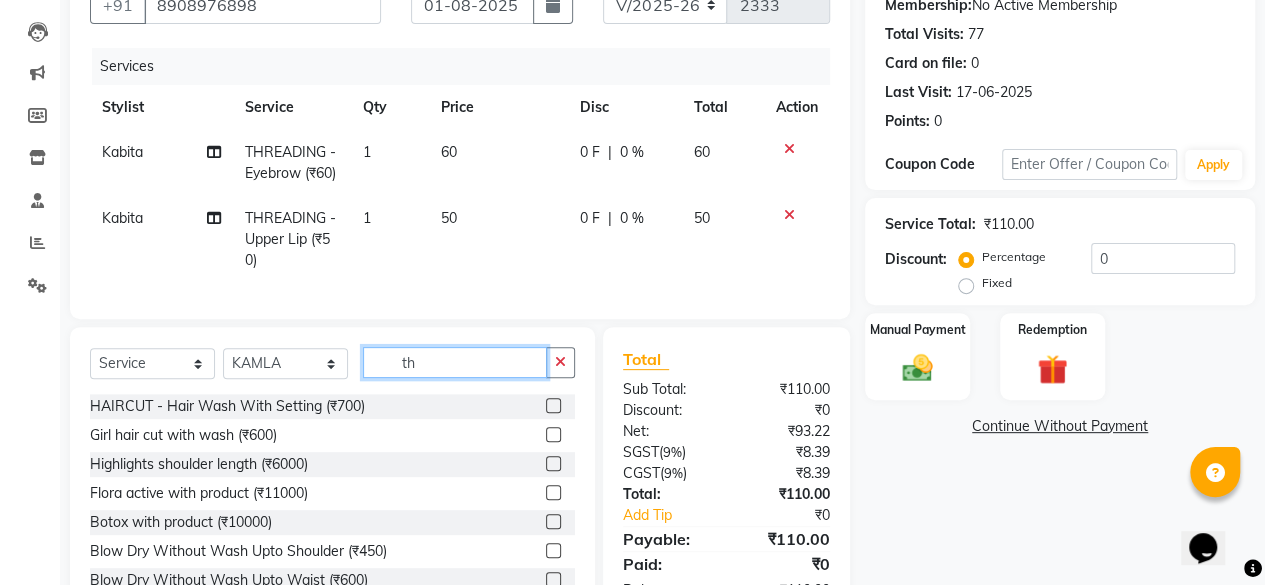 type on "thr" 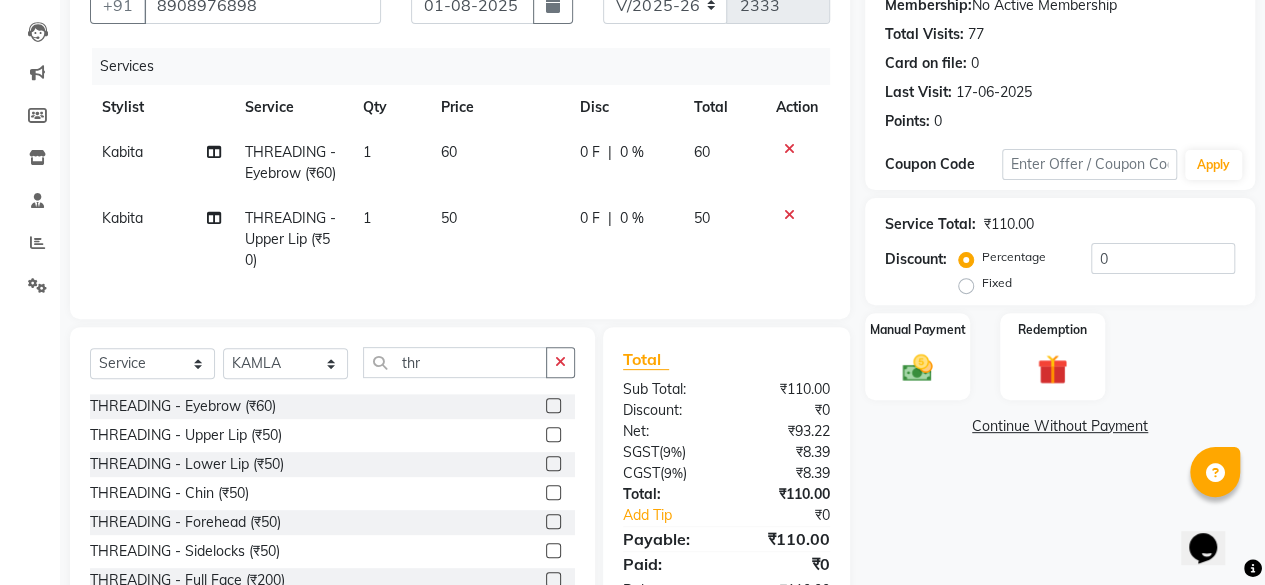 click 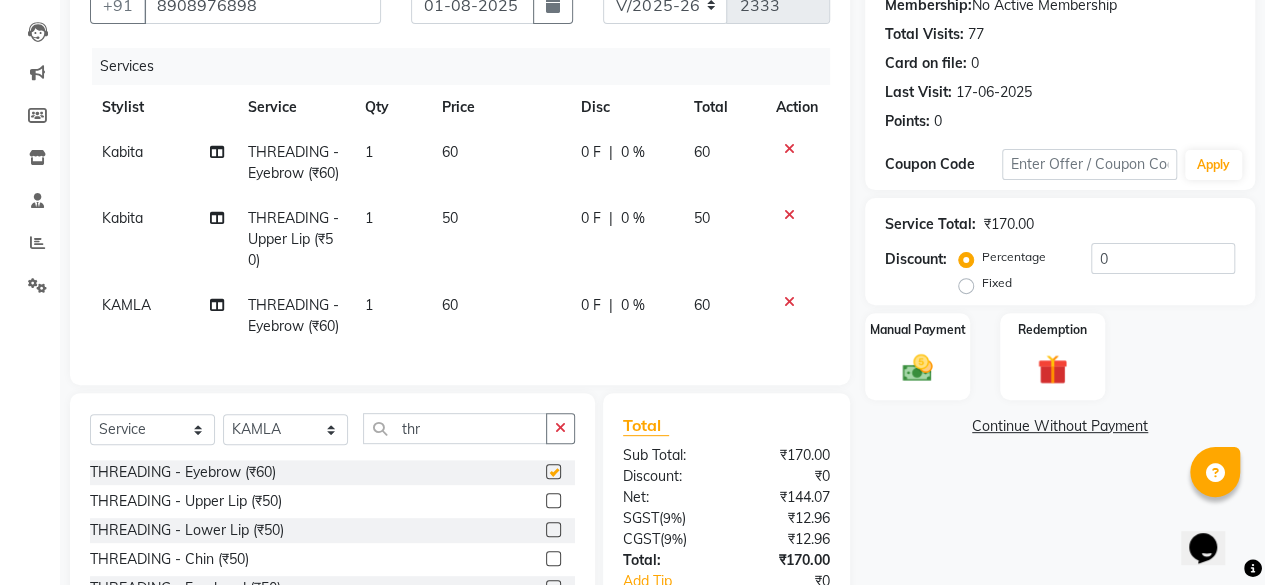 checkbox on "false" 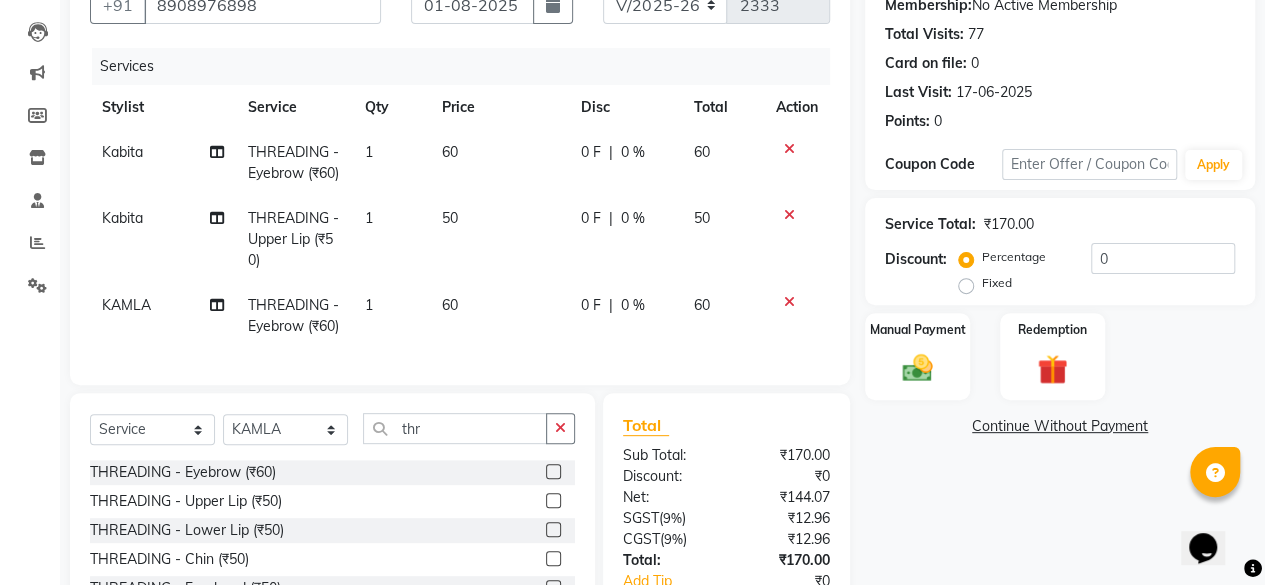 scroll, scrollTop: 389, scrollLeft: 0, axis: vertical 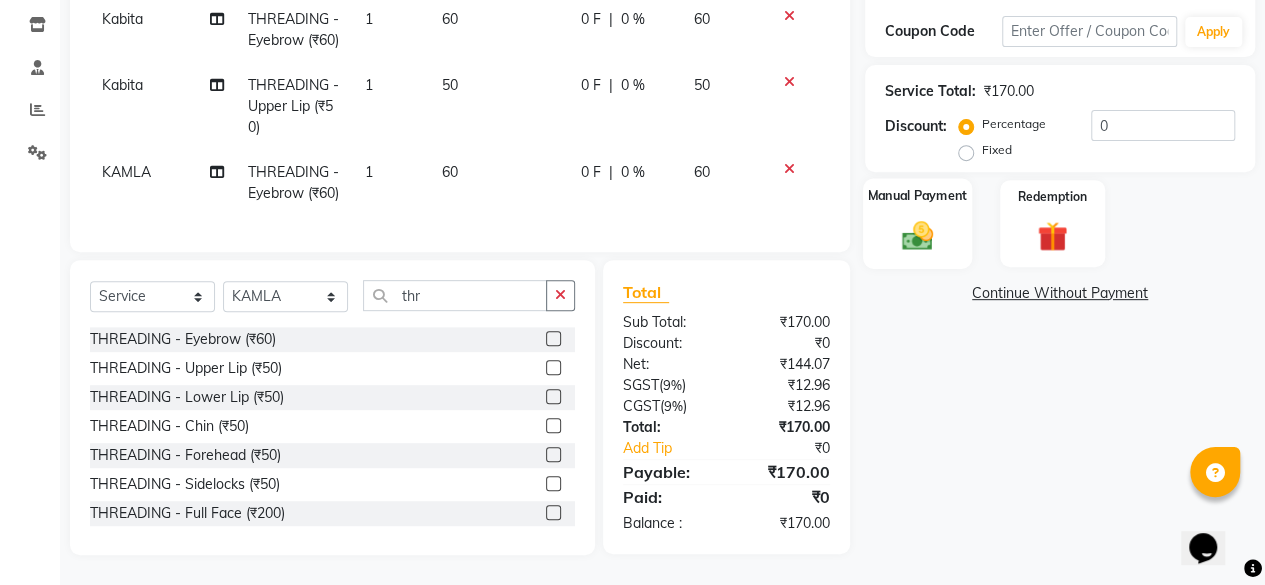 click 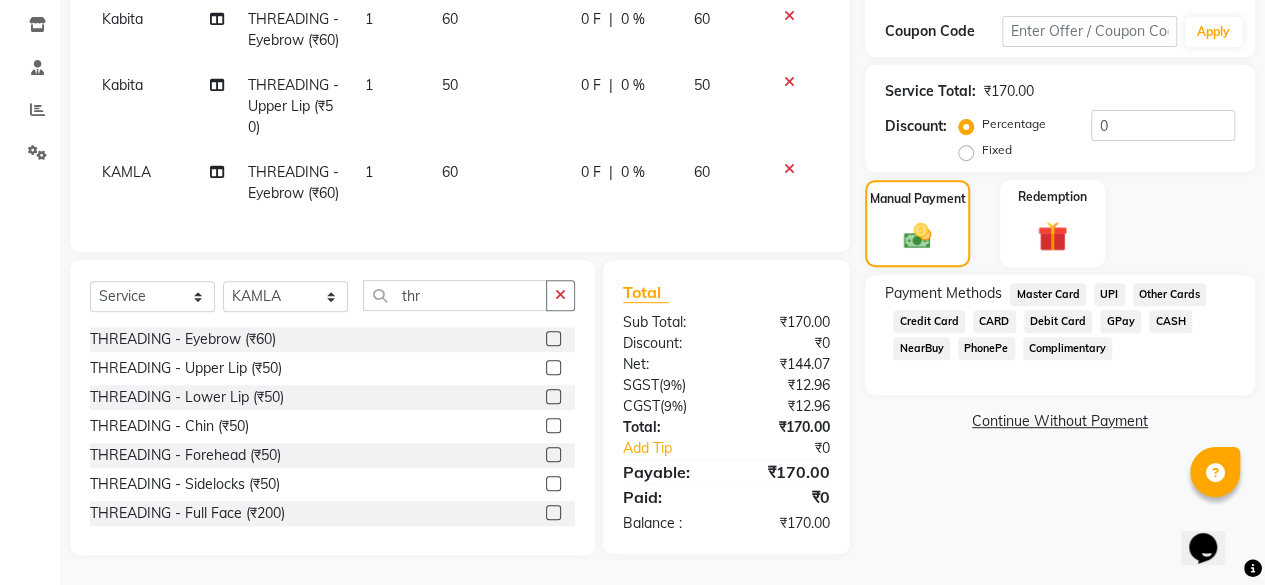 click on "UPI" 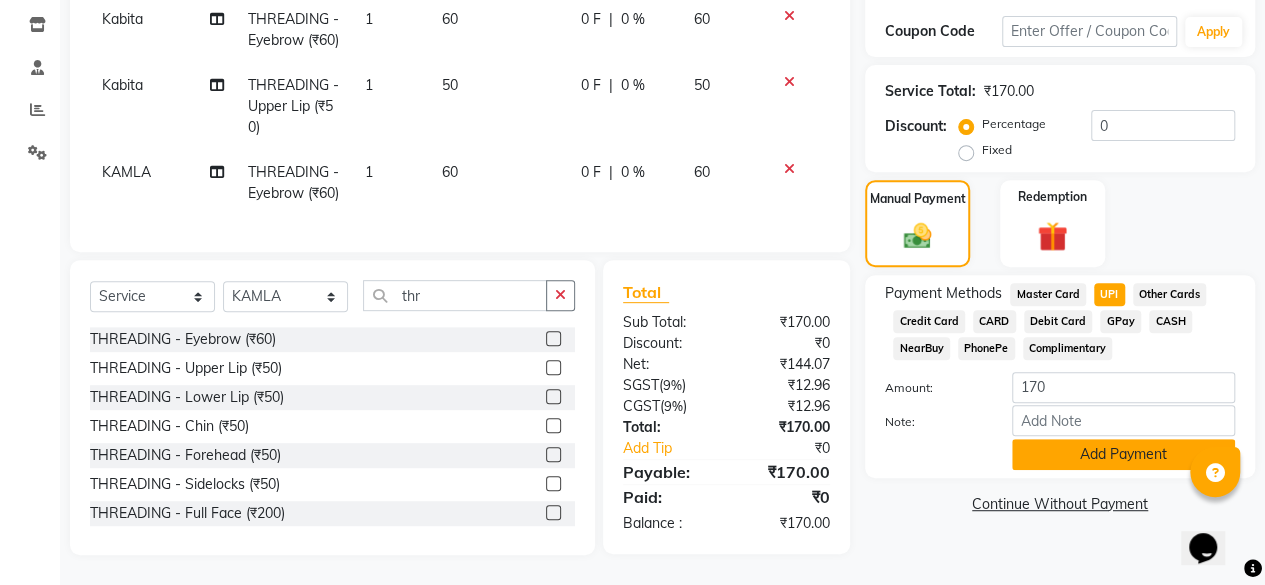 click on "Add Payment" 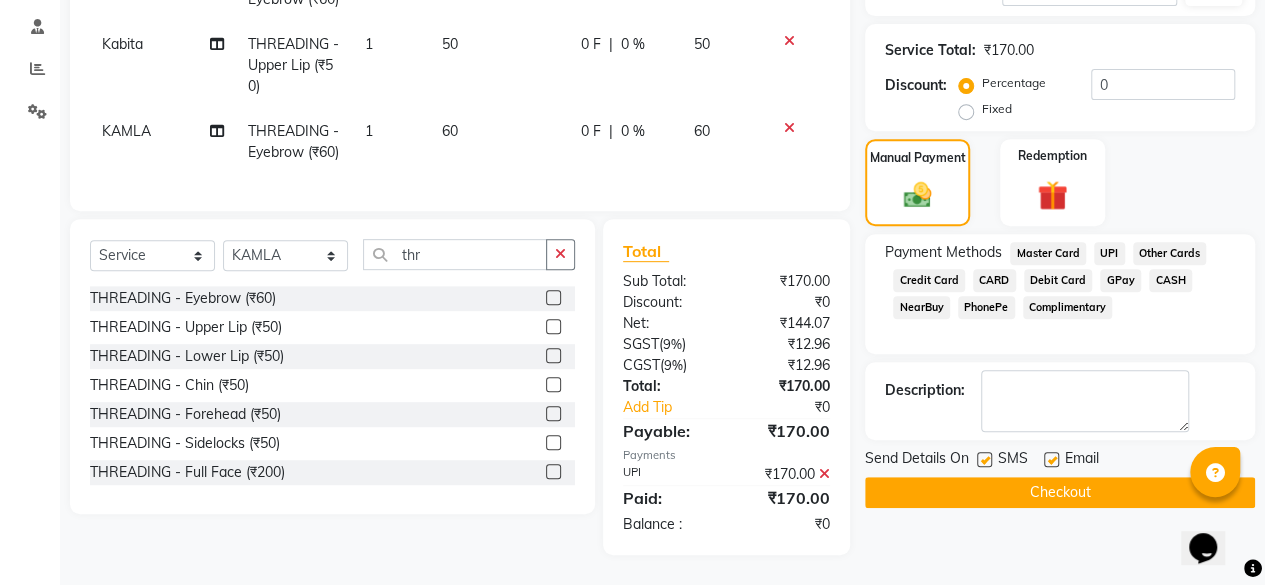 scroll, scrollTop: 429, scrollLeft: 0, axis: vertical 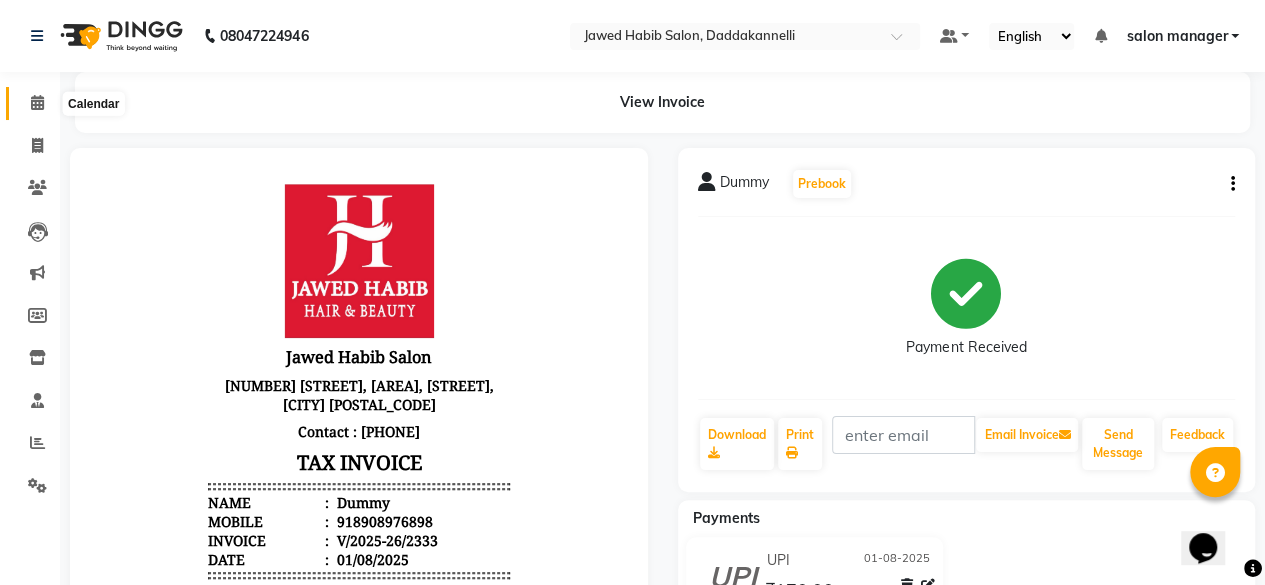 click 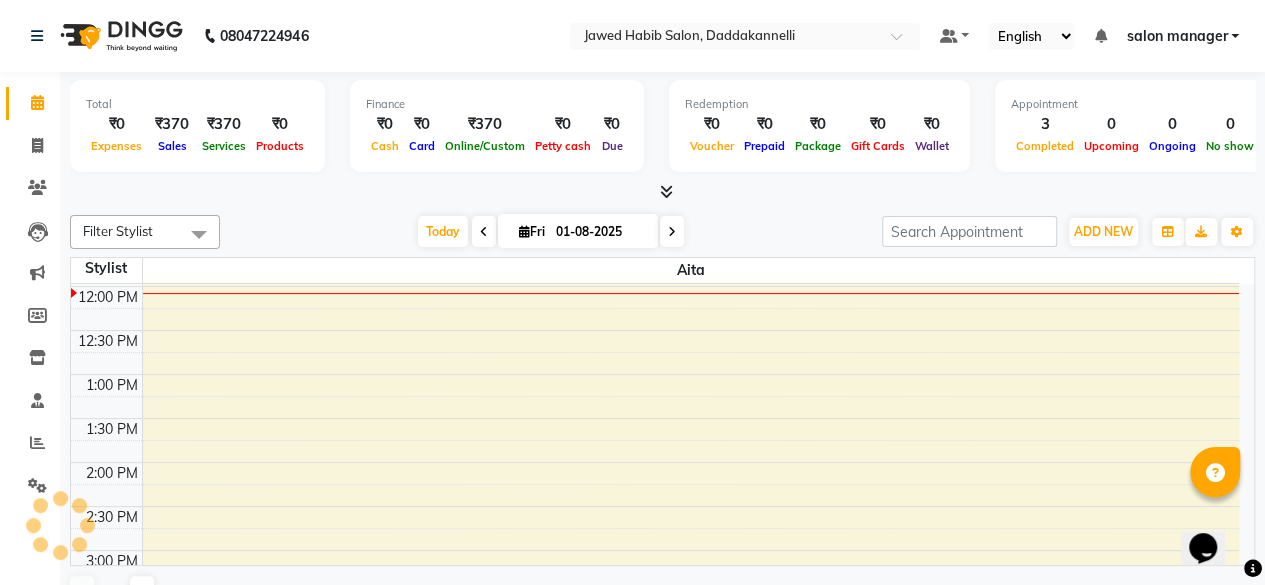 scroll, scrollTop: 0, scrollLeft: 0, axis: both 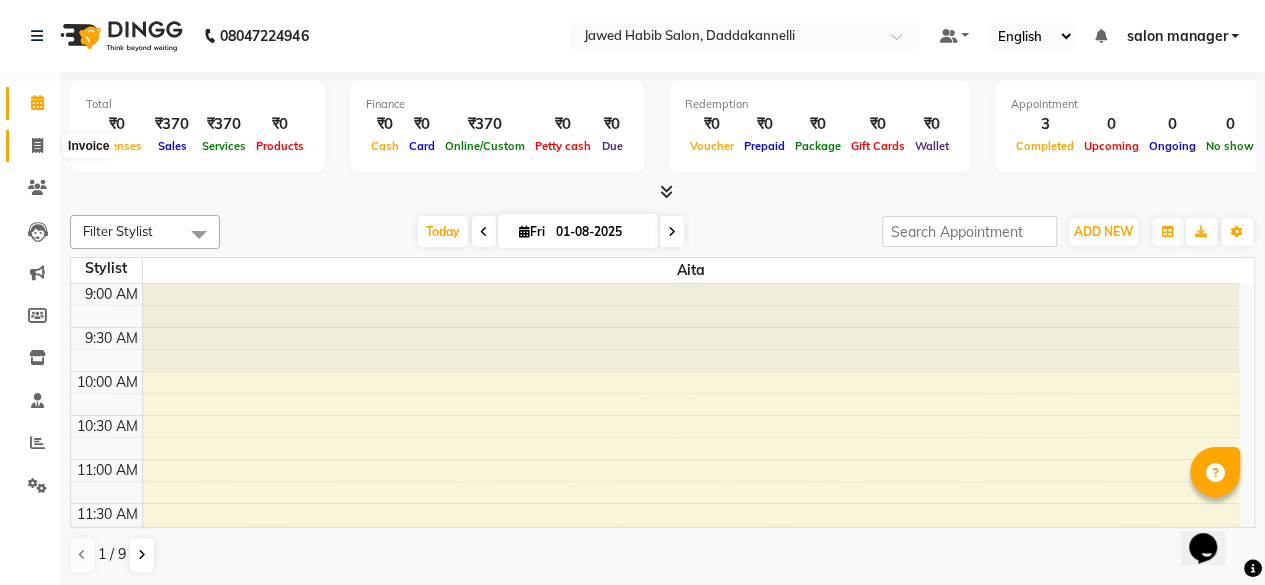 click 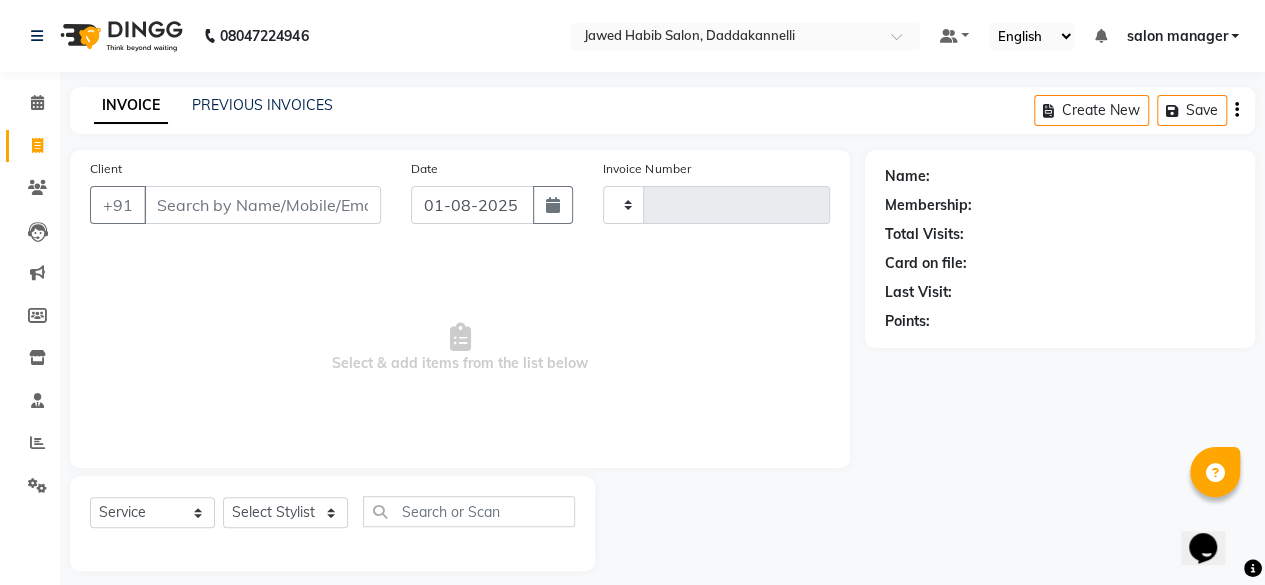 type on "2334" 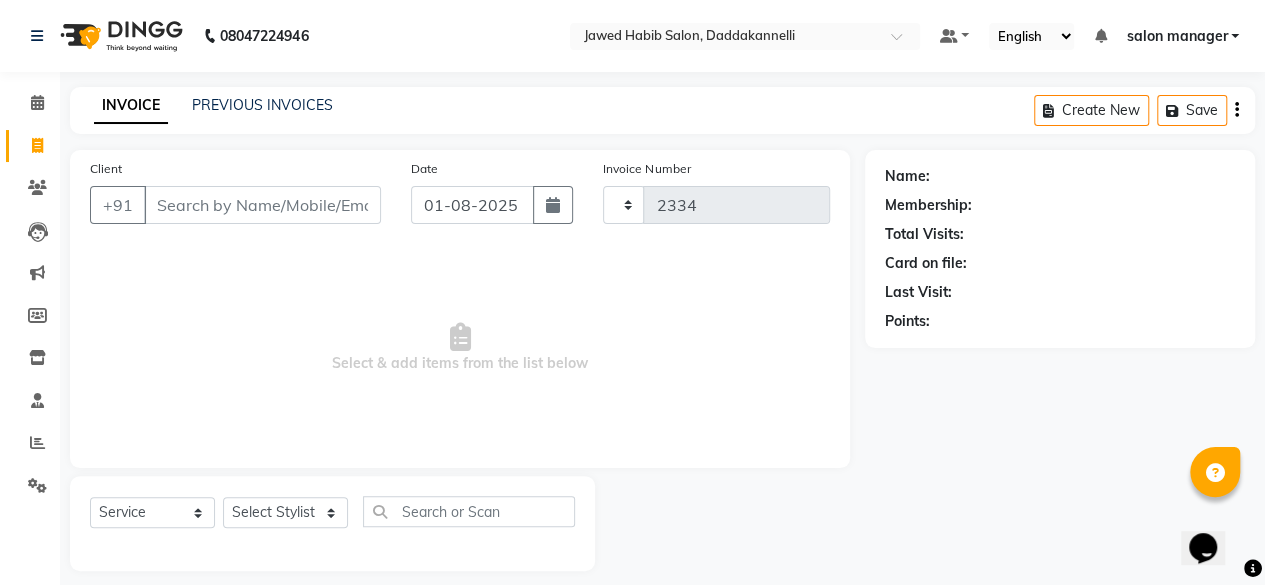 select on "6354" 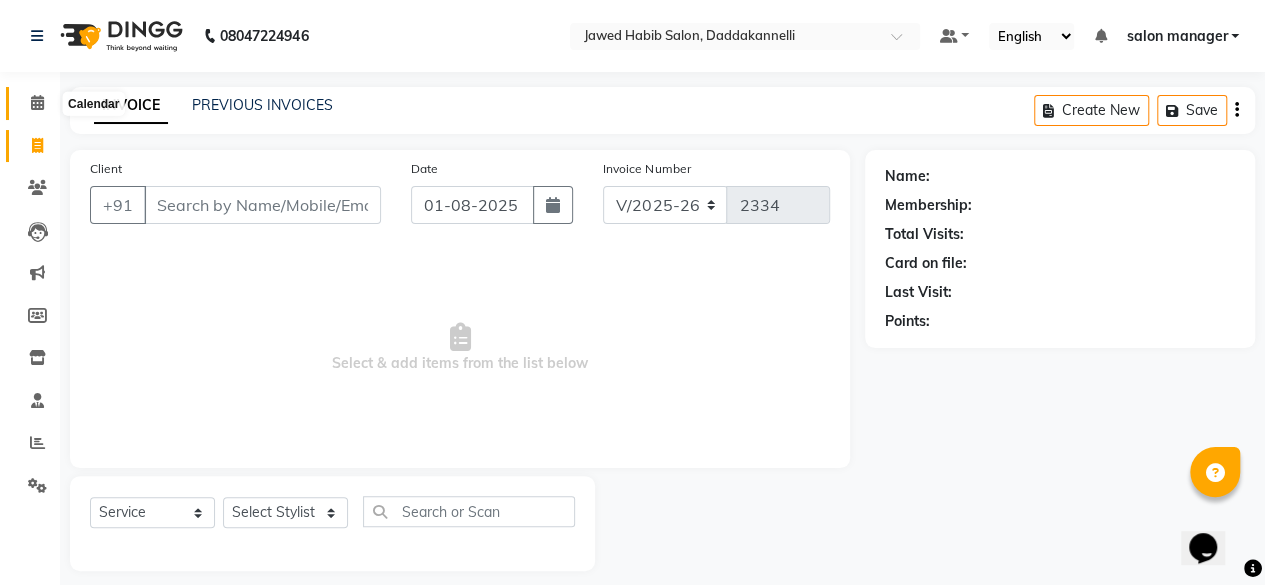 click 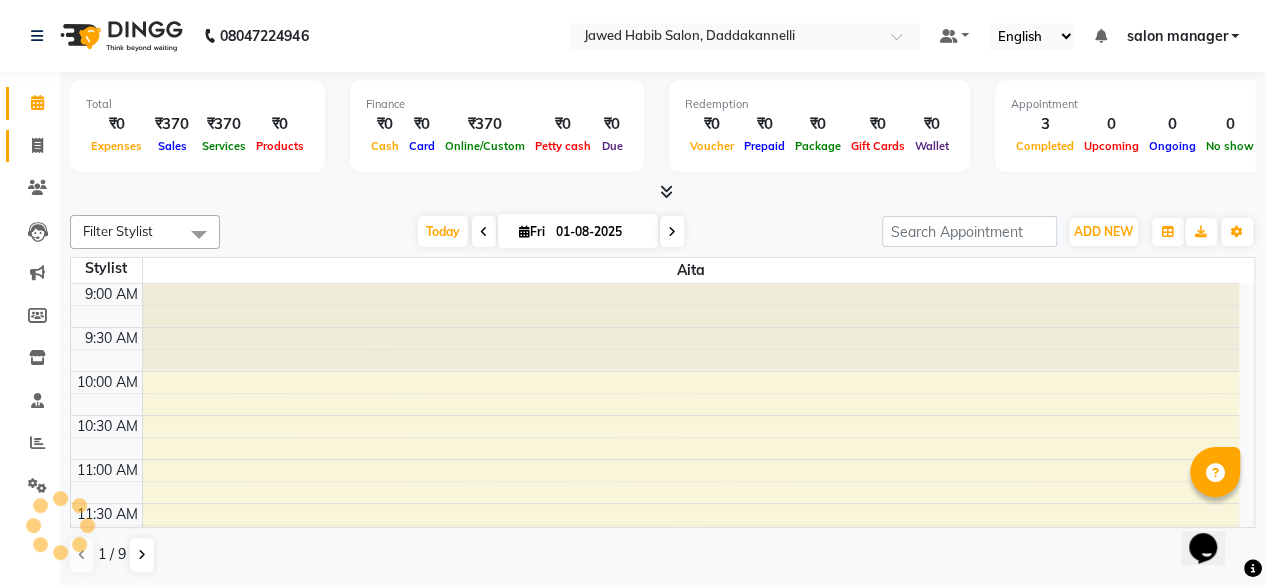 scroll, scrollTop: 261, scrollLeft: 0, axis: vertical 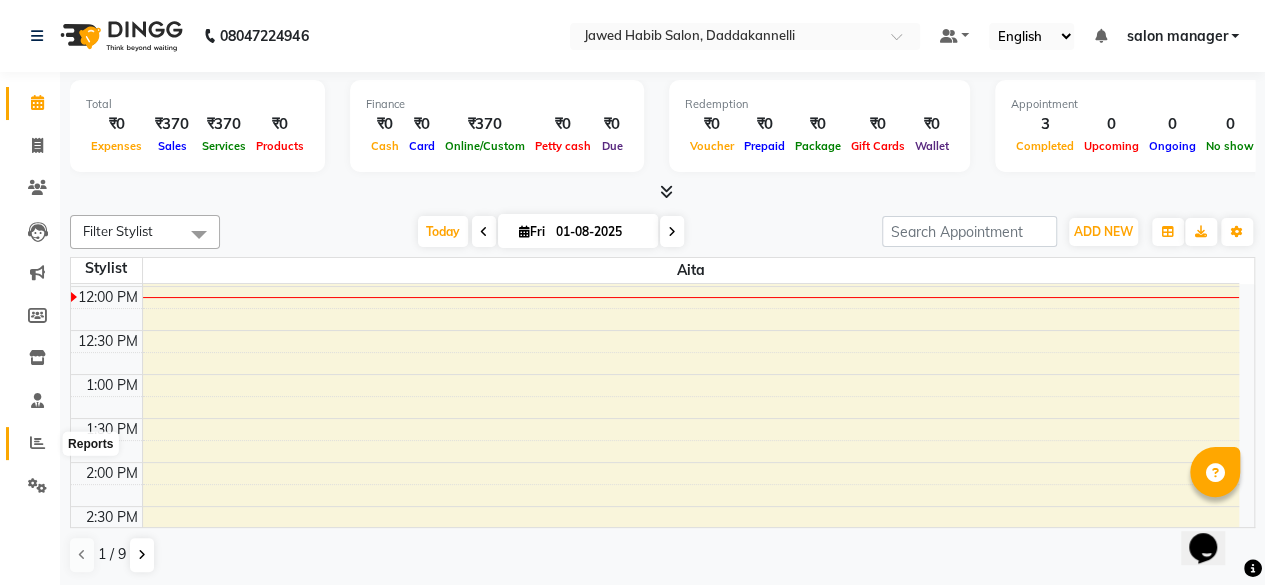 click 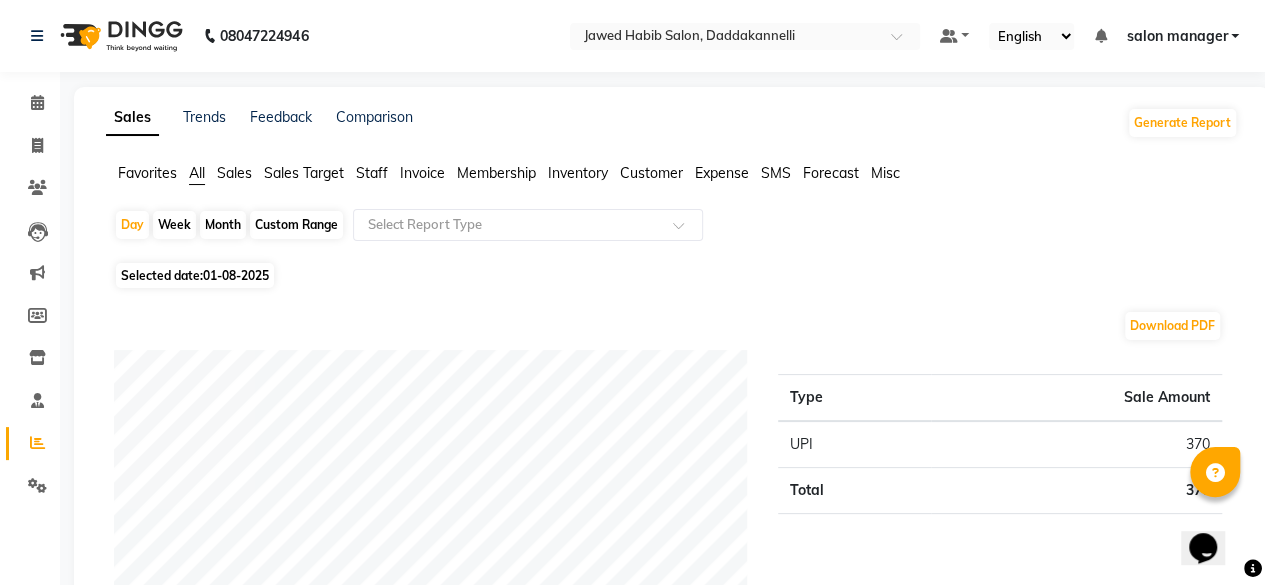 click on "Staff" 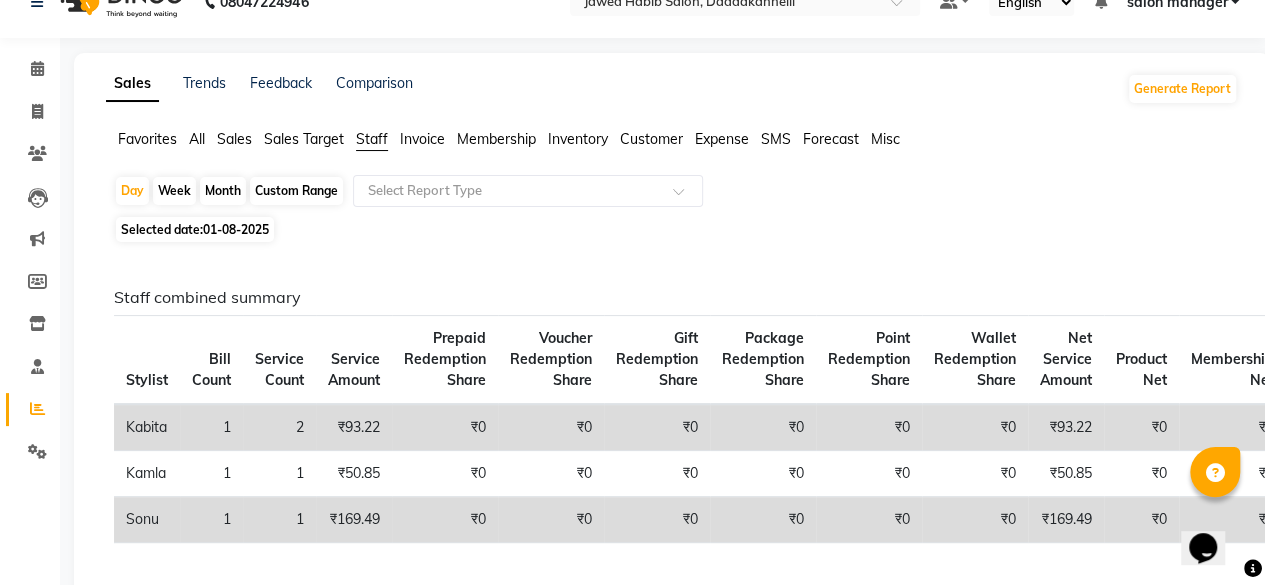 scroll, scrollTop: 0, scrollLeft: 0, axis: both 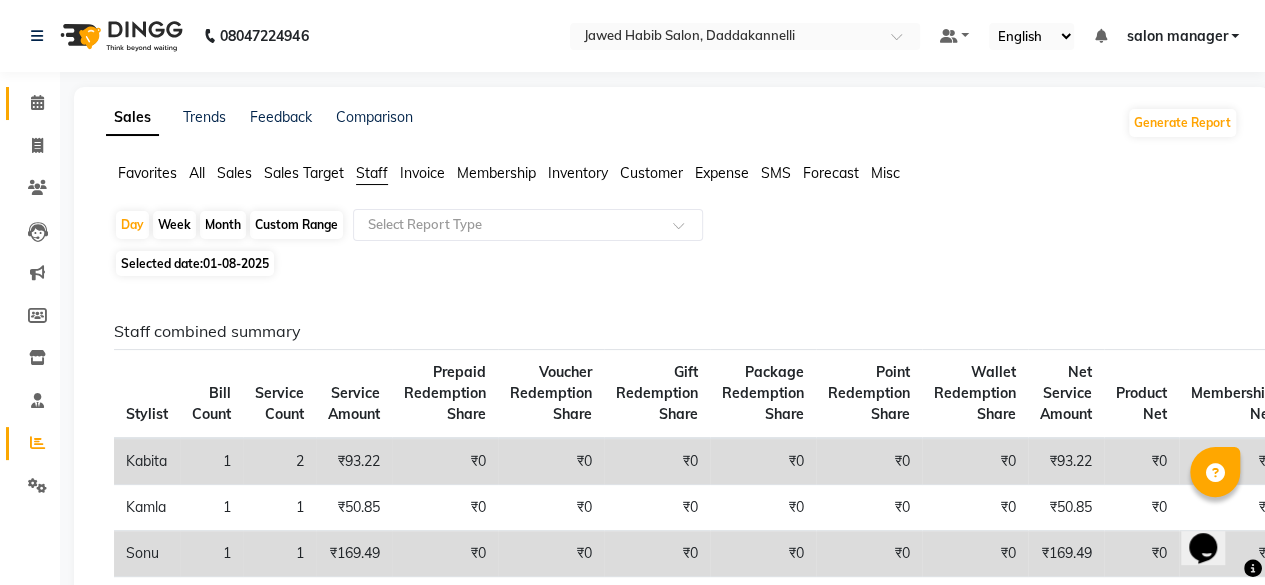 click 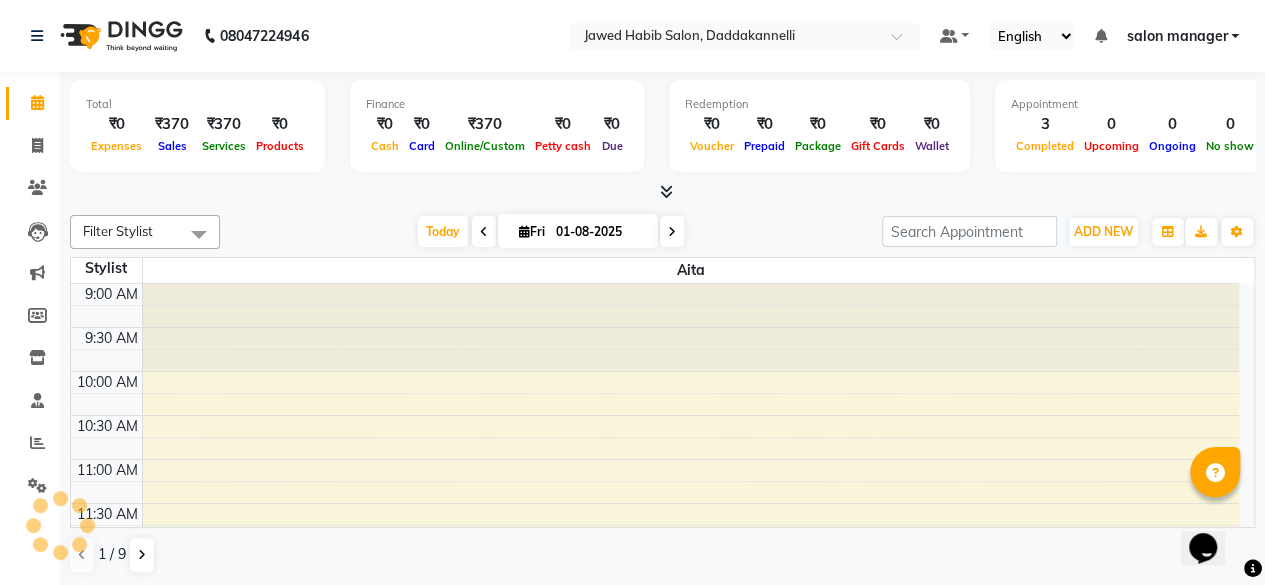 scroll, scrollTop: 0, scrollLeft: 0, axis: both 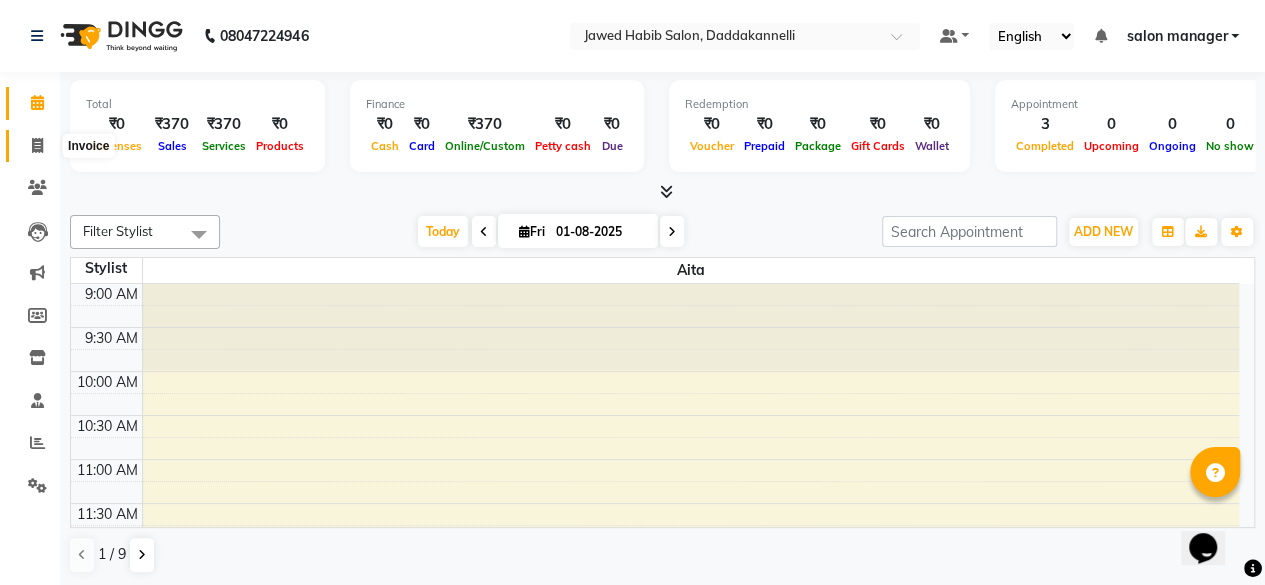 click 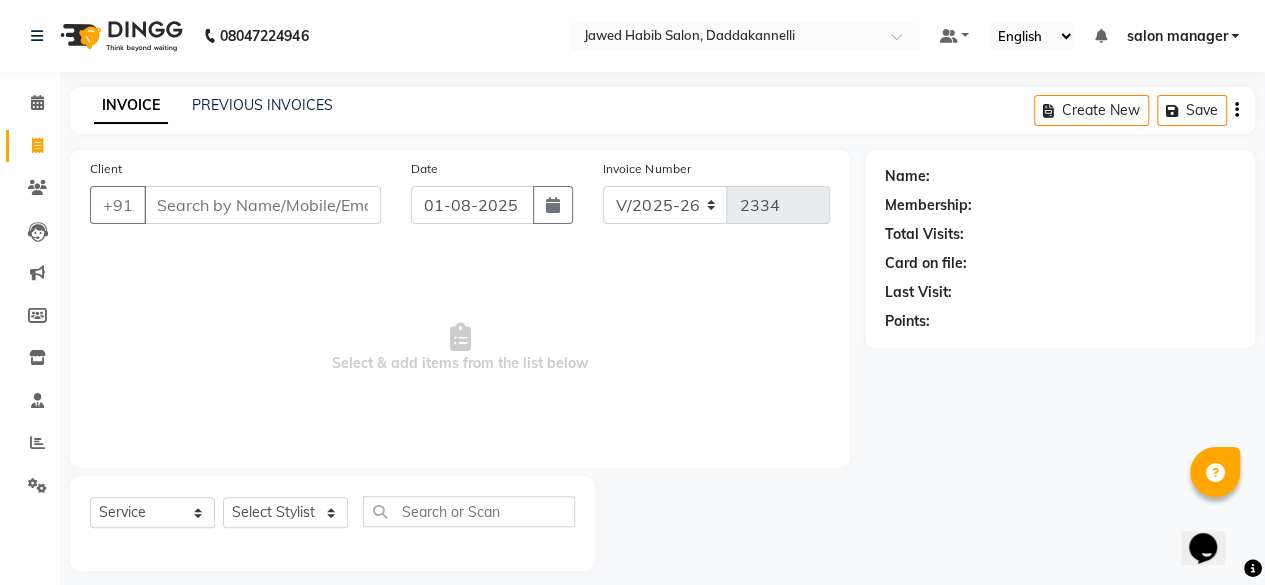 drag, startPoint x: 606, startPoint y: 557, endPoint x: 604, endPoint y: 569, distance: 12.165525 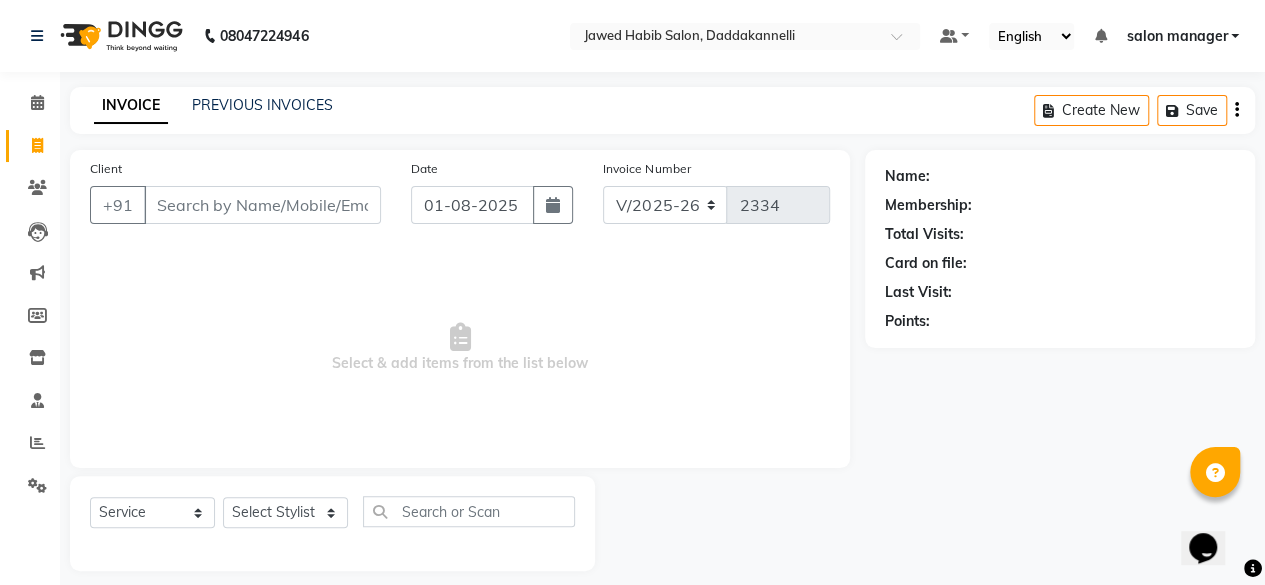 click on "Select Service Product Membership Package Voucher Prepaid Gift Card Select Stylist aita DINGG SUPPORT [FIRST] [LAST] [FIRST] [LAST] [FIRST] [LAST] [FIRST] [LAST]" 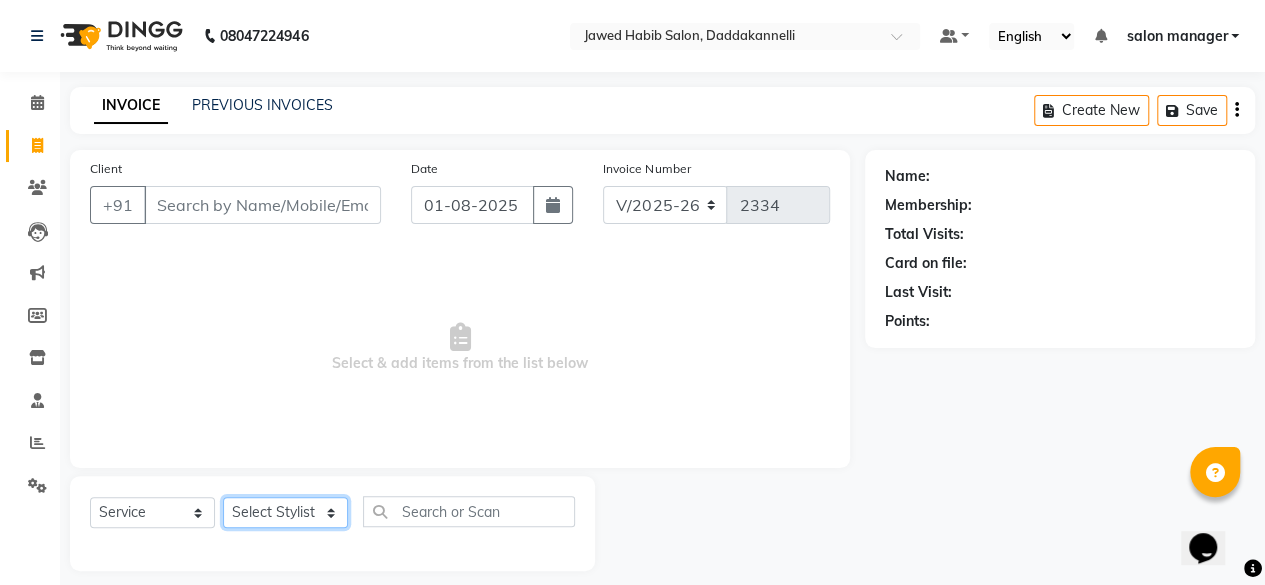 click on "Select Stylist aita DINGG SUPPORT Kabita KAMLA Rahul Riya Tamang Sajal salon manager Sonu Vimal" 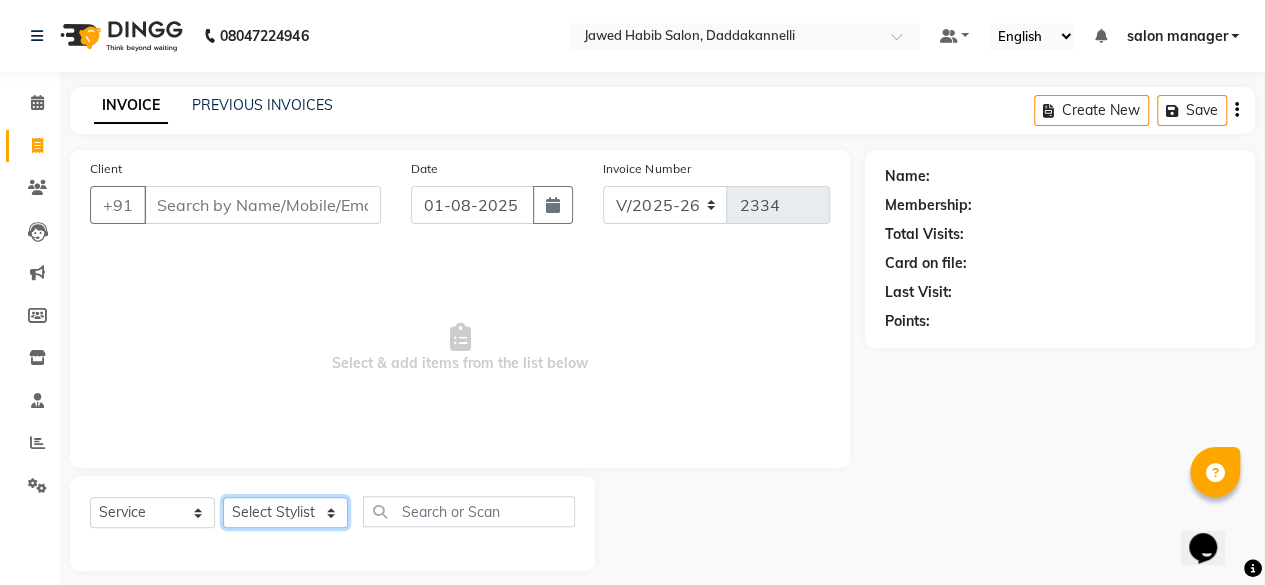 select on "66066" 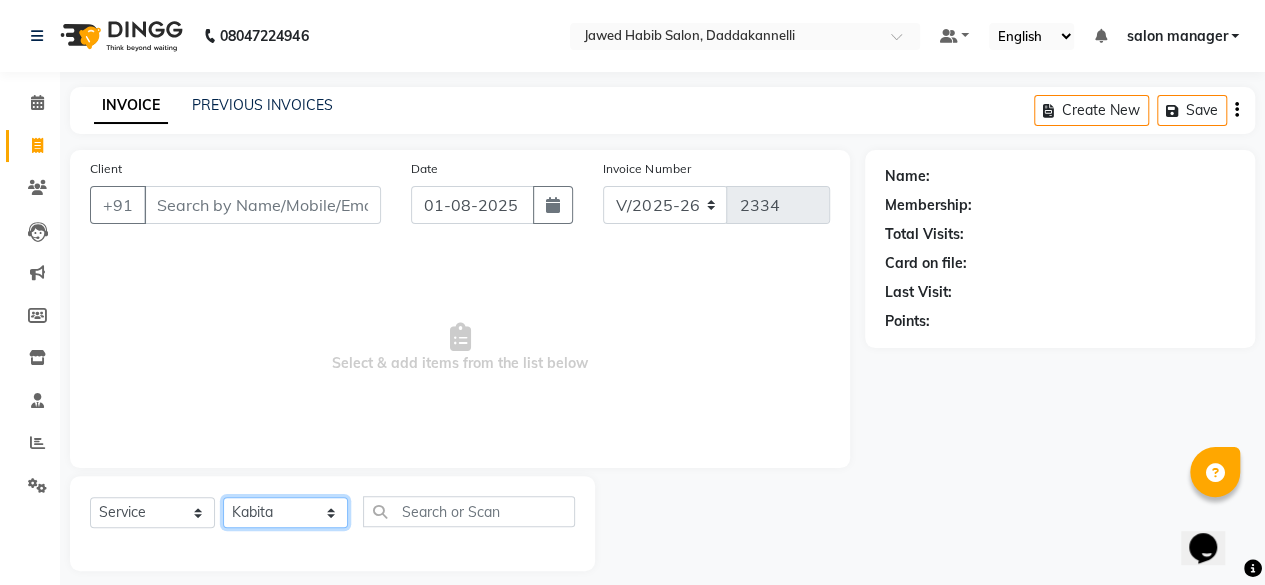 click on "Select Stylist aita DINGG SUPPORT Kabita KAMLA Rahul Riya Tamang Sajal salon manager Sonu Vimal" 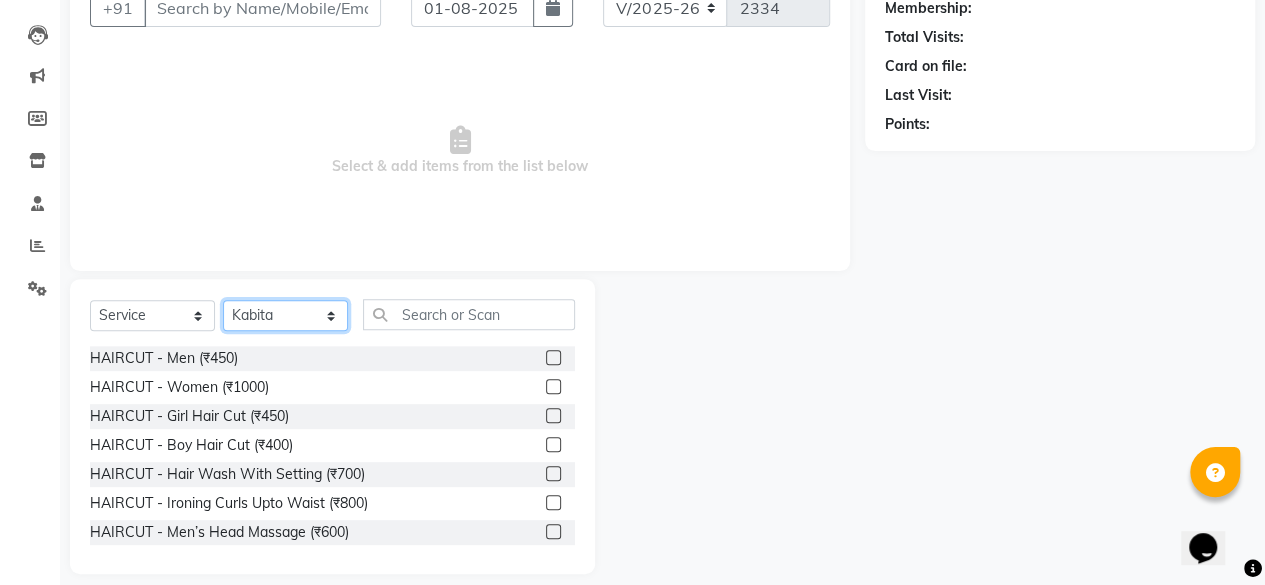 scroll, scrollTop: 200, scrollLeft: 0, axis: vertical 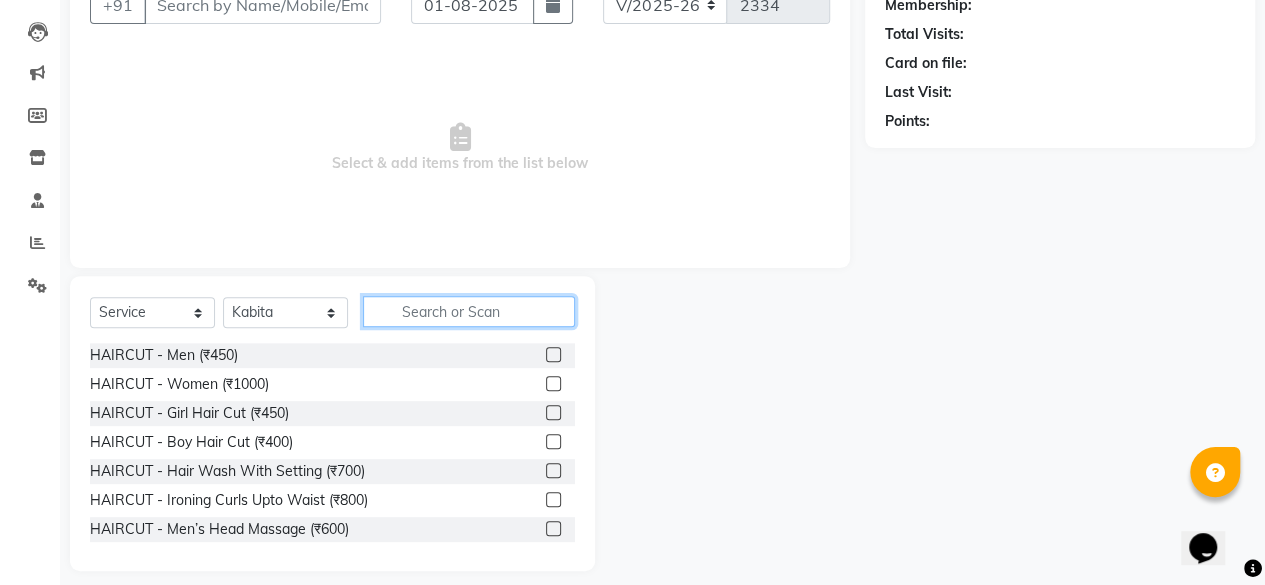 click 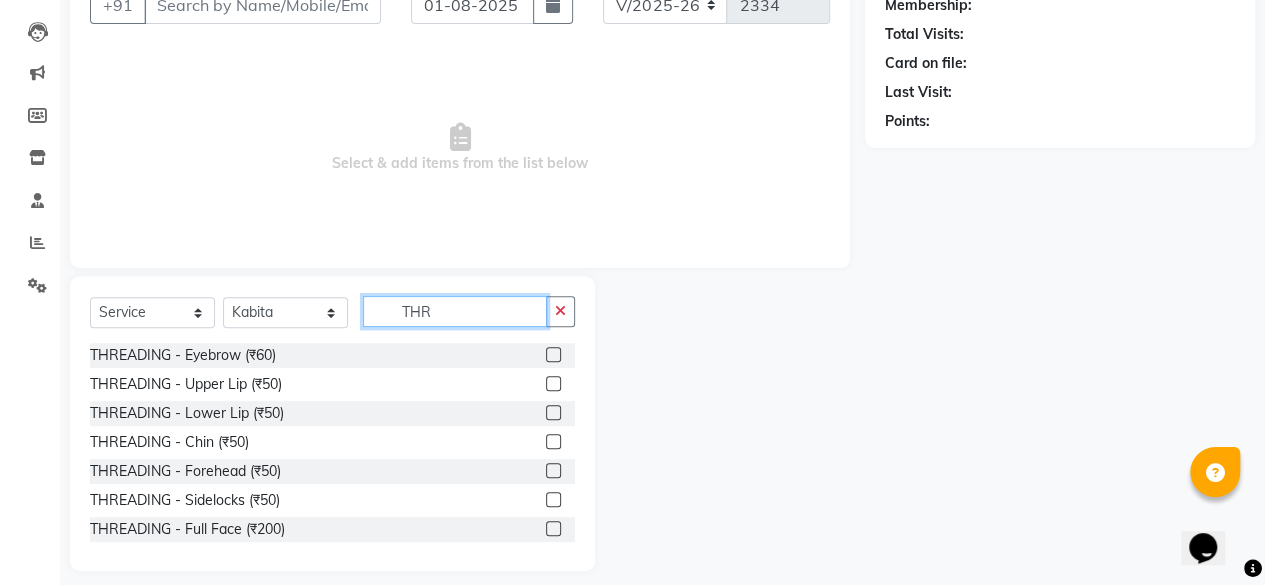type on "THR" 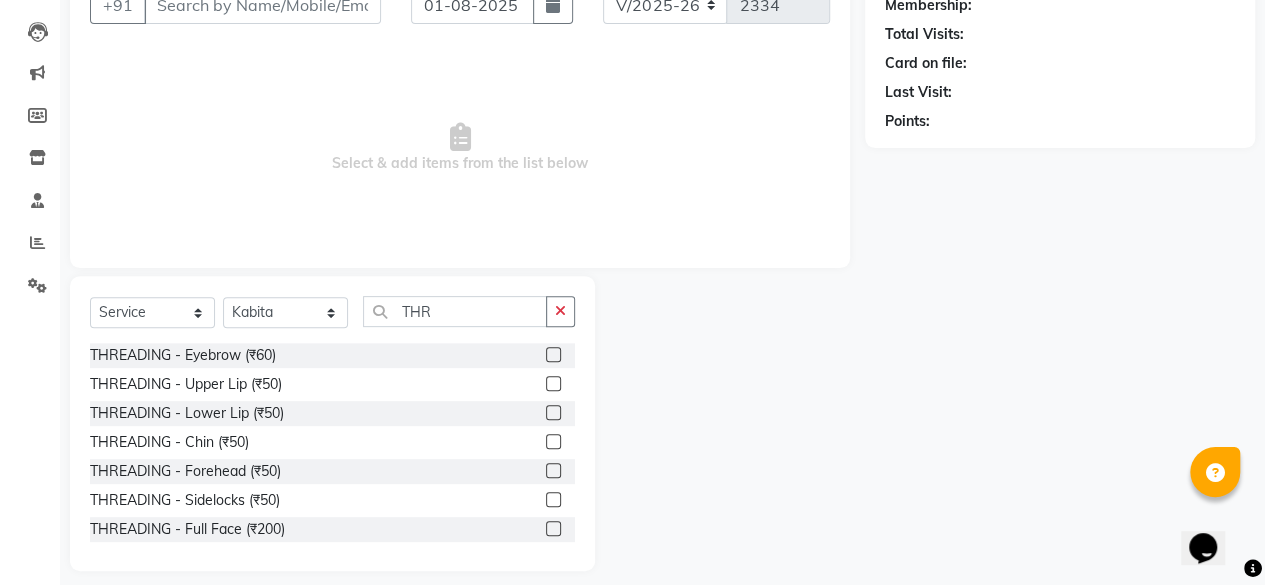 click 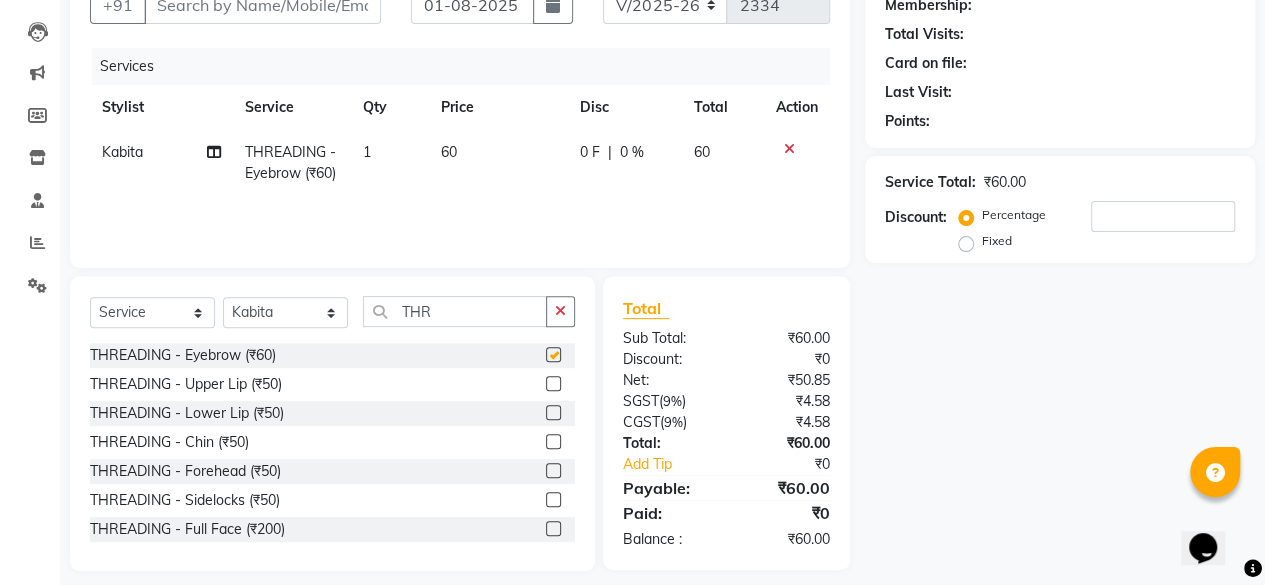 checkbox on "false" 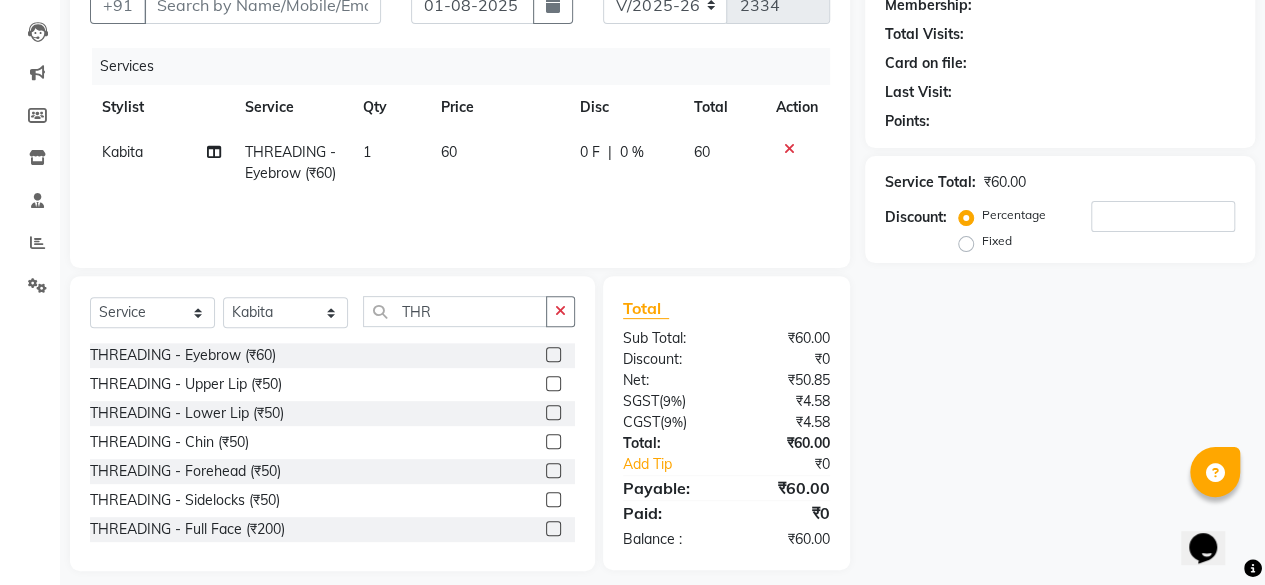 click 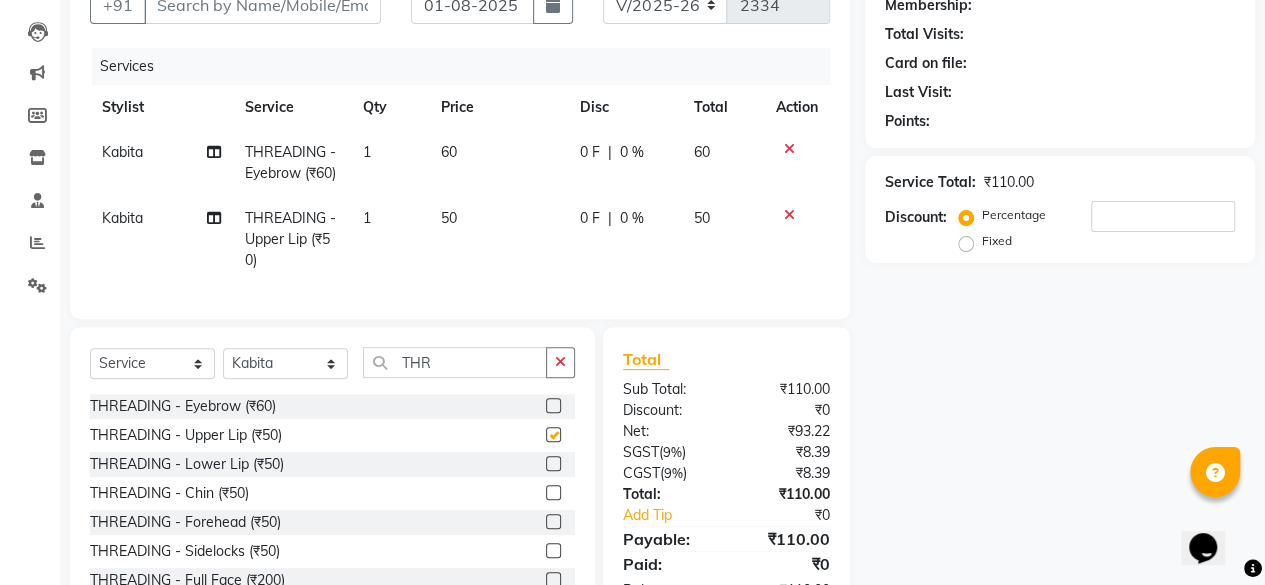 checkbox on "false" 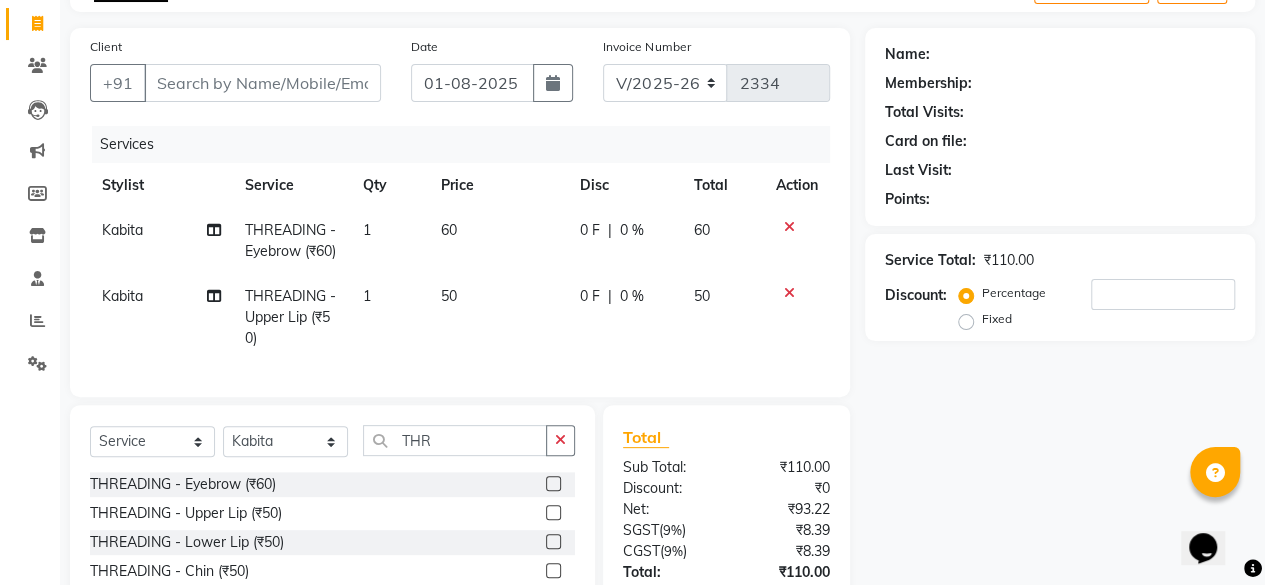 scroll, scrollTop: 0, scrollLeft: 0, axis: both 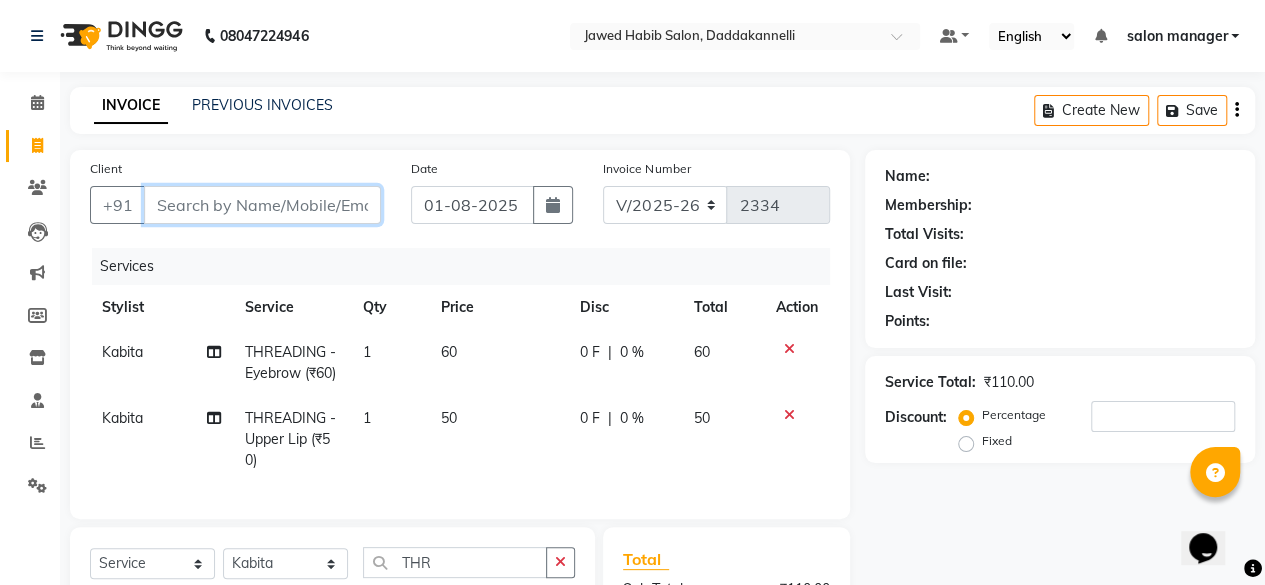 click on "Client" at bounding box center [262, 205] 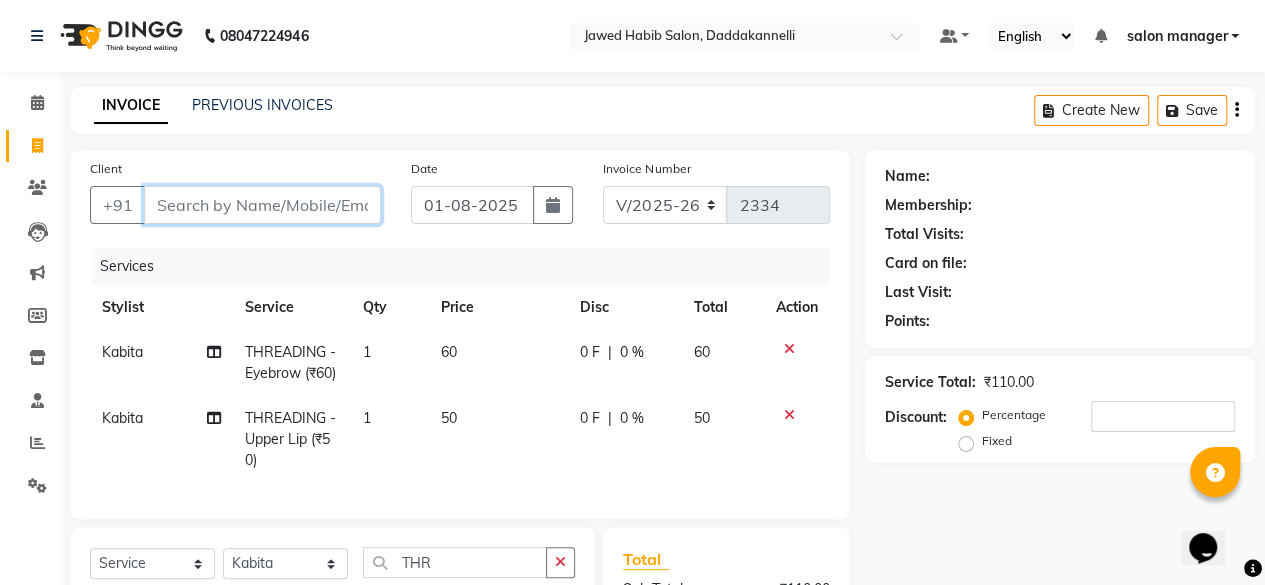 type on "9" 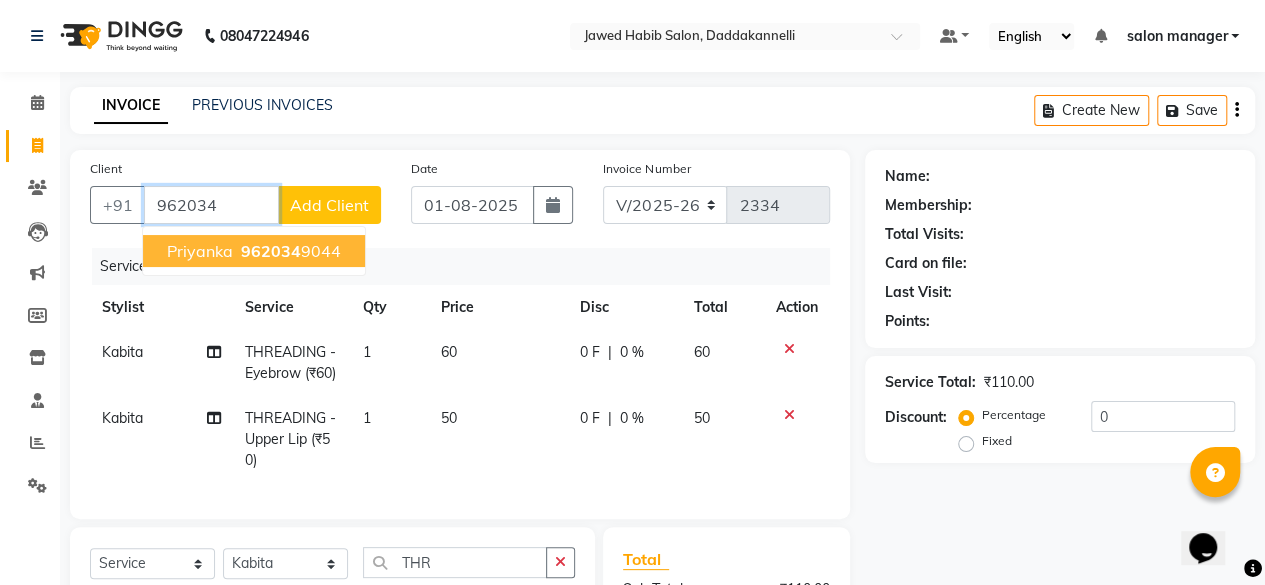 click on "962034 9044" at bounding box center [289, 251] 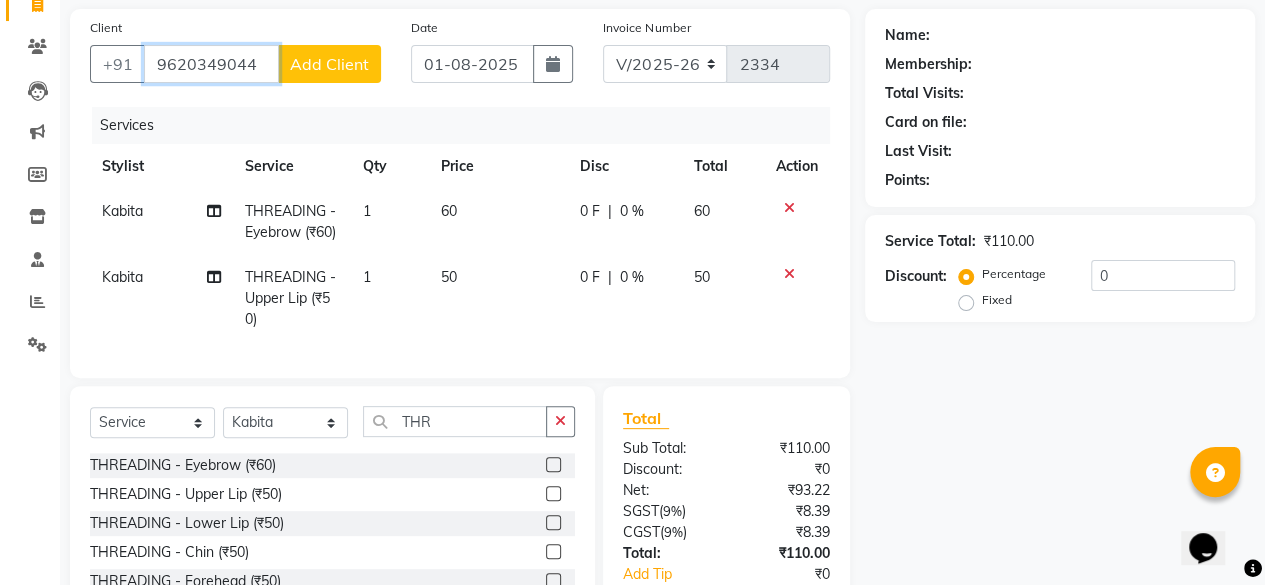 scroll, scrollTop: 100, scrollLeft: 0, axis: vertical 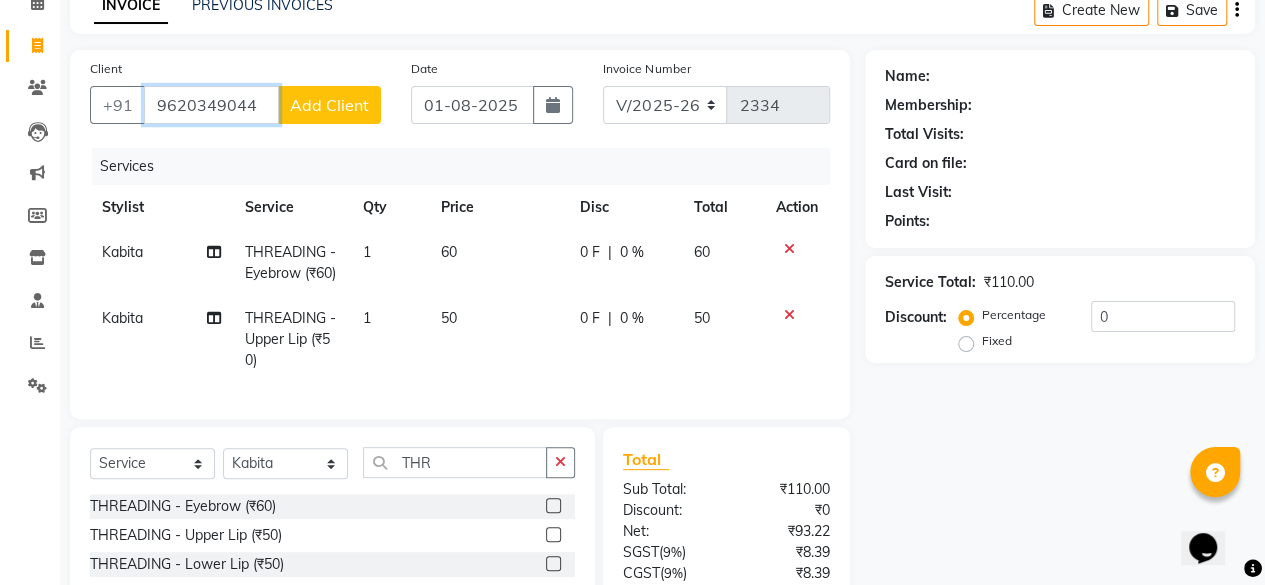 click on "9620349044" at bounding box center [211, 105] 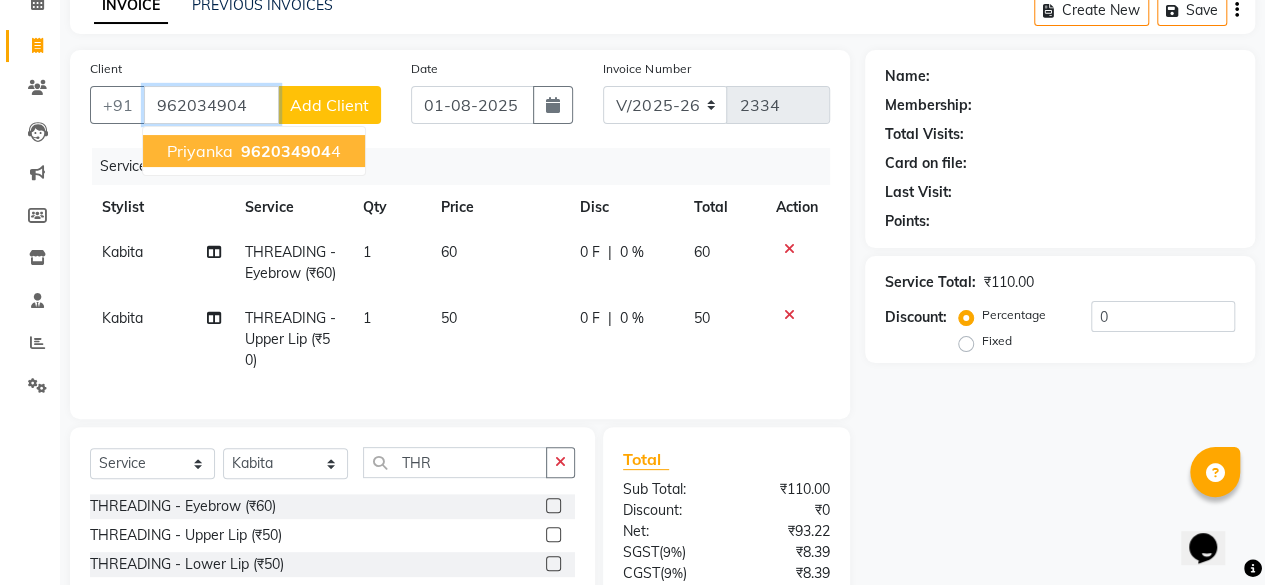 click on "962034904" at bounding box center [286, 151] 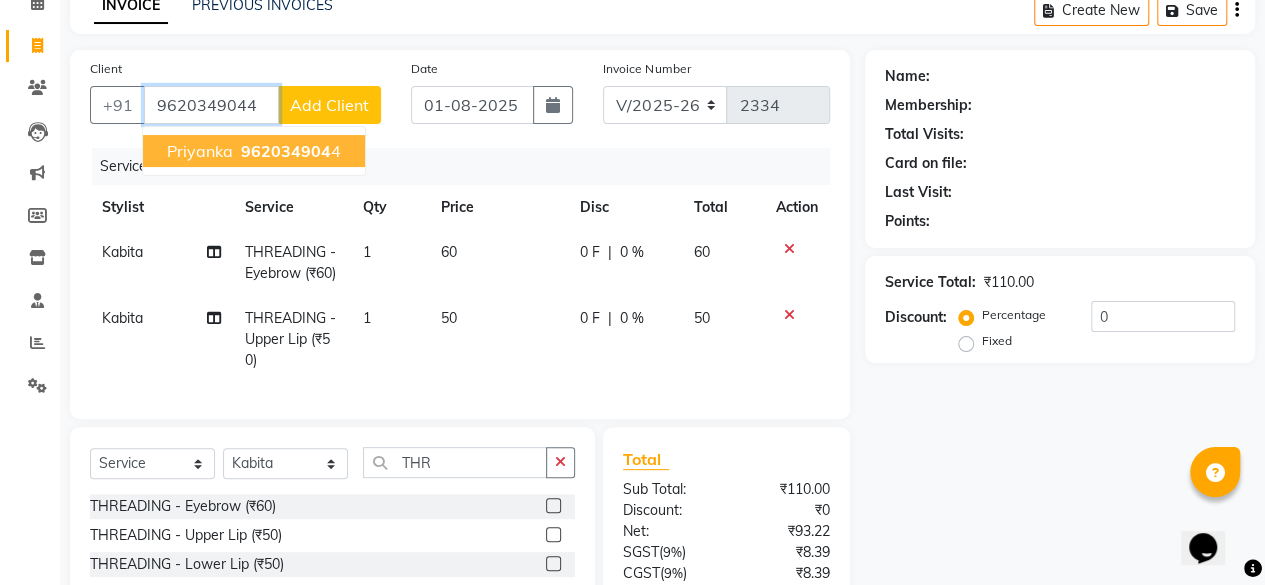 type on "9620349044" 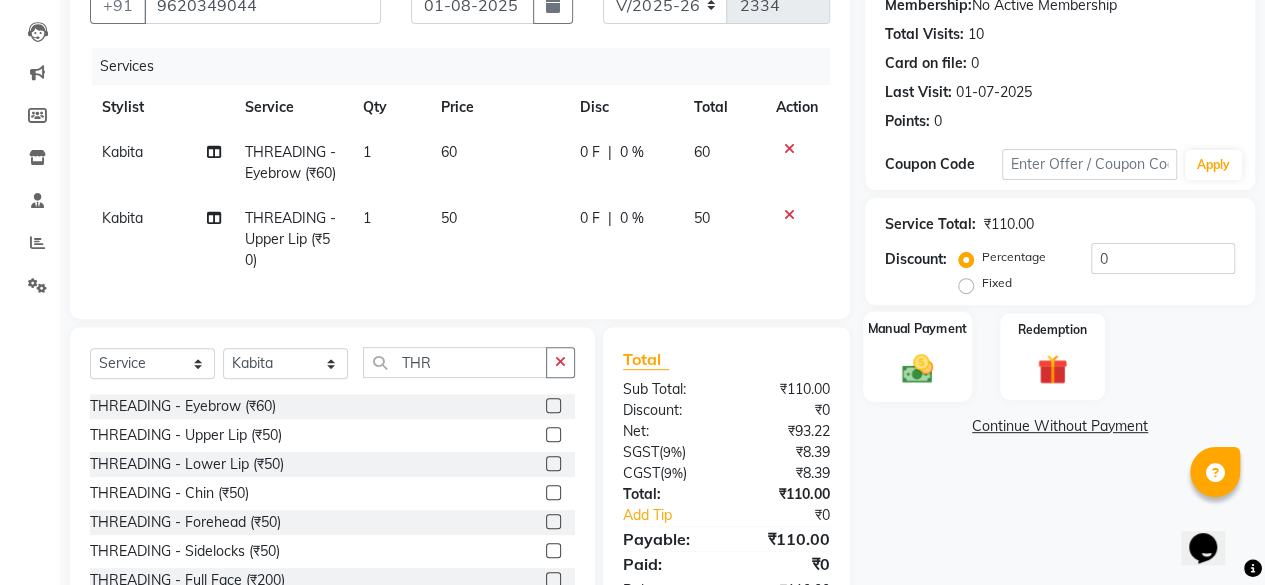 click on "Manual Payment" 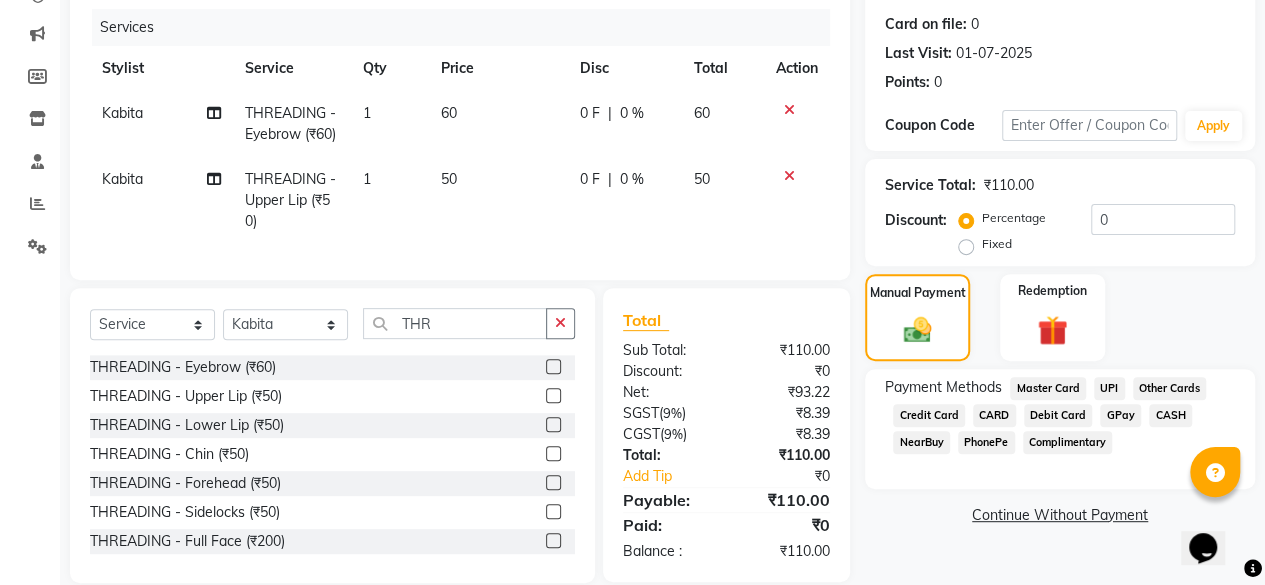 scroll, scrollTop: 300, scrollLeft: 0, axis: vertical 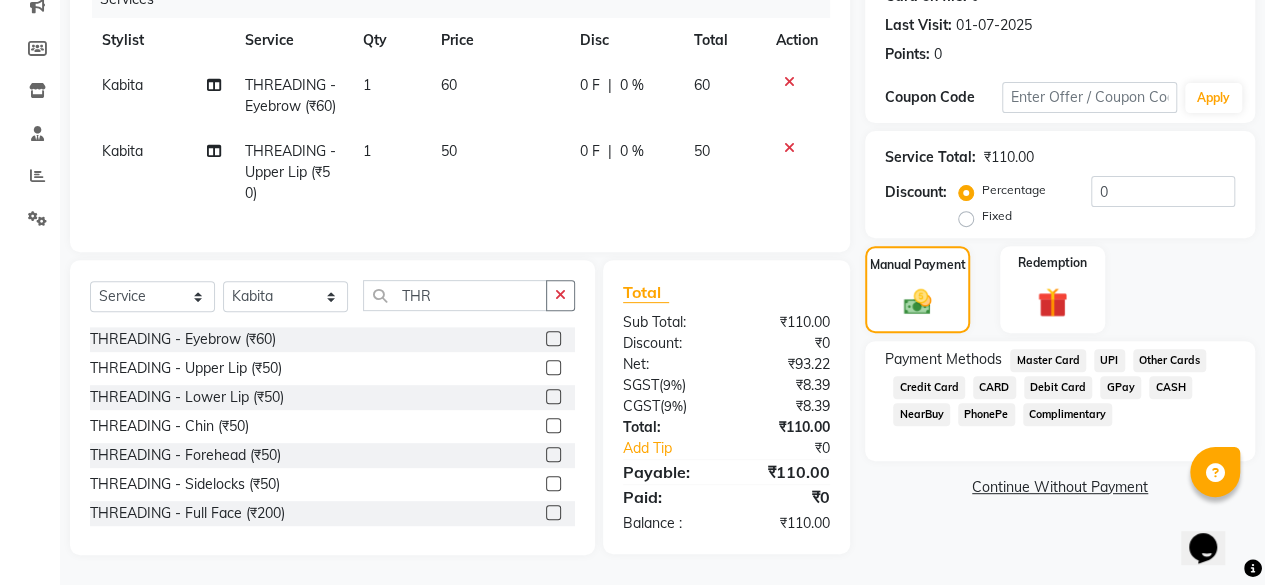click on "UPI" 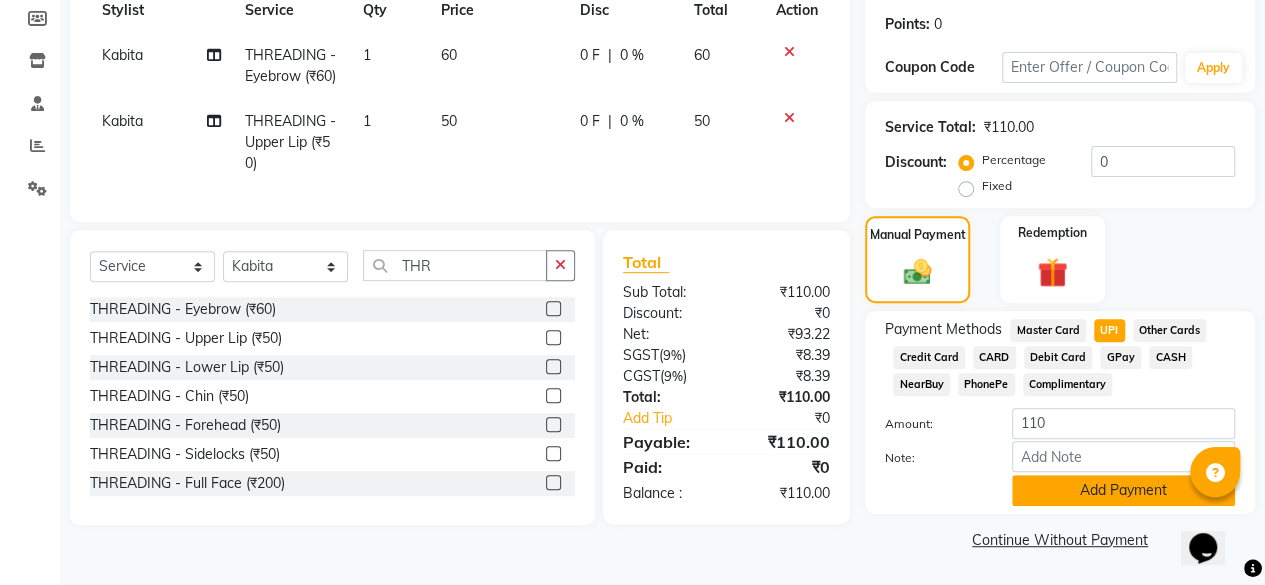 click on "Add Payment" 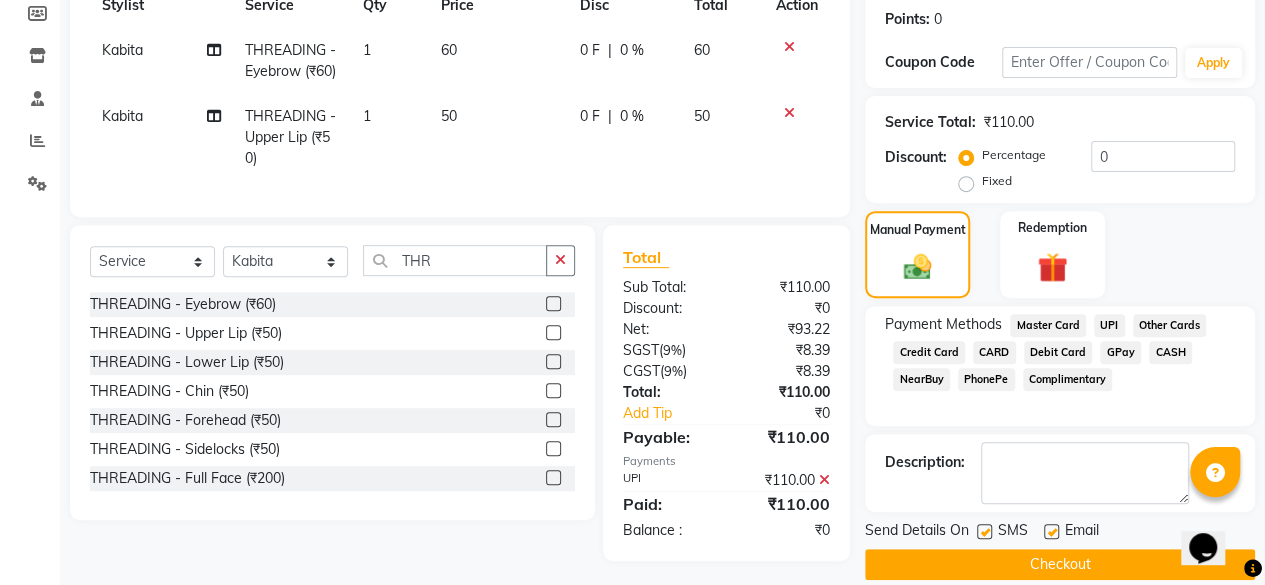 scroll, scrollTop: 342, scrollLeft: 0, axis: vertical 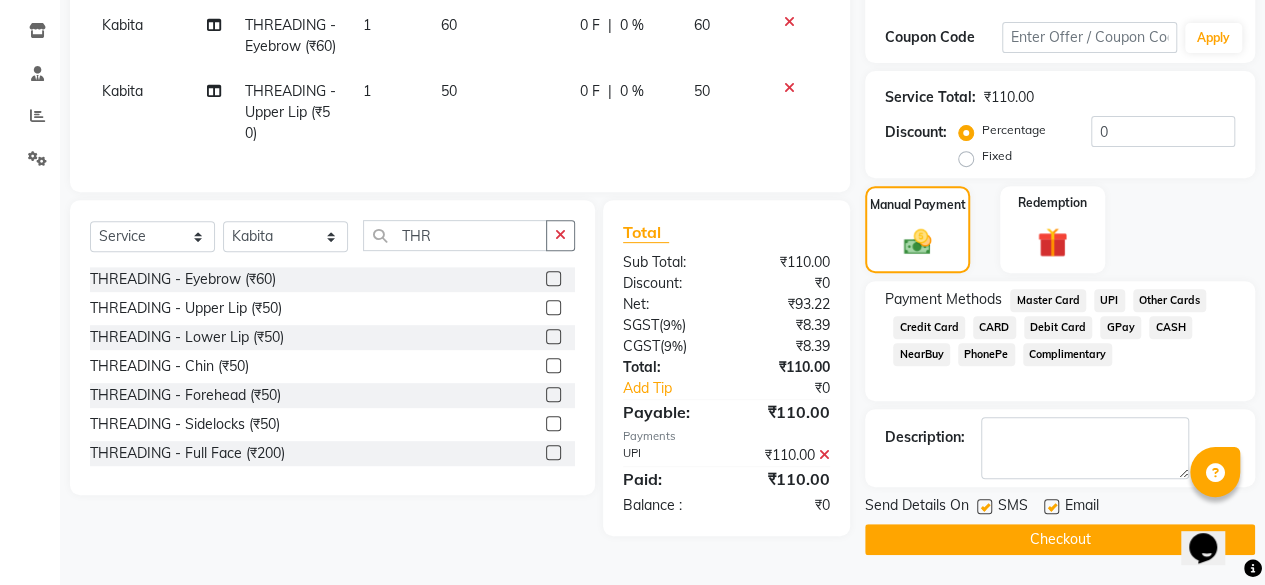 click 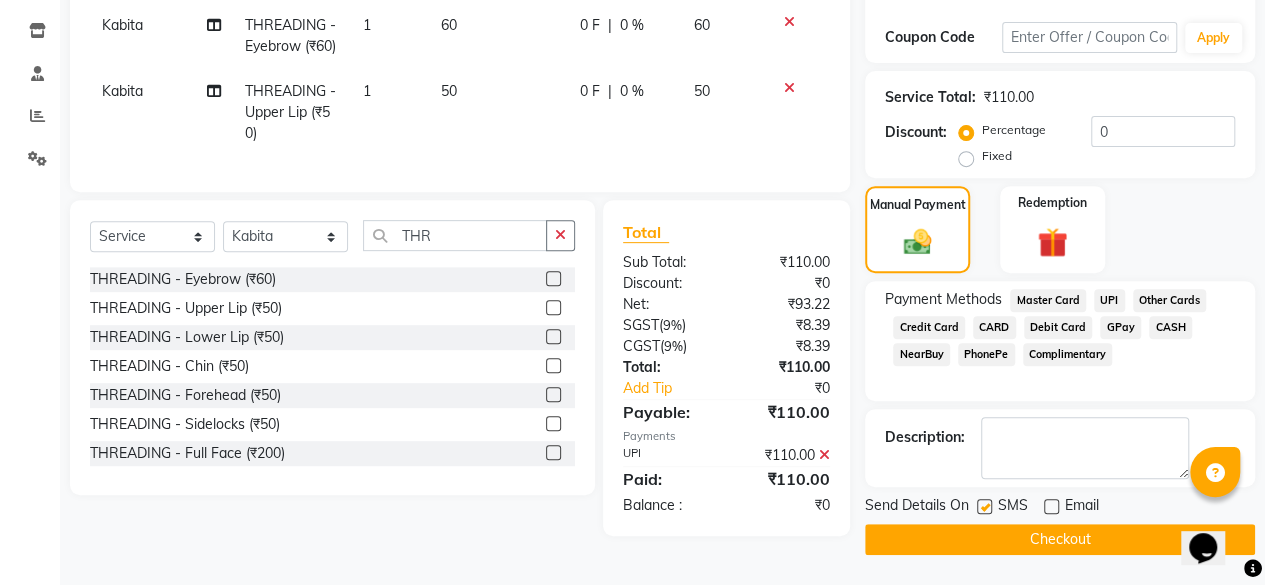 click on "Checkout" 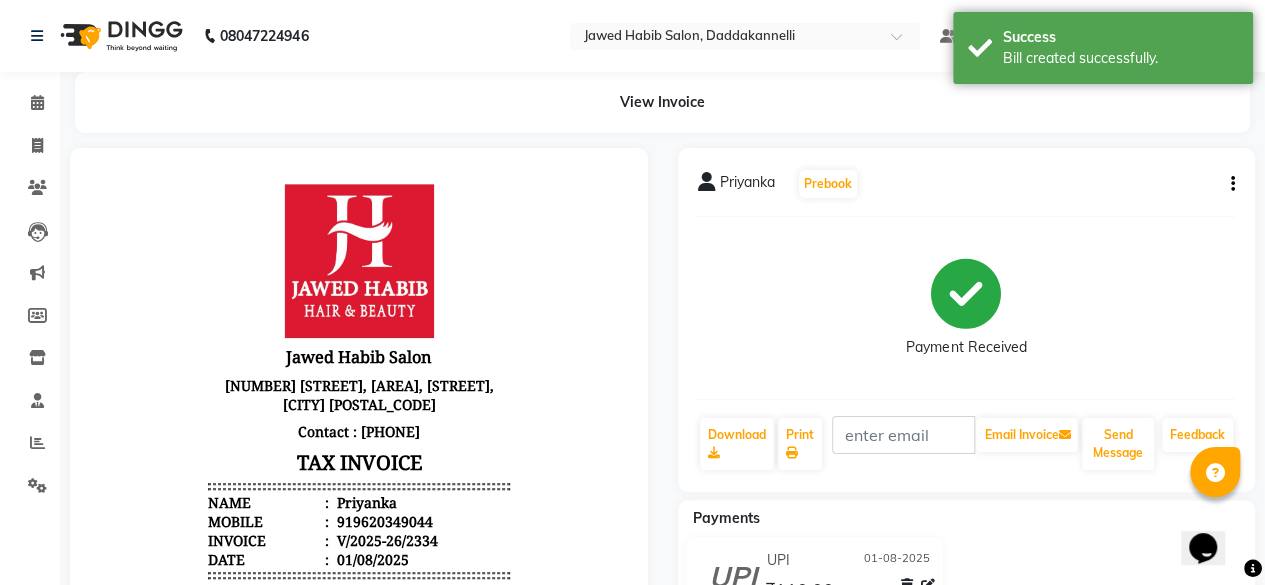 scroll, scrollTop: 0, scrollLeft: 0, axis: both 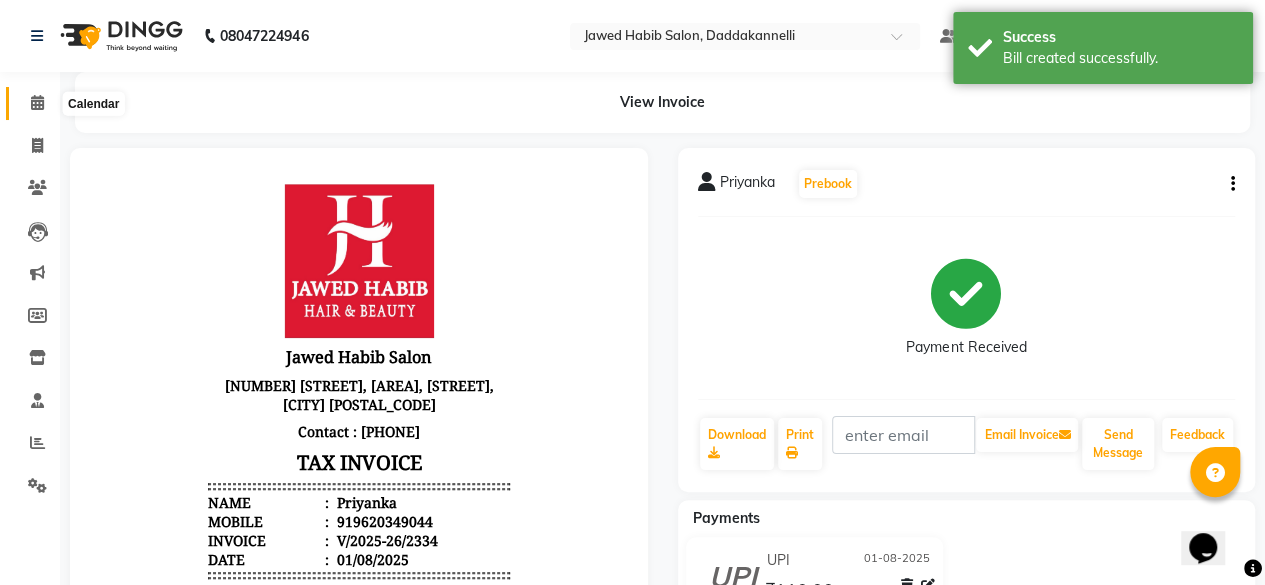 click 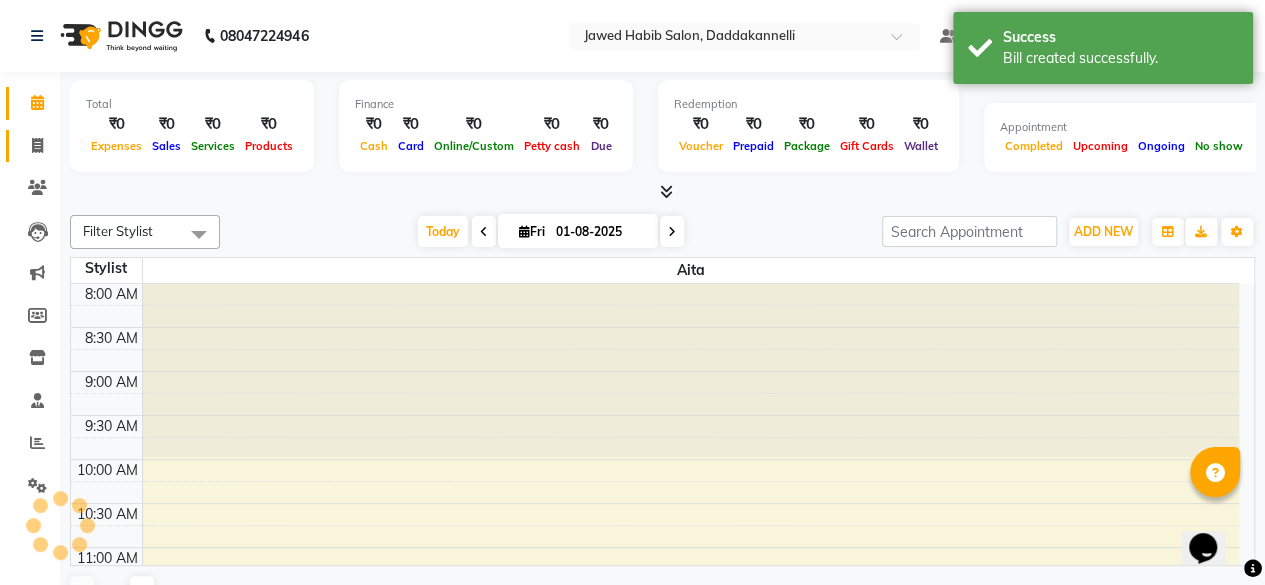 scroll, scrollTop: 348, scrollLeft: 0, axis: vertical 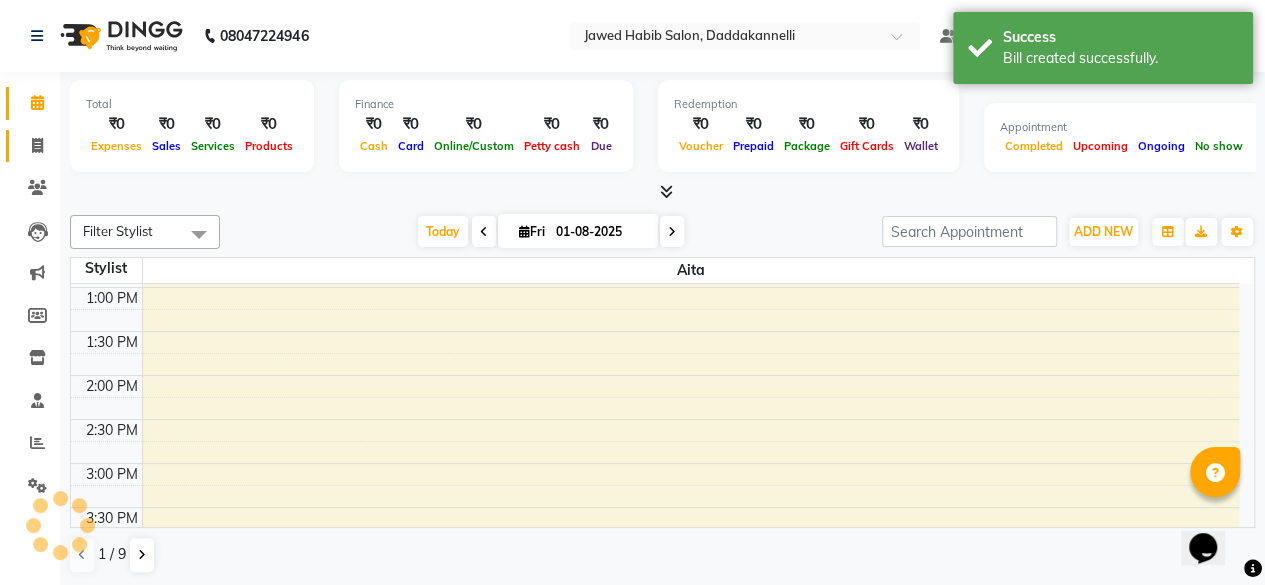 click on "Invoice" 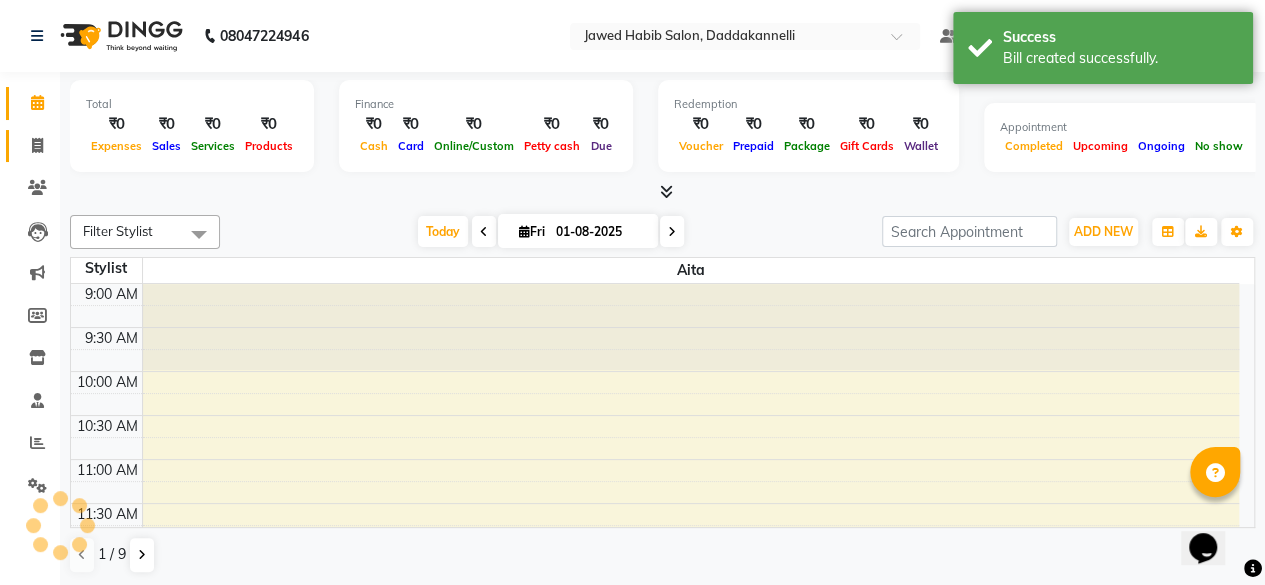 select on "service" 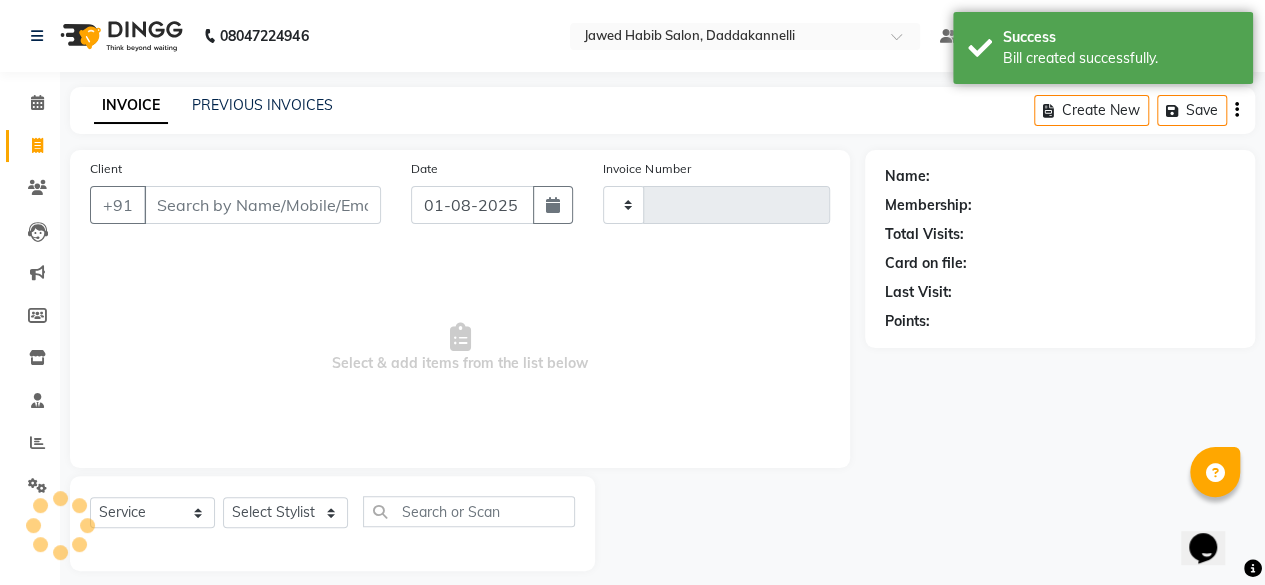 type on "2335" 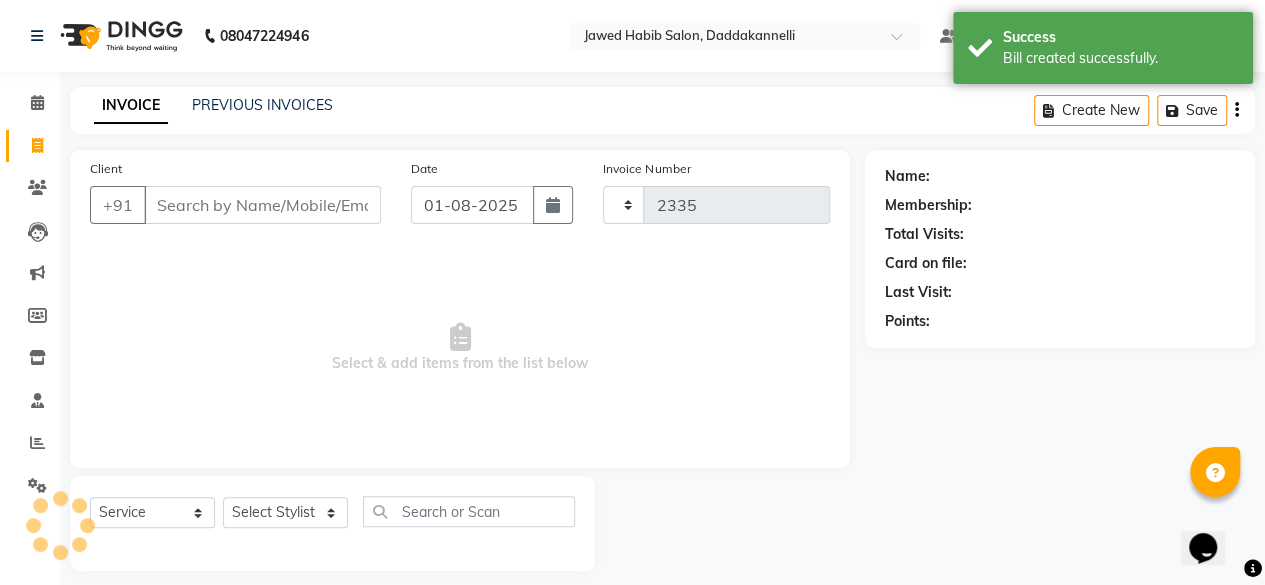 select on "6354" 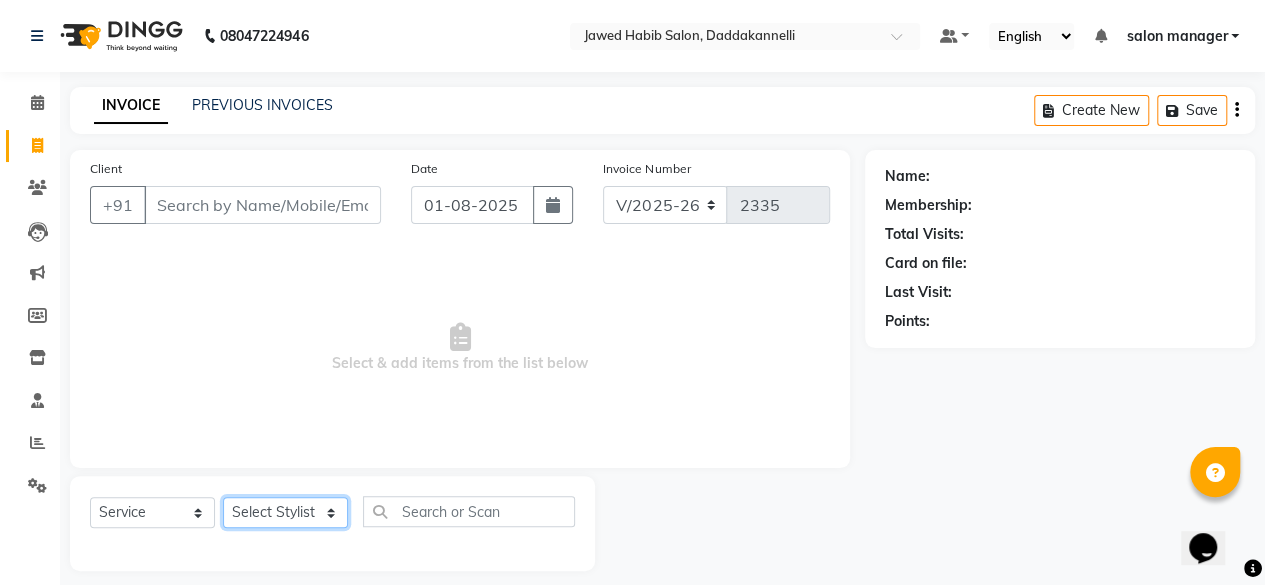 drag, startPoint x: 288, startPoint y: 507, endPoint x: 275, endPoint y: 503, distance: 13.601471 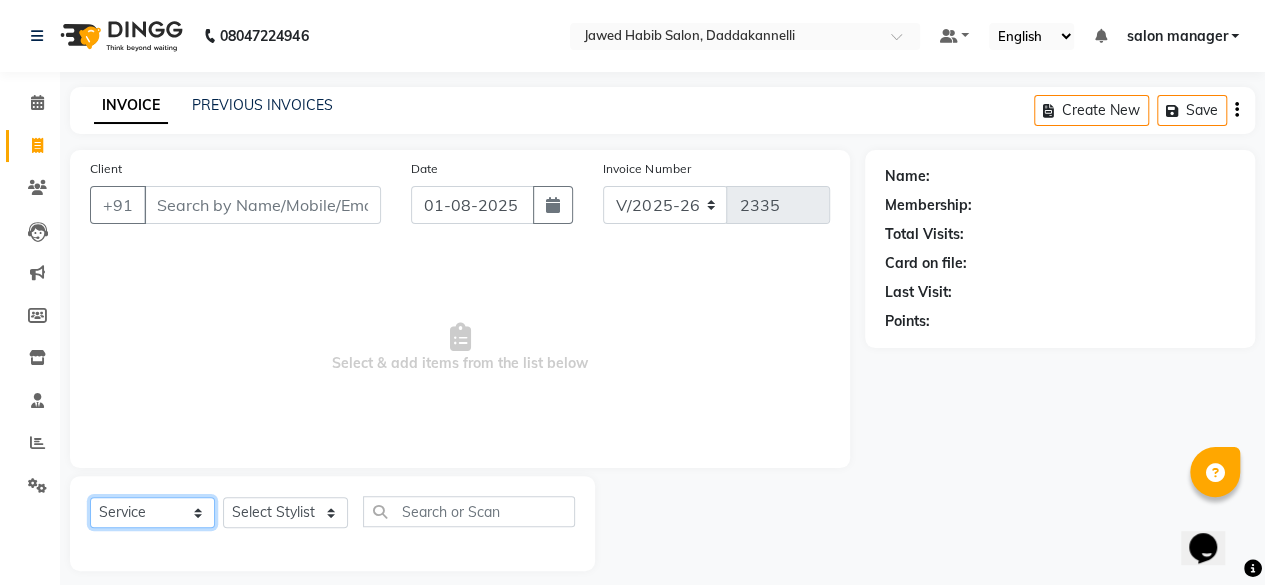click on "Select  Service  Product  Membership  Package Voucher Prepaid Gift Card" 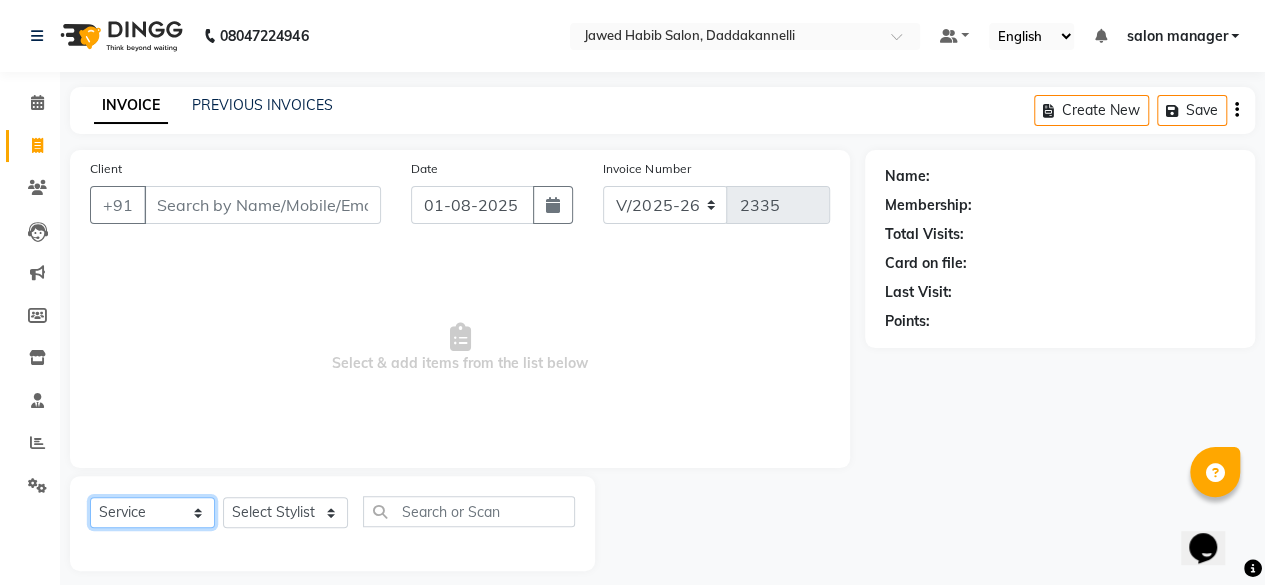 select on "package" 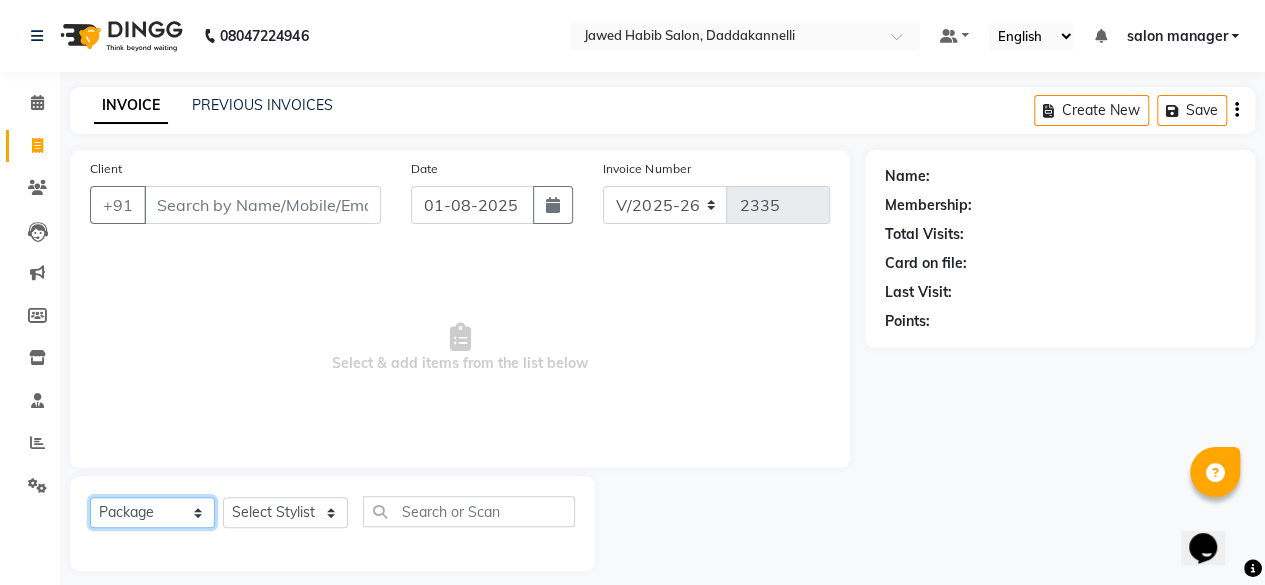 click on "Select  Service  Product  Membership  Package Voucher Prepaid Gift Card" 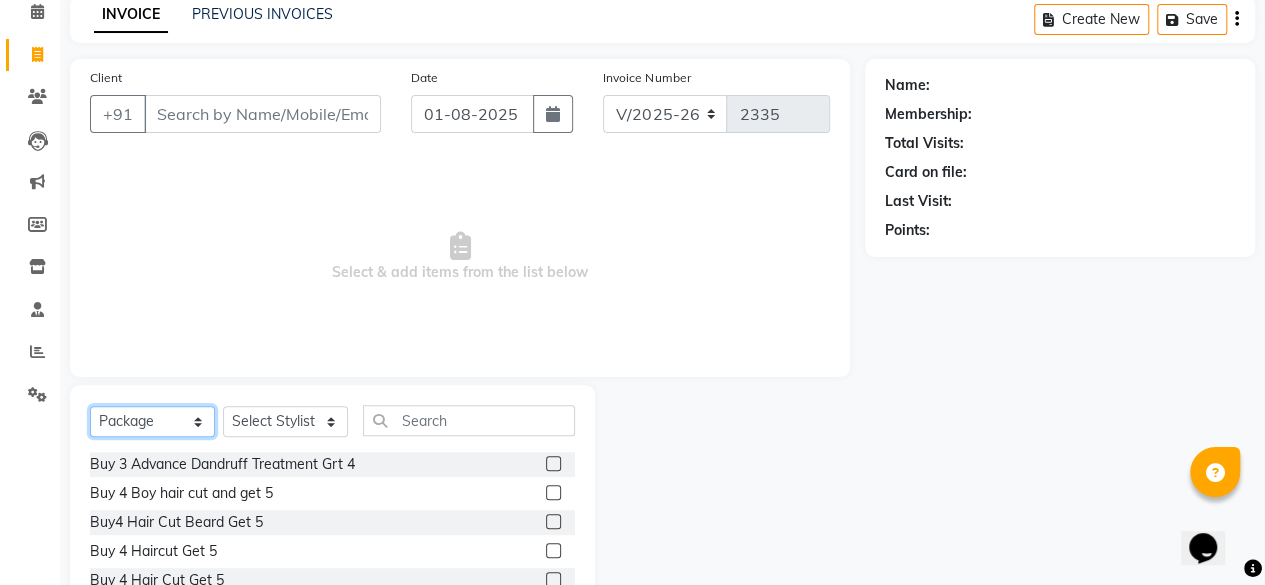 scroll, scrollTop: 200, scrollLeft: 0, axis: vertical 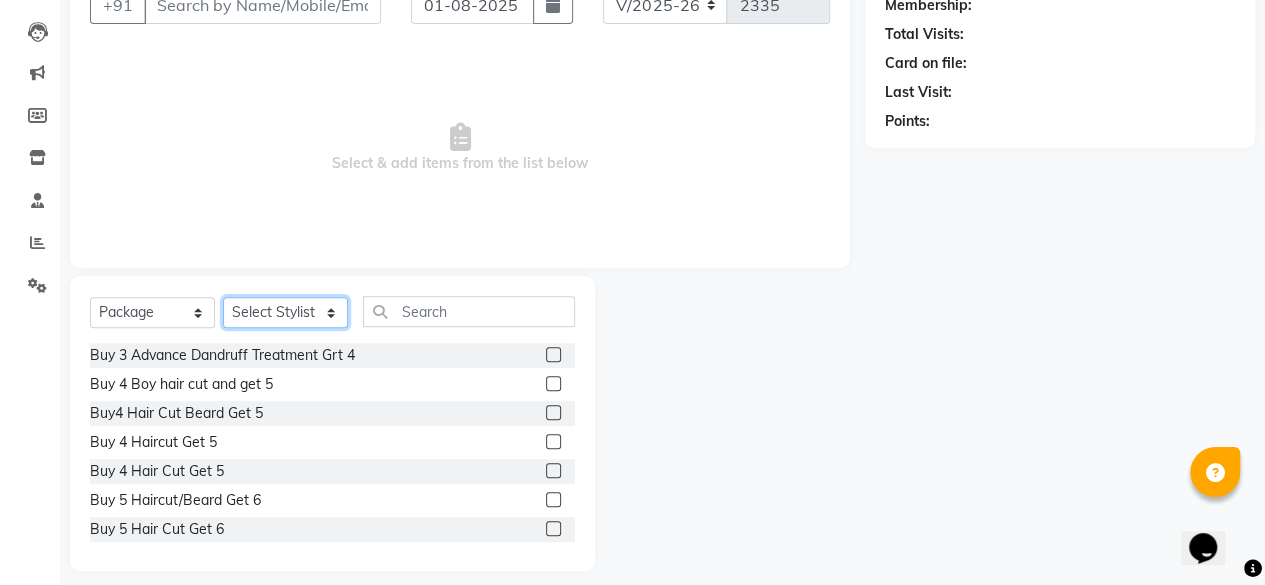 click on "Select Stylist aita DINGG SUPPORT Kabita KAMLA Rahul Riya Tamang Sajal salon manager Sonu Vimal" 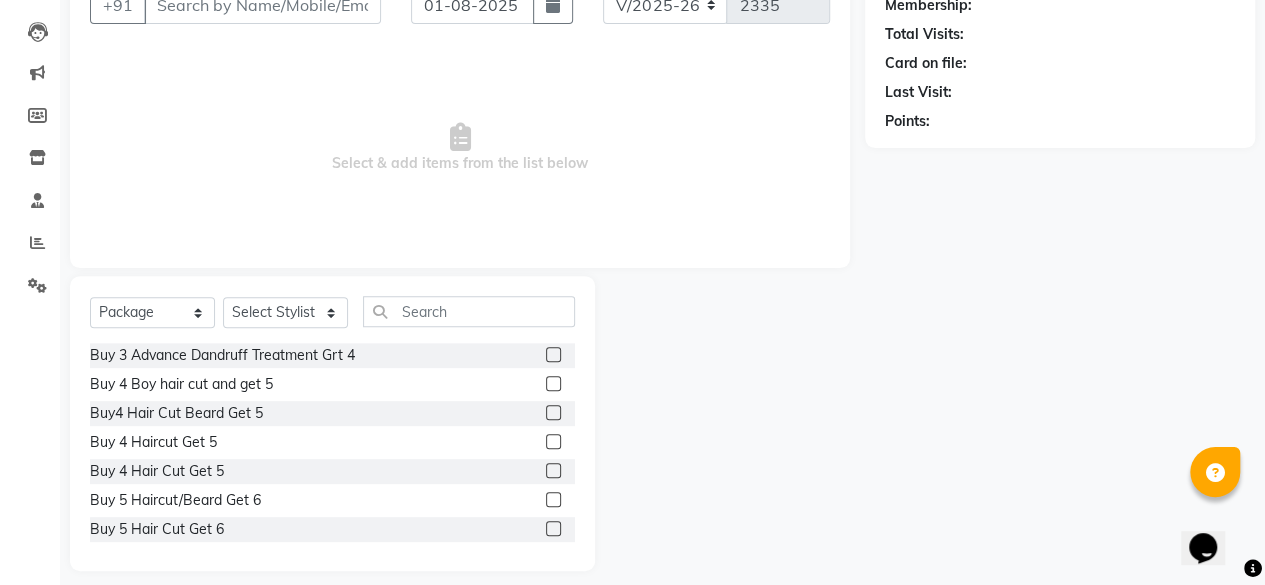 click 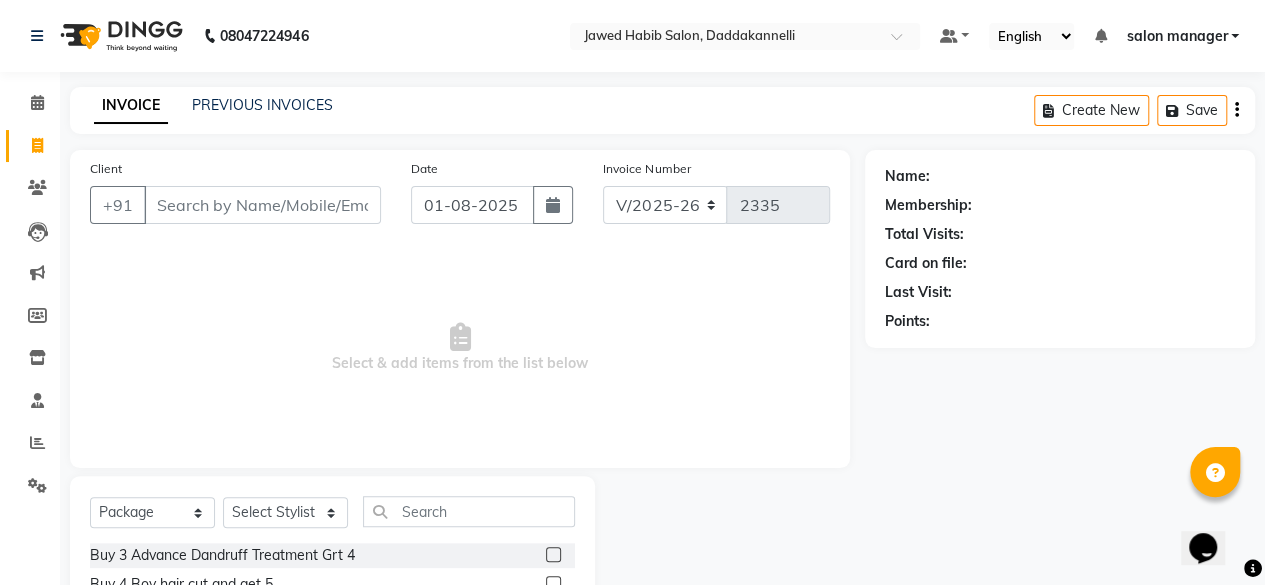 scroll, scrollTop: 200, scrollLeft: 0, axis: vertical 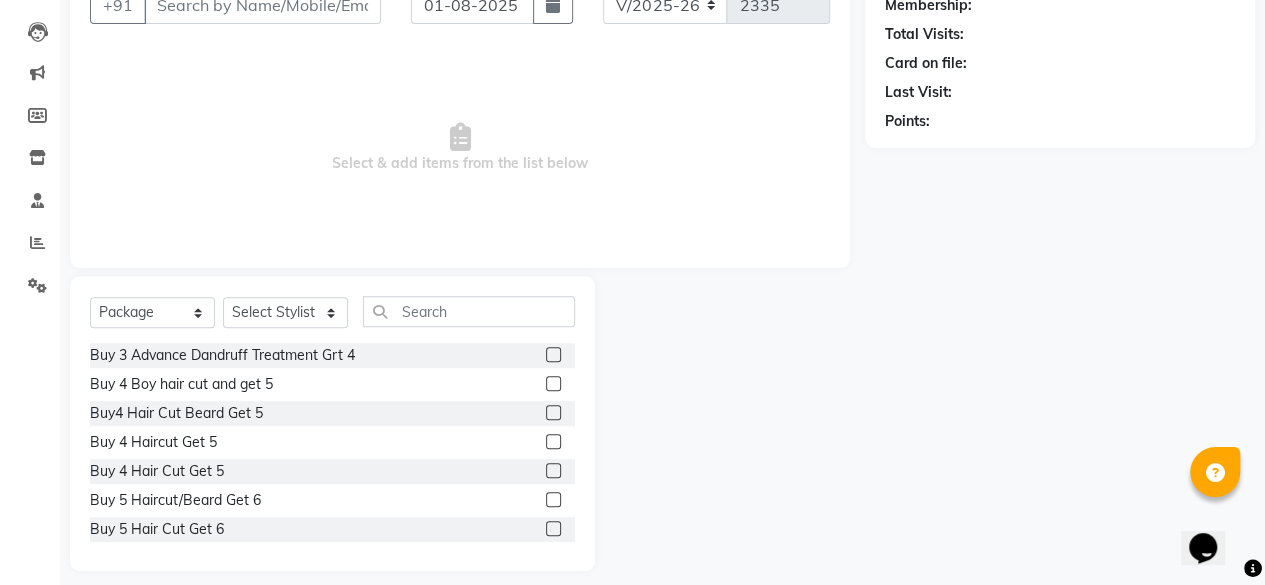 click 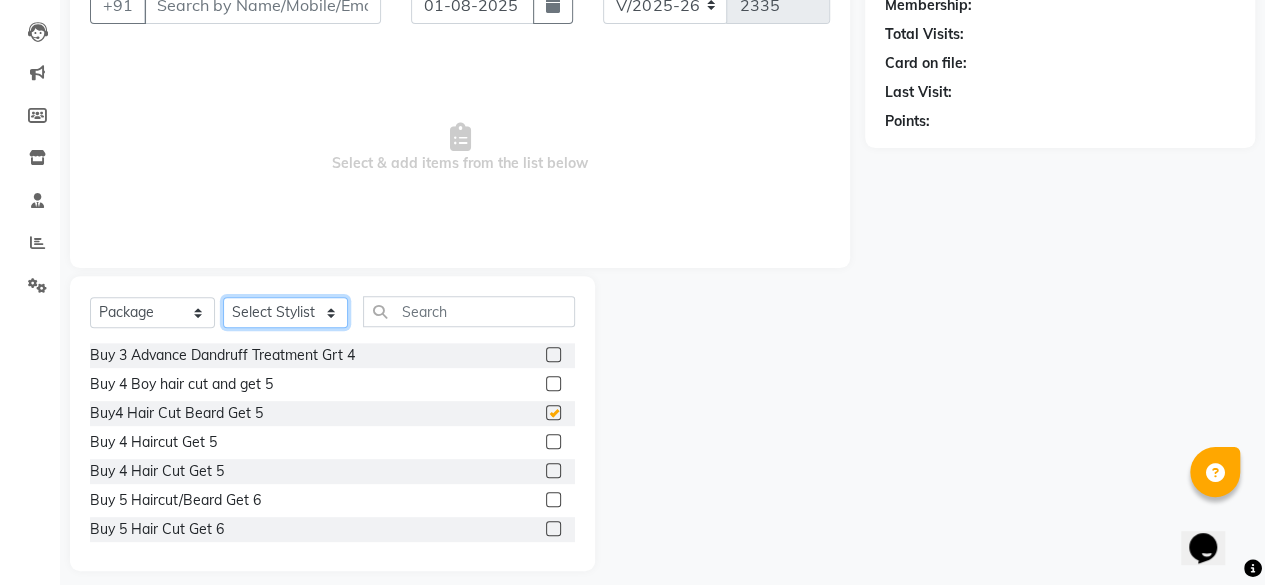 checkbox on "false" 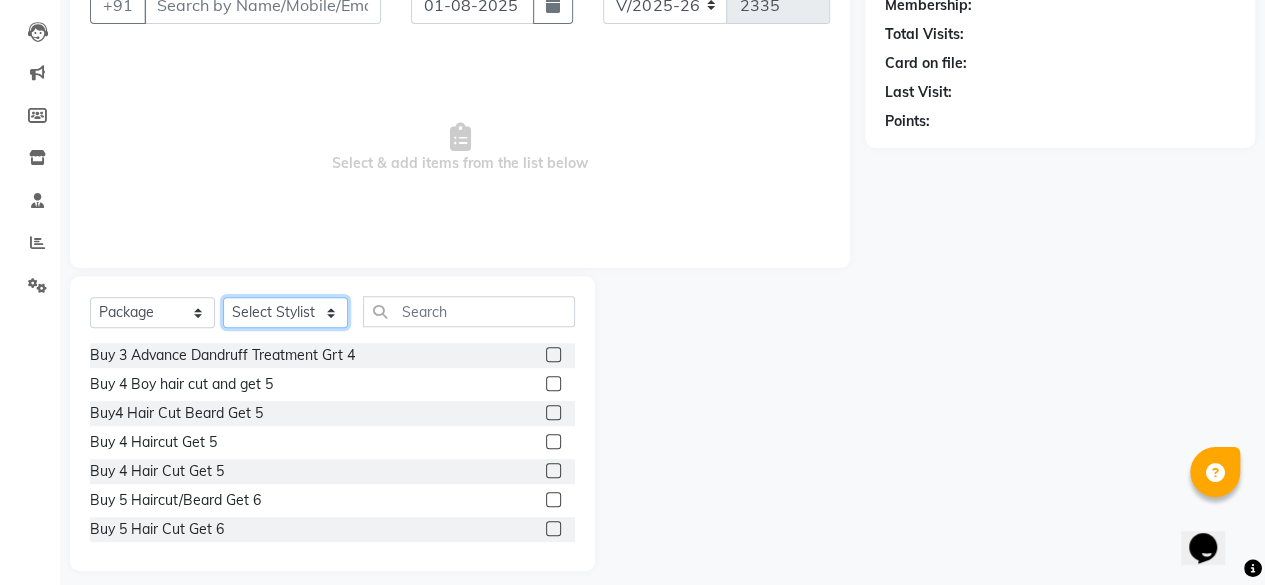 click on "Select Stylist aita DINGG SUPPORT Kabita KAMLA Rahul Riya Tamang Sajal salon manager Sonu Vimal" 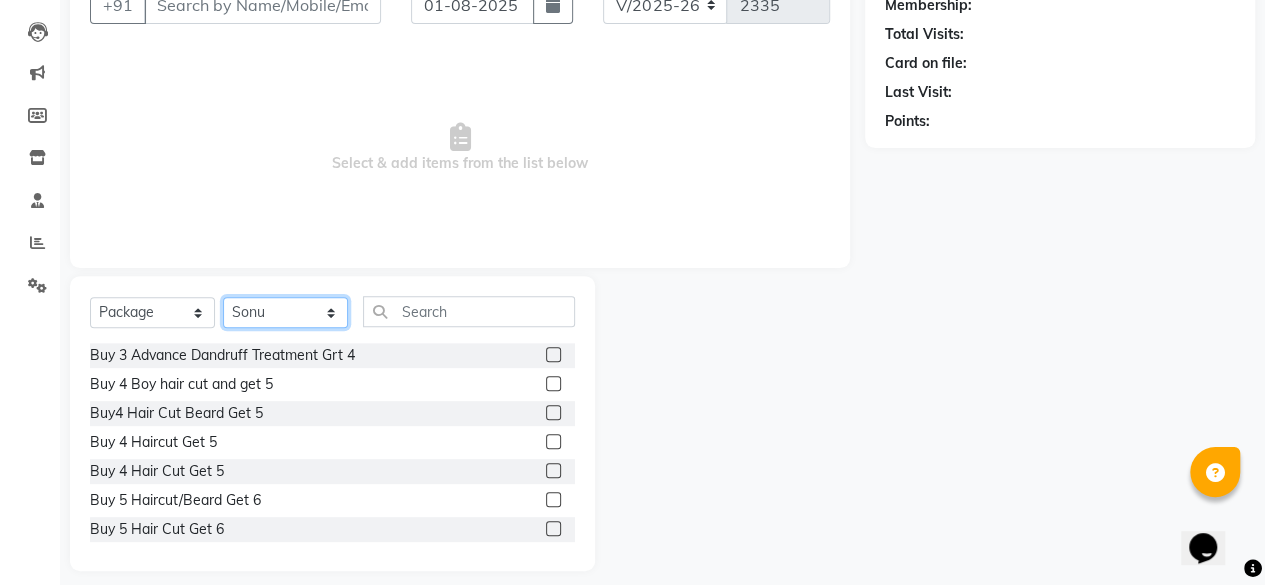 click on "Select Stylist aita DINGG SUPPORT Kabita KAMLA Rahul Riya Tamang Sajal salon manager Sonu Vimal" 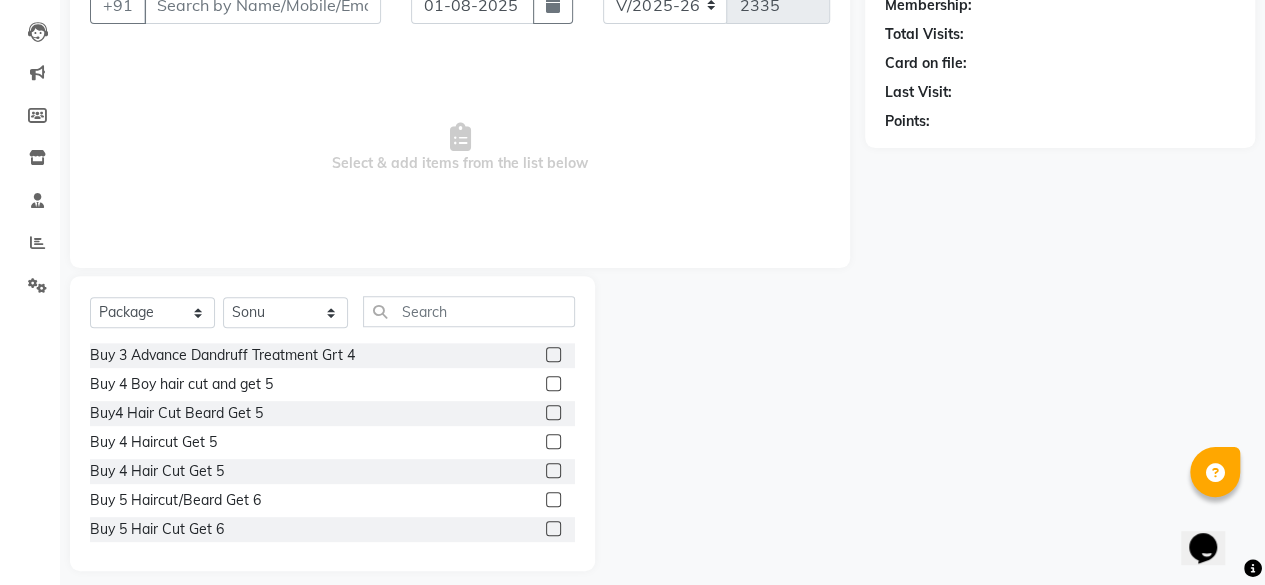 click 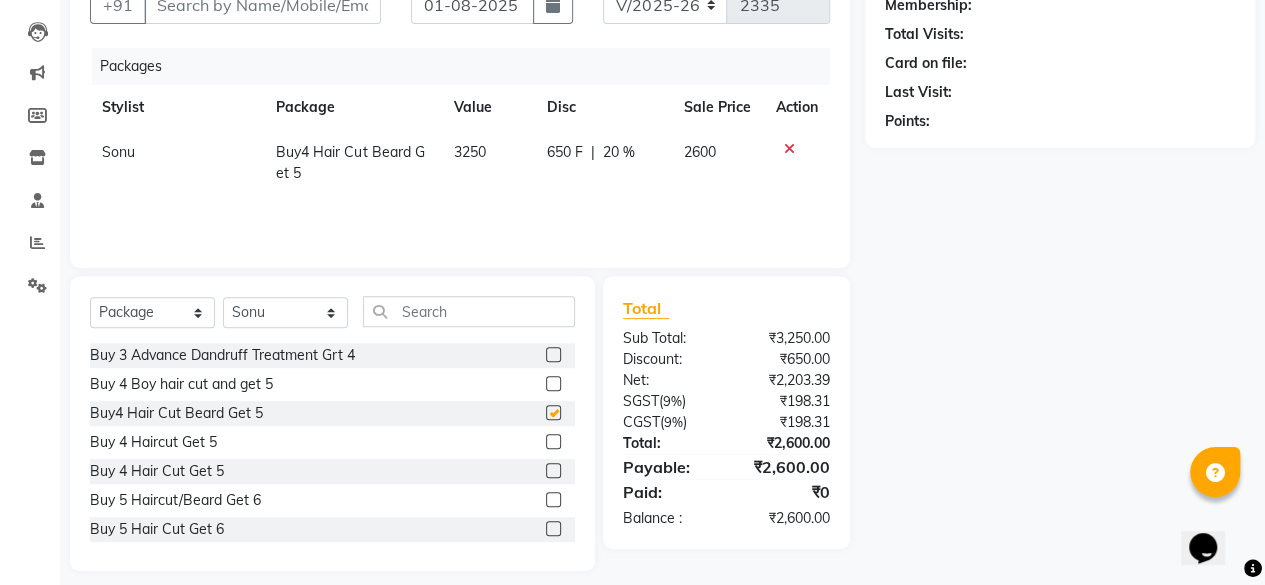 checkbox on "false" 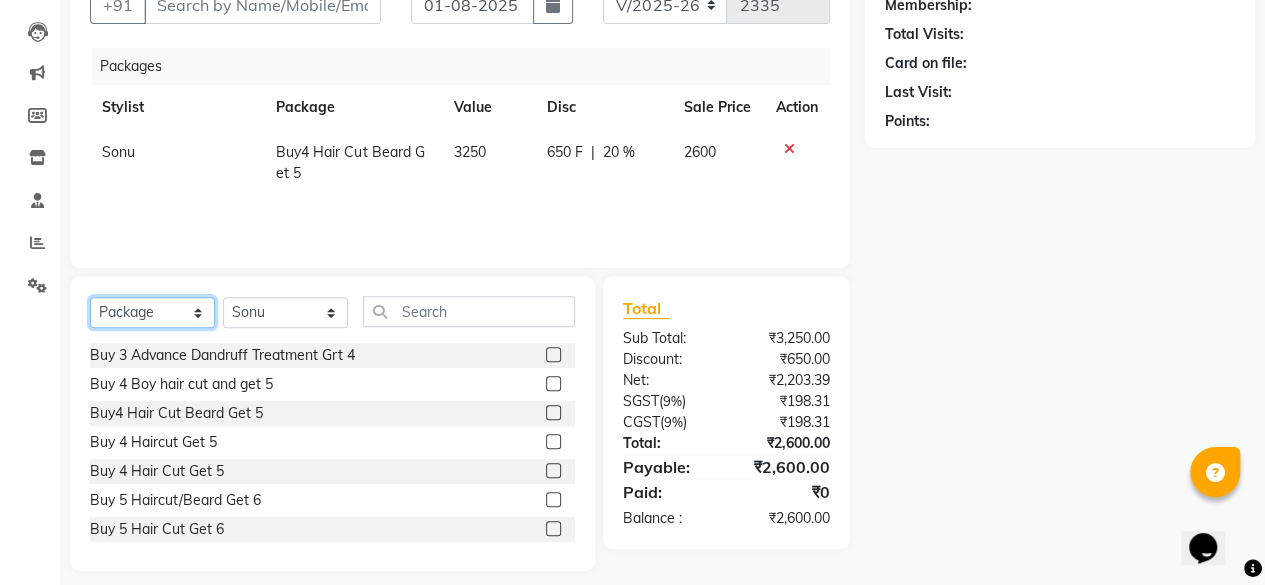 click on "Select  Service  Product  Membership  Package Voucher Prepaid Gift Card" 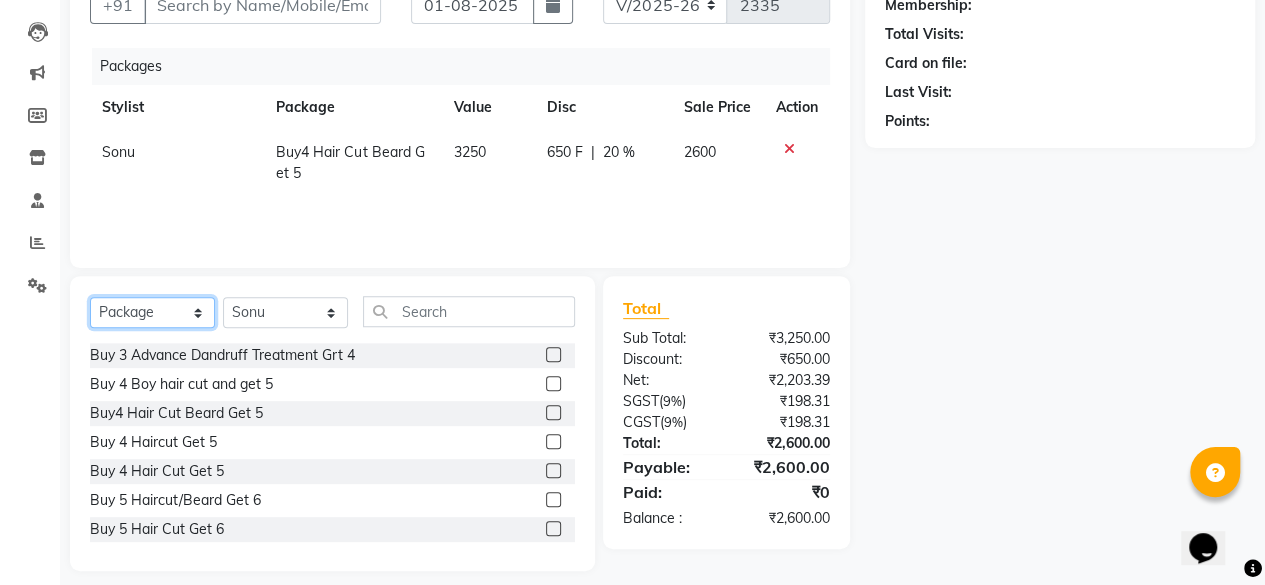 select on "P" 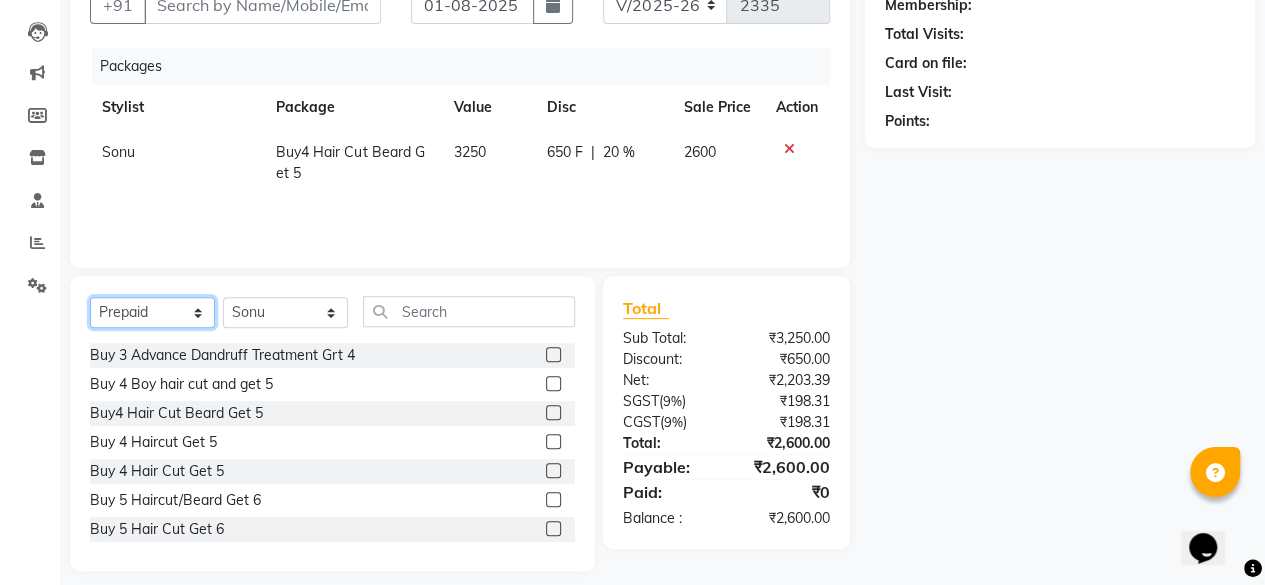 click on "Select  Service  Product  Membership  Package Voucher Prepaid Gift Card" 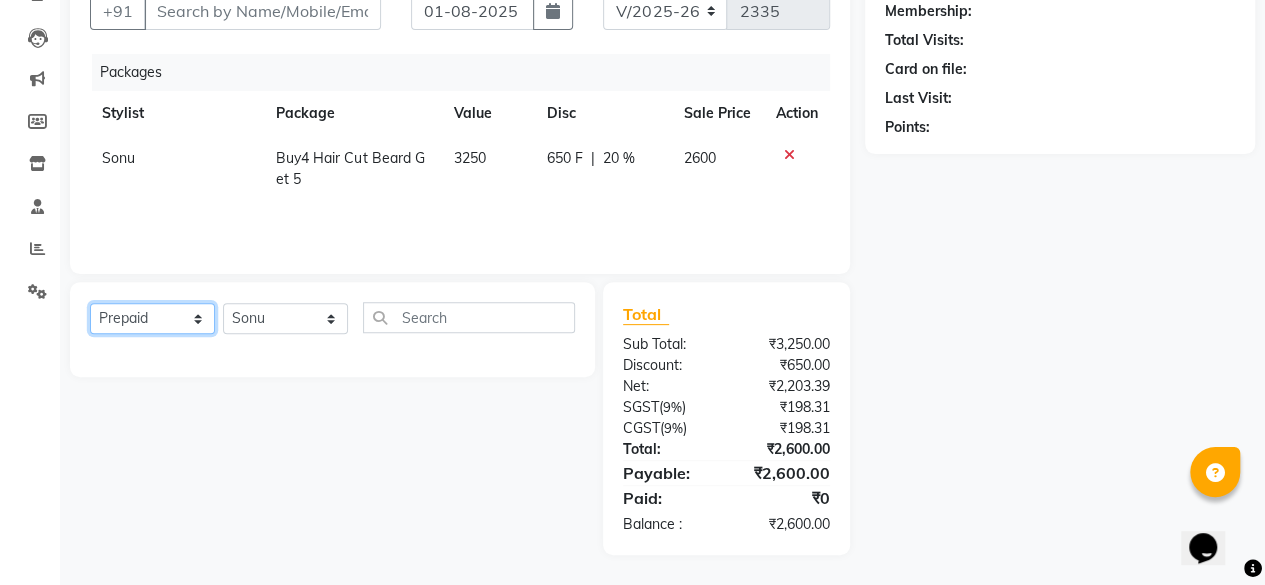scroll, scrollTop: 192, scrollLeft: 0, axis: vertical 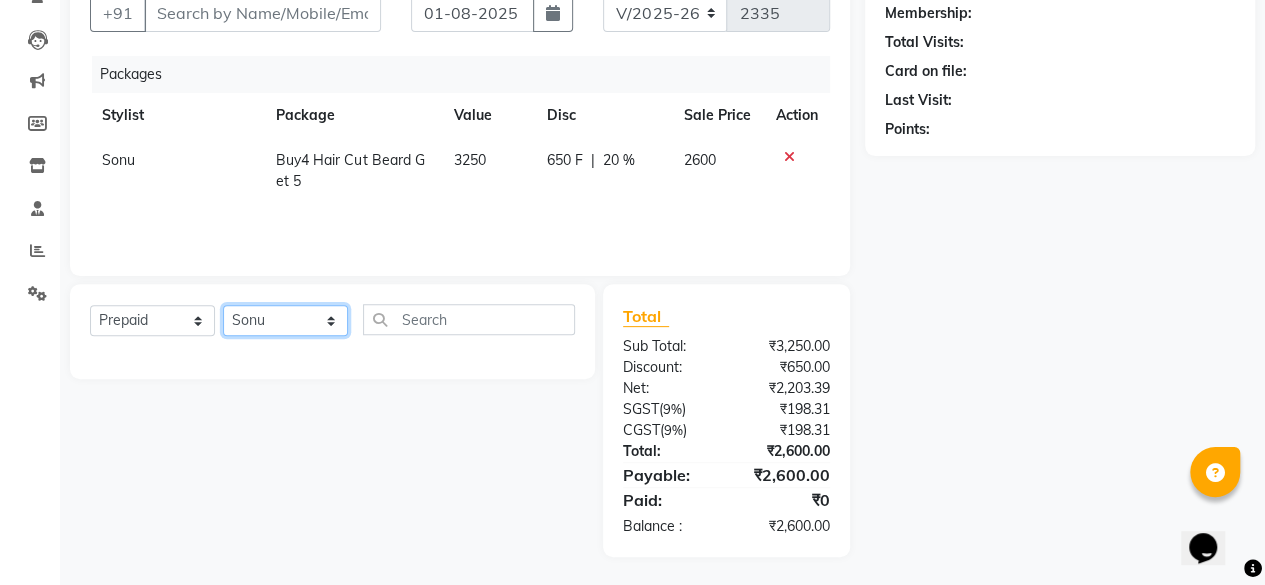 click on "Select Stylist aita DINGG SUPPORT Kabita KAMLA Rahul Riya Tamang Sajal salon manager Sonu Vimal" 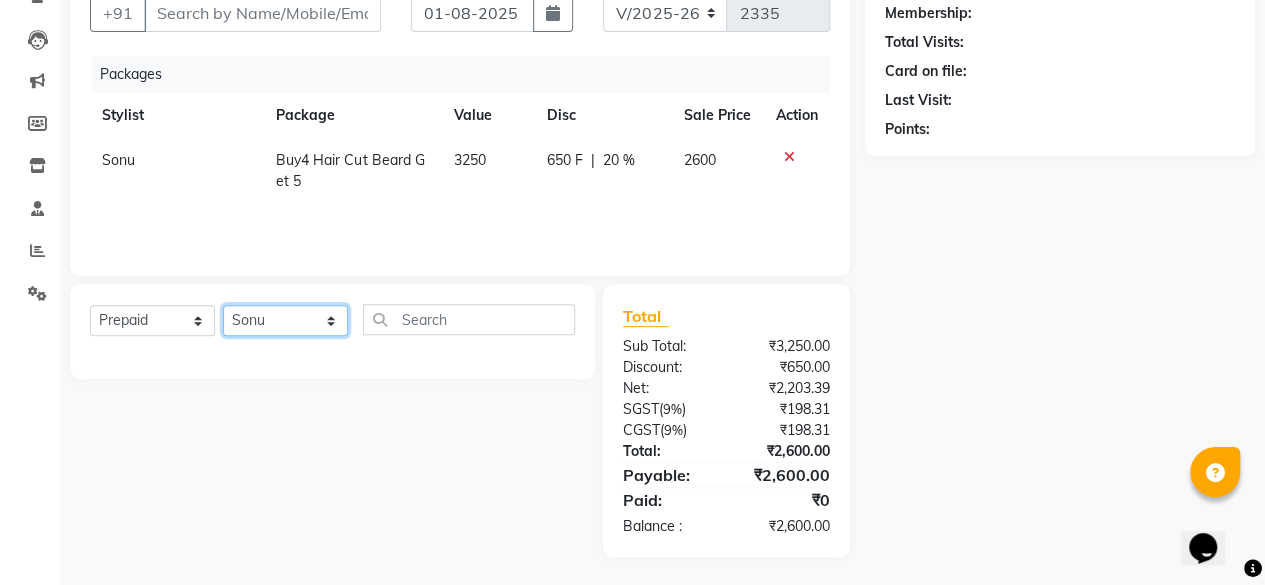 select on "64823" 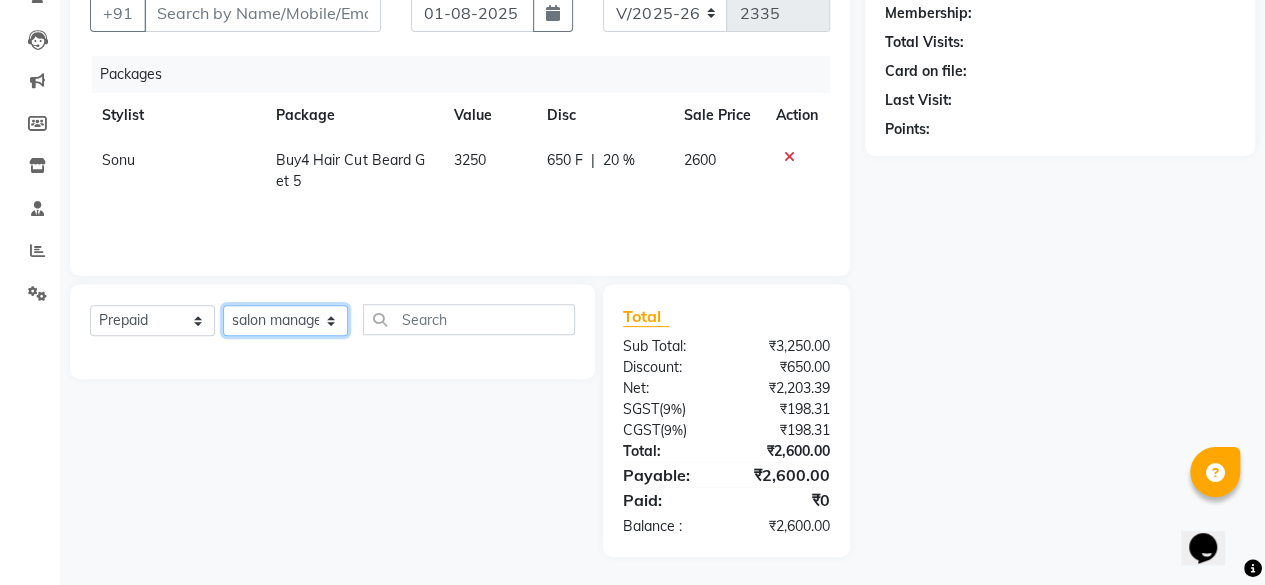 click on "Select Stylist aita DINGG SUPPORT Kabita KAMLA Rahul Riya Tamang Sajal salon manager Sonu Vimal" 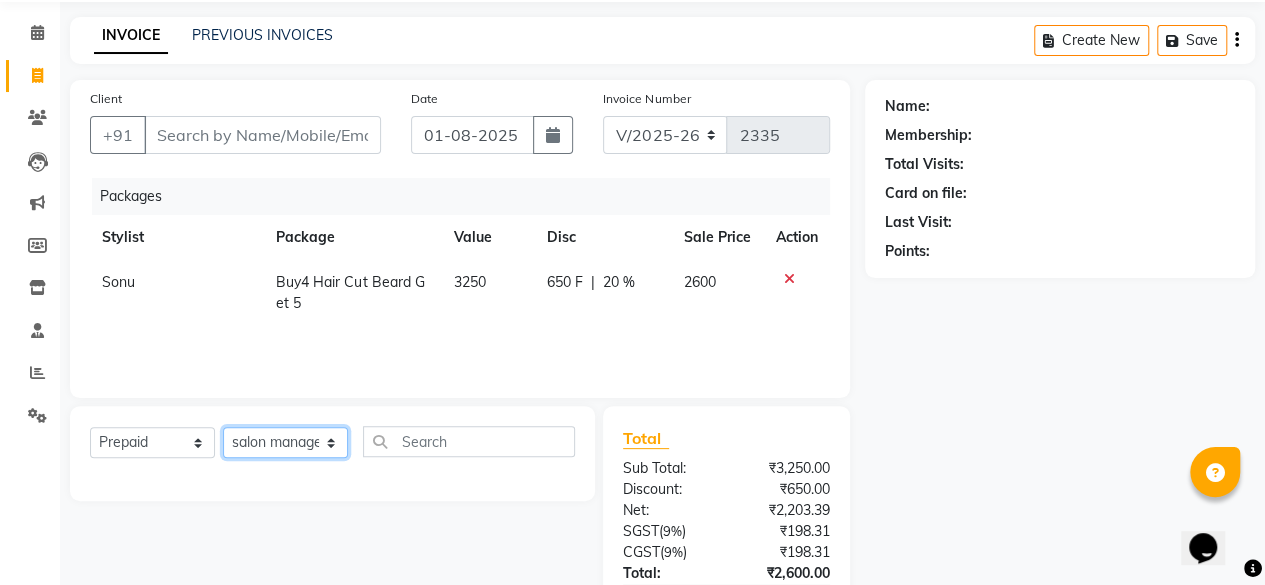scroll, scrollTop: 0, scrollLeft: 0, axis: both 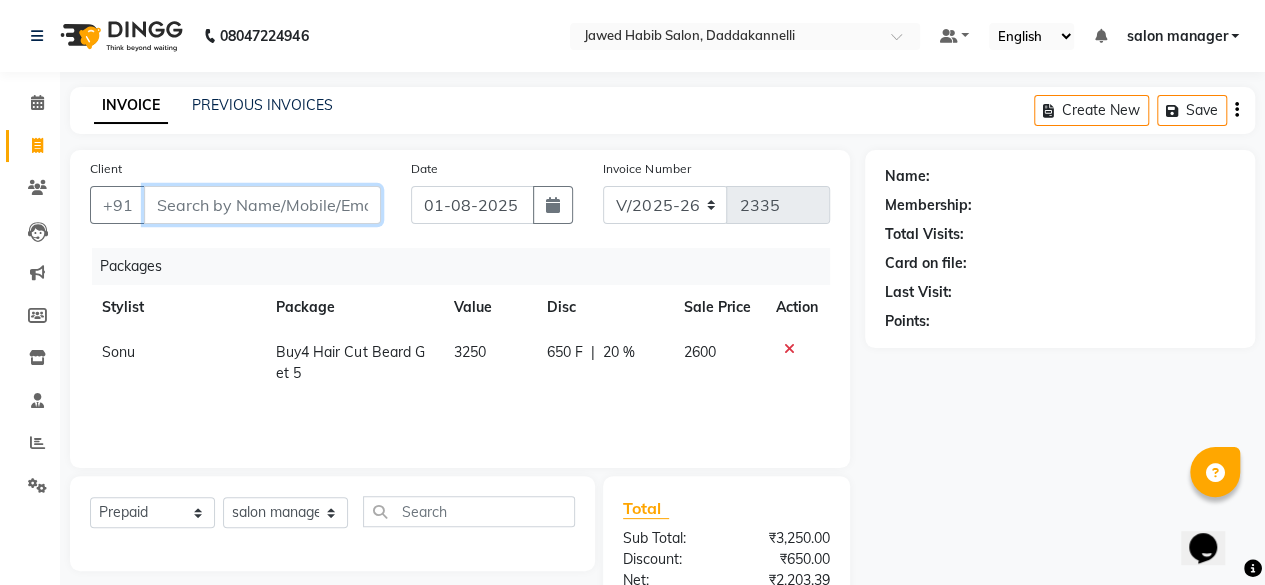 click on "Client" at bounding box center (262, 205) 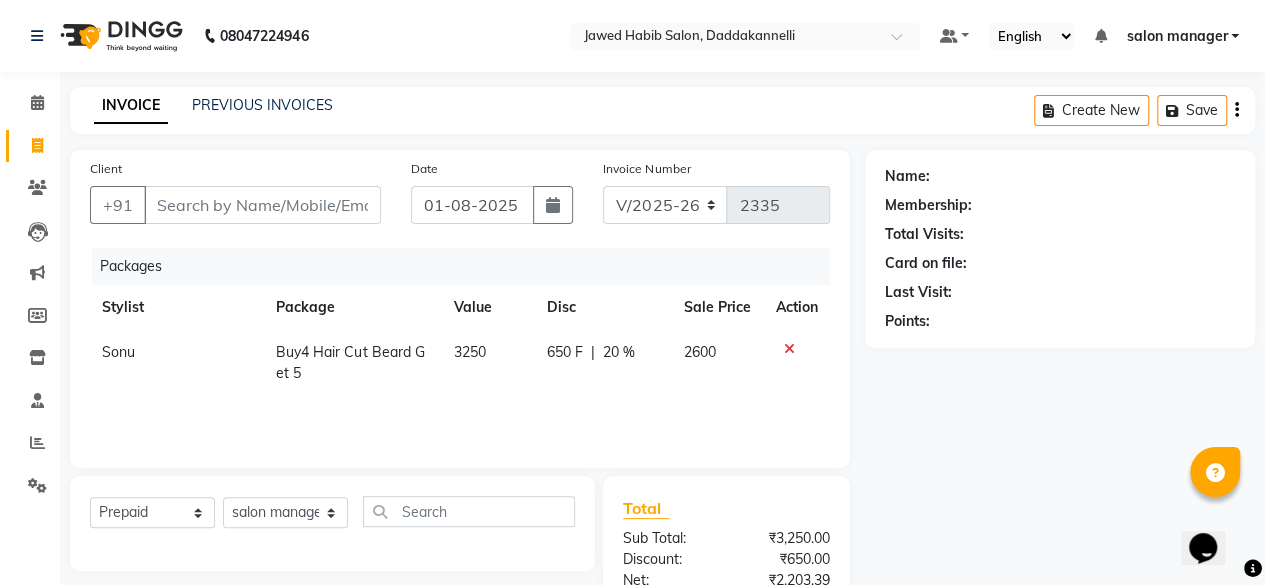 click 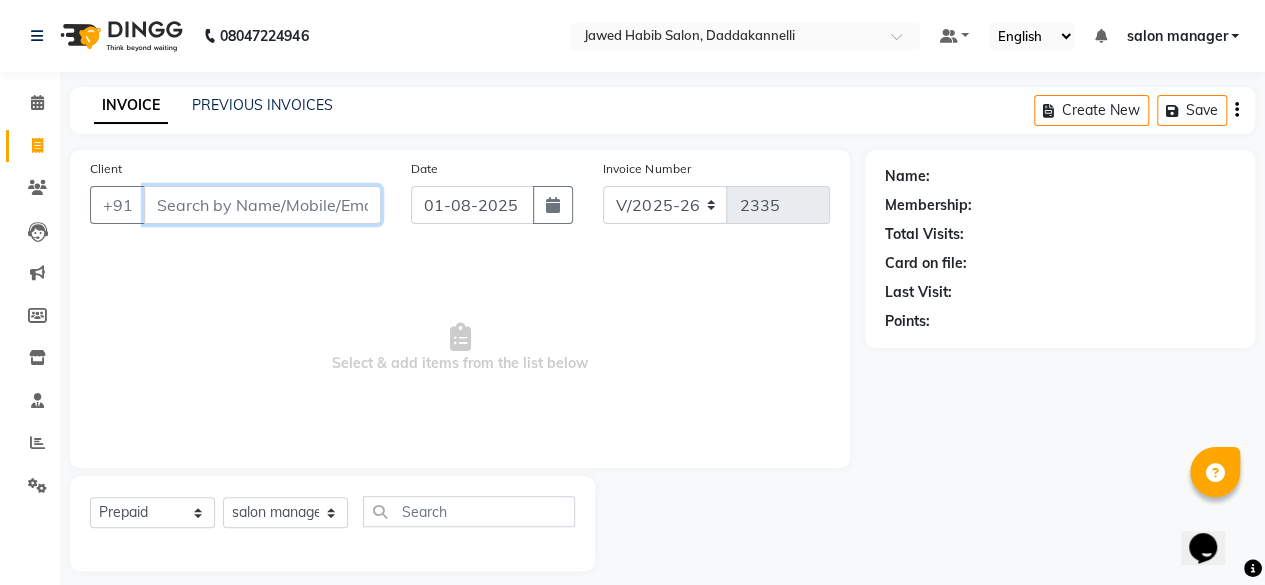click on "Client" at bounding box center (262, 205) 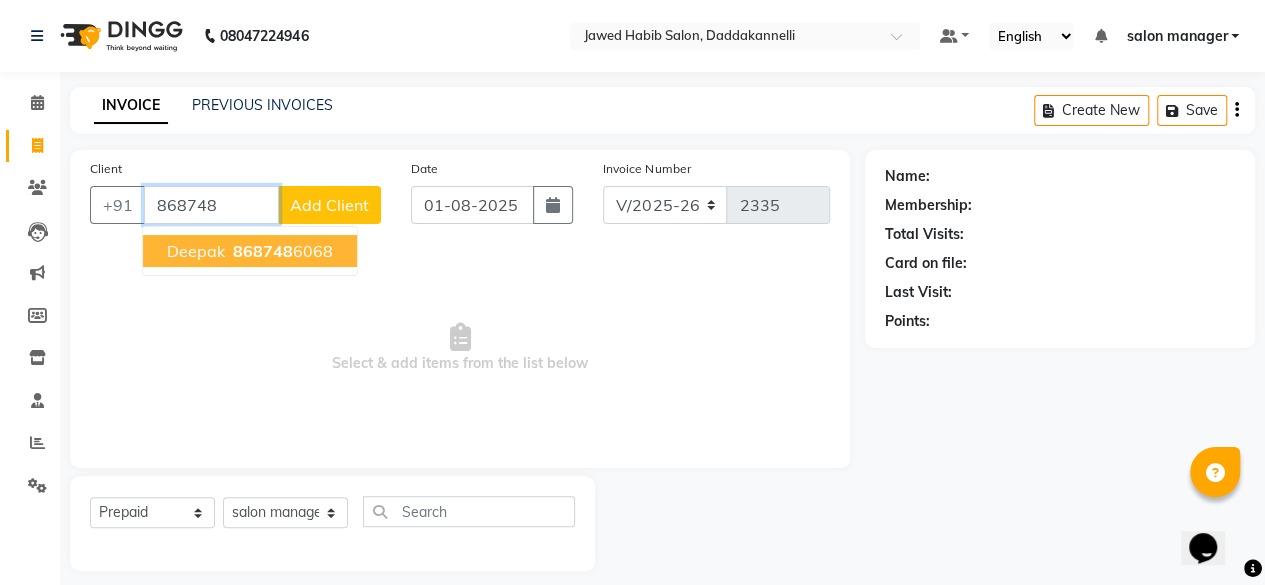 click on "868748 6068" at bounding box center [281, 251] 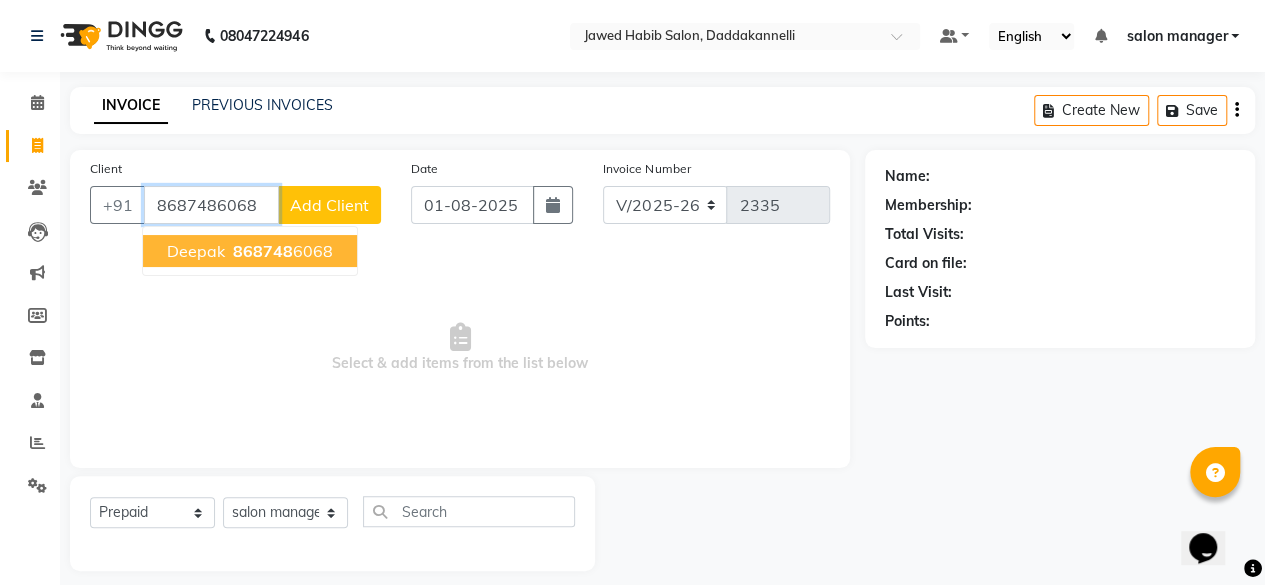 type on "8687486068" 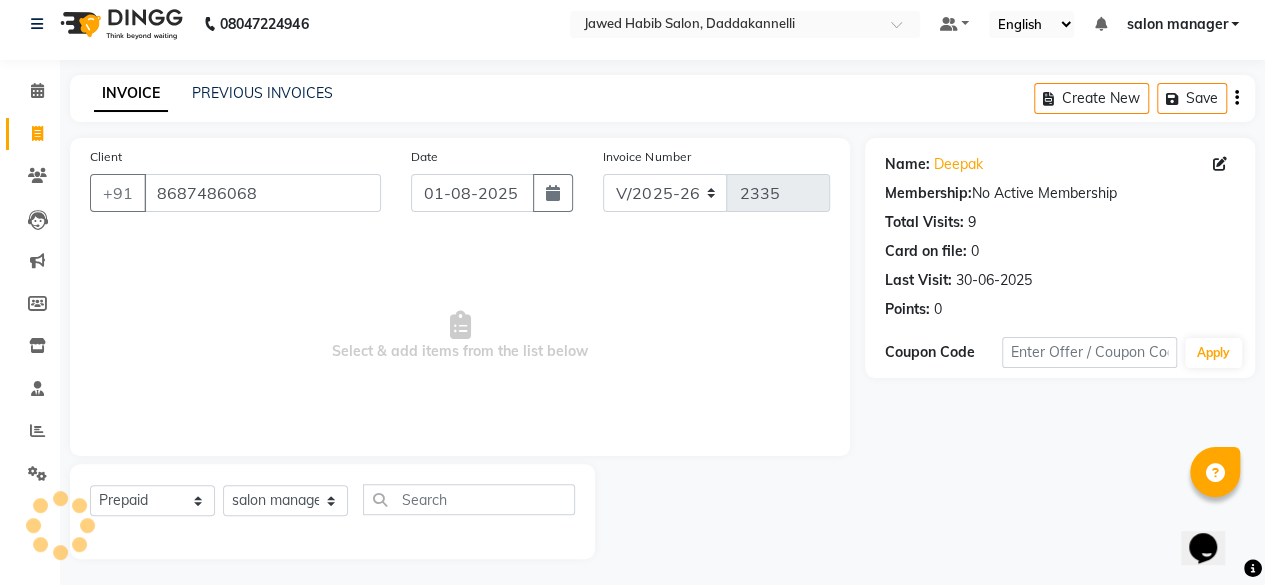 scroll, scrollTop: 15, scrollLeft: 0, axis: vertical 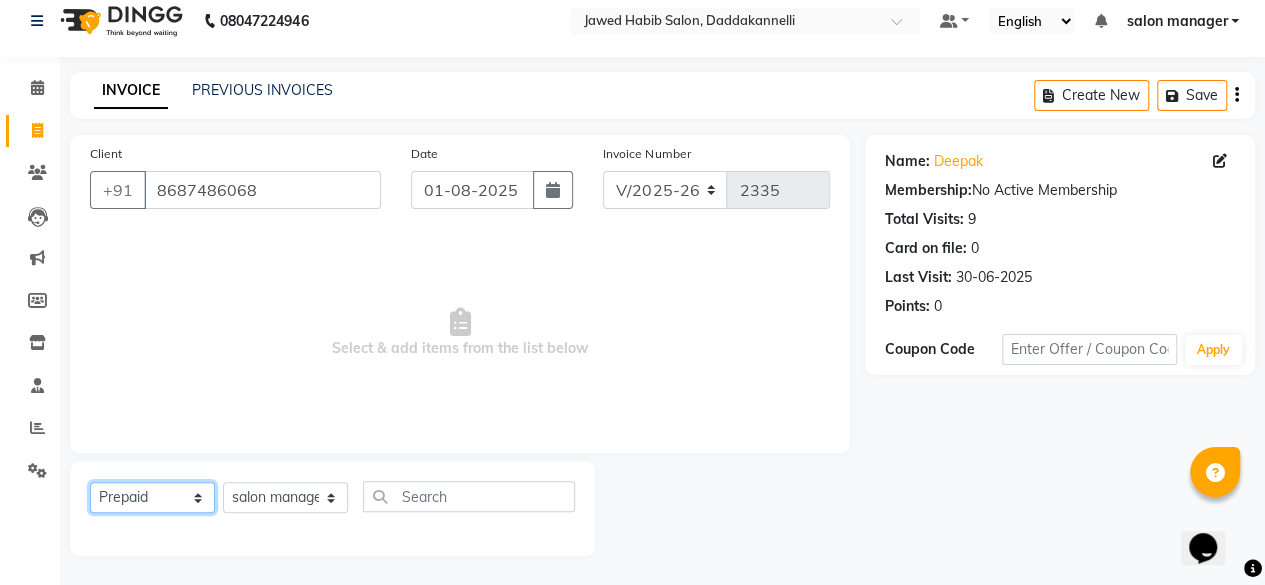 click on "Select  Service  Product  Membership  Package Voucher Prepaid Gift Card" 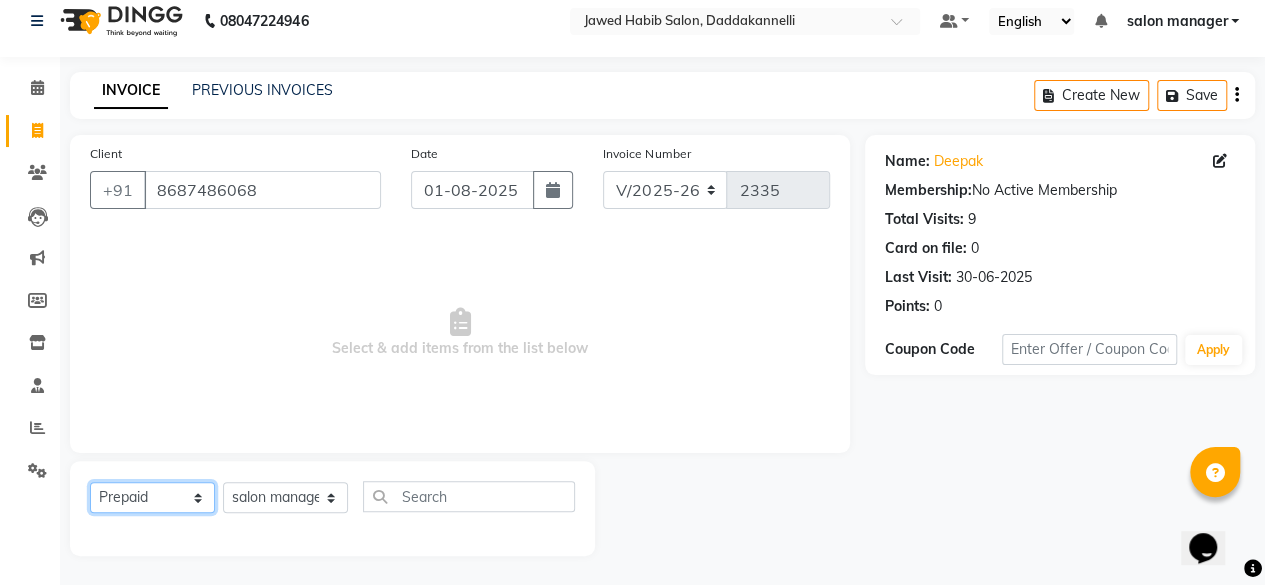 click on "Select  Service  Product  Membership  Package Voucher Prepaid Gift Card" 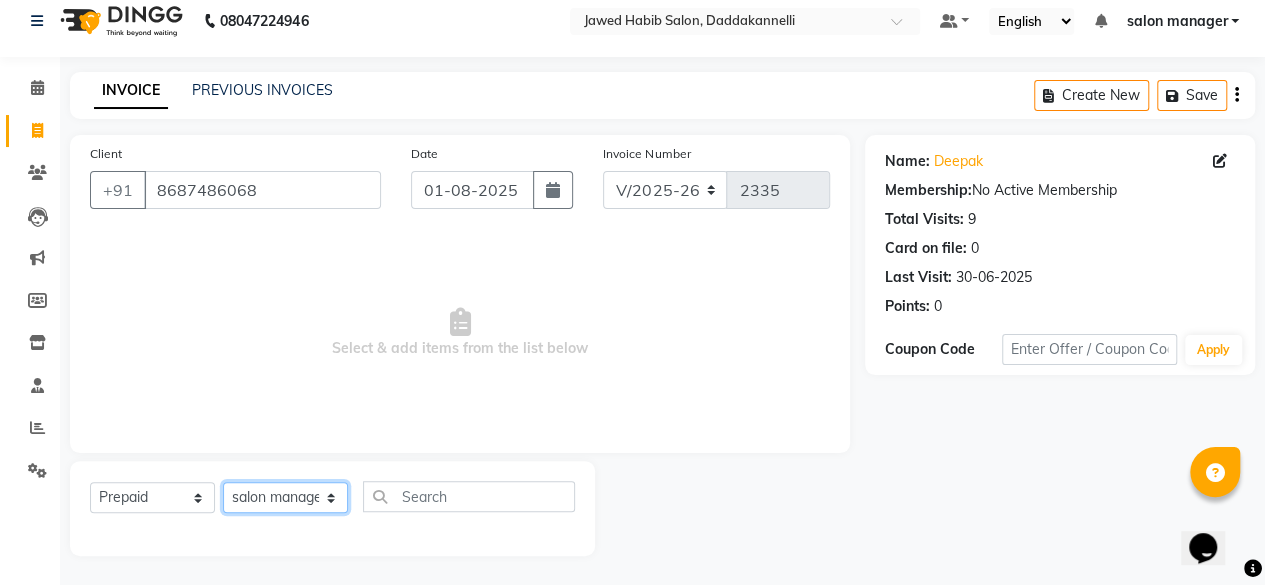 click on "Select Stylist aita DINGG SUPPORT Kabita KAMLA Rahul Riya Tamang Sajal salon manager Sonu Vimal" 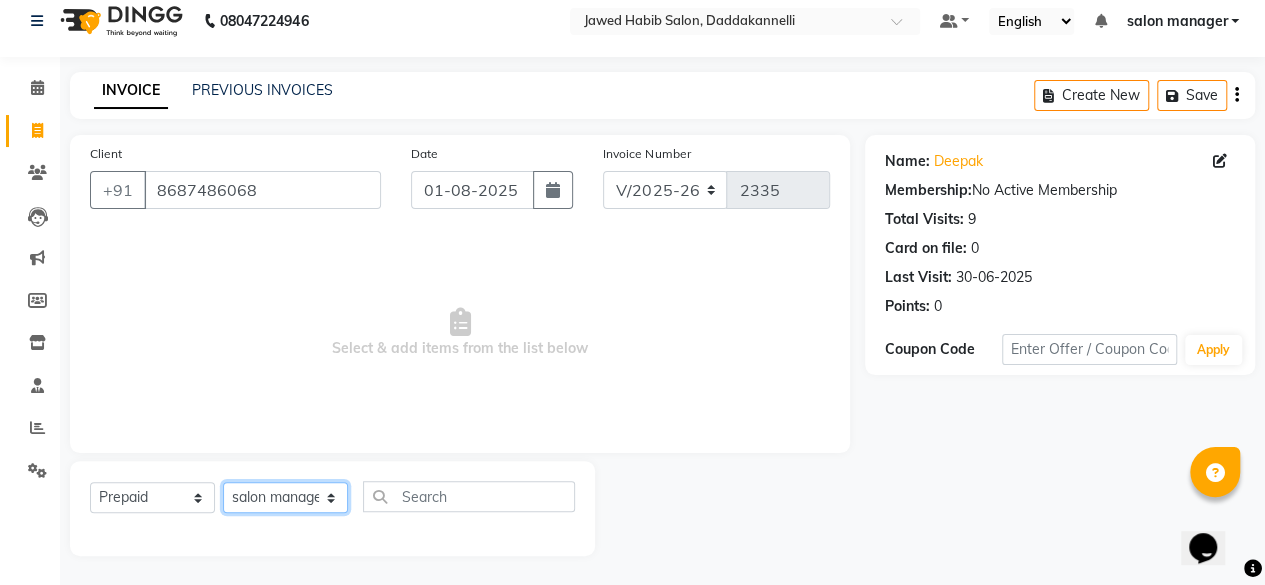 click on "Select Stylist aita DINGG SUPPORT Kabita KAMLA Rahul Riya Tamang Sajal salon manager Sonu Vimal" 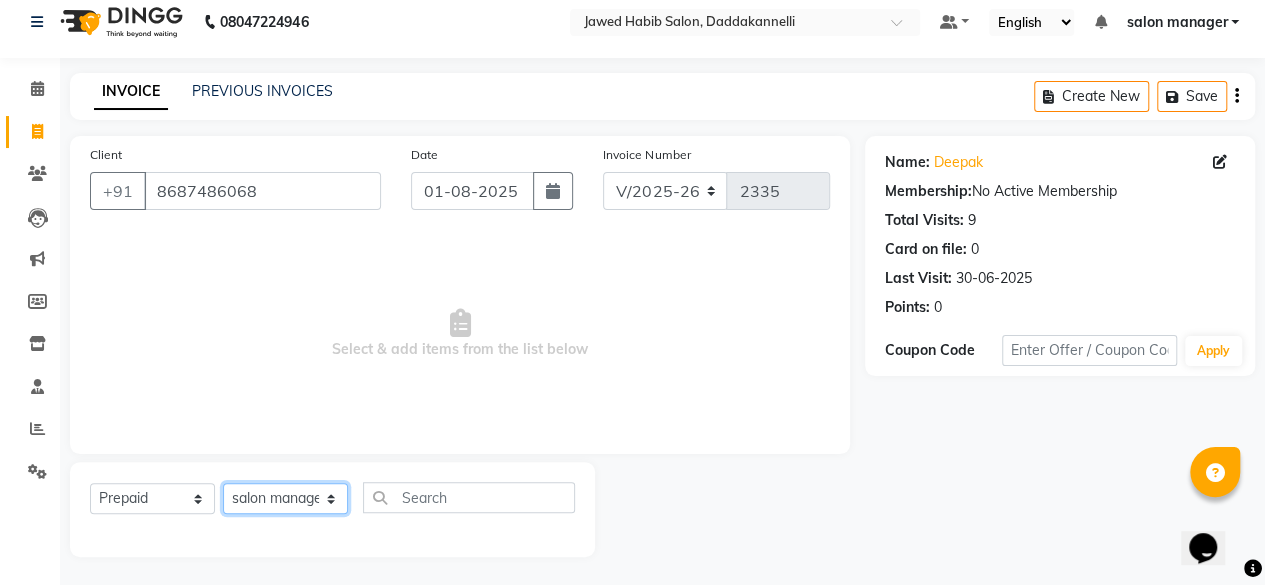 scroll, scrollTop: 15, scrollLeft: 0, axis: vertical 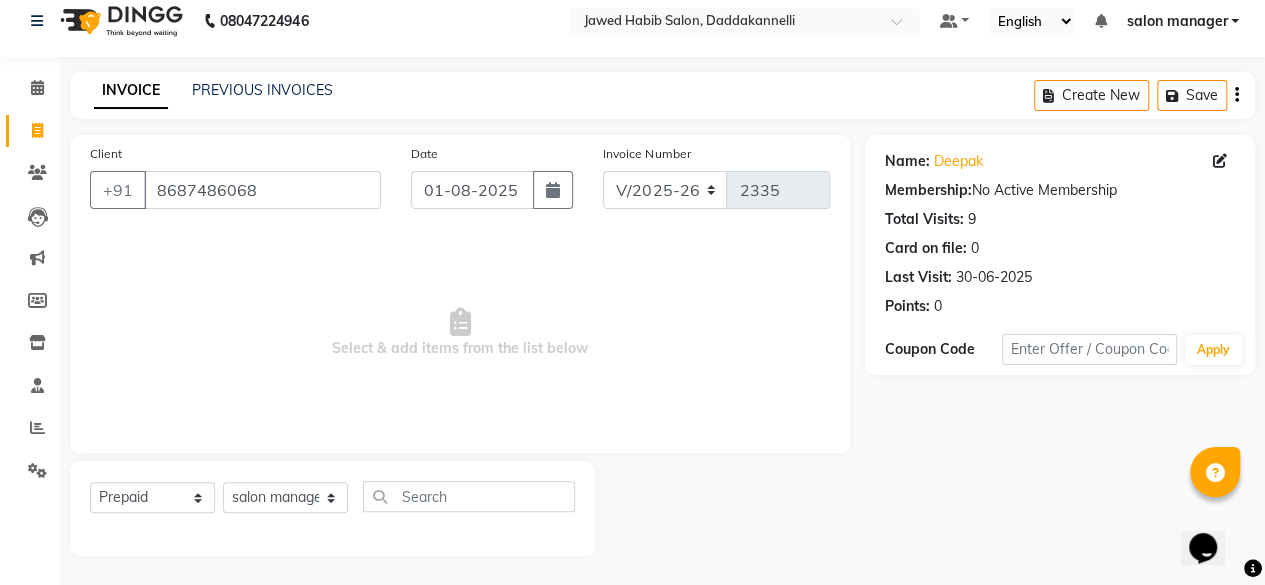 click on "Select Service Product Membership Package Voucher Prepaid Gift Card Select Stylist aita DINGG SUPPORT [FIRST] [LAST] [FIRST] [LAST] [FIRST] [LAST] [FIRST] [LAST]" 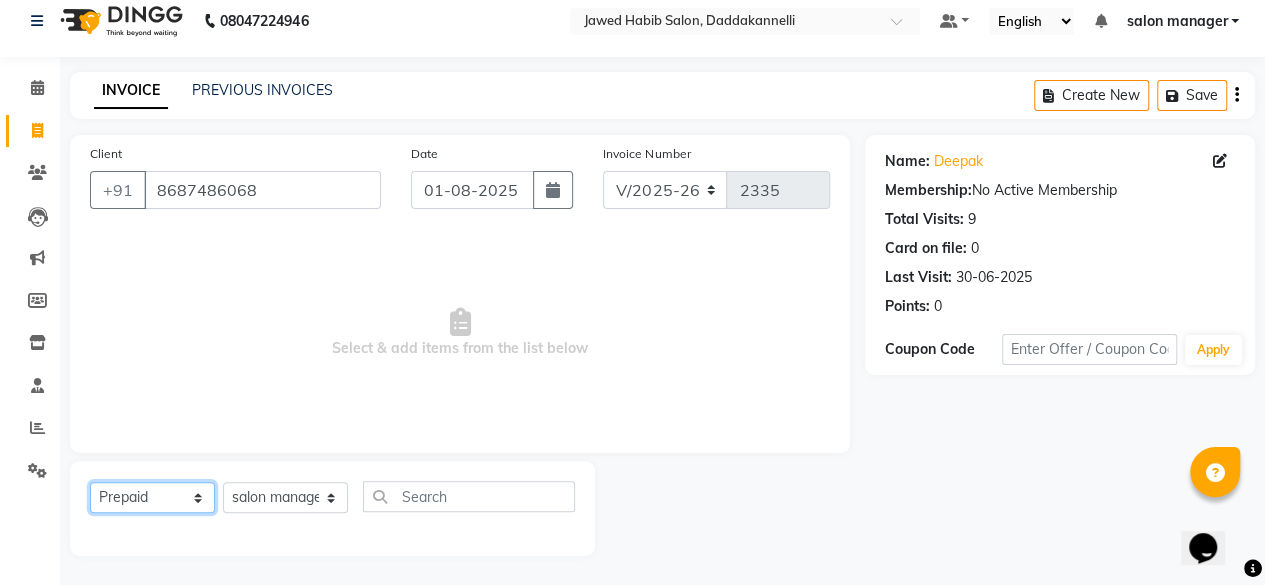 click on "Select  Service  Product  Membership  Package Voucher Prepaid Gift Card" 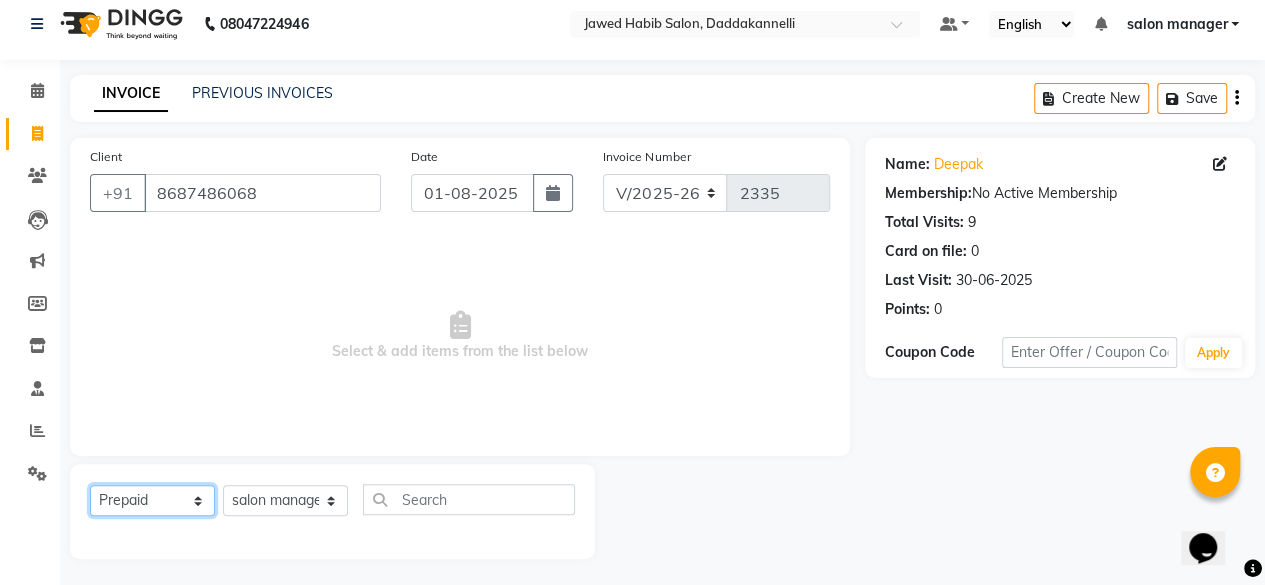 scroll, scrollTop: 15, scrollLeft: 0, axis: vertical 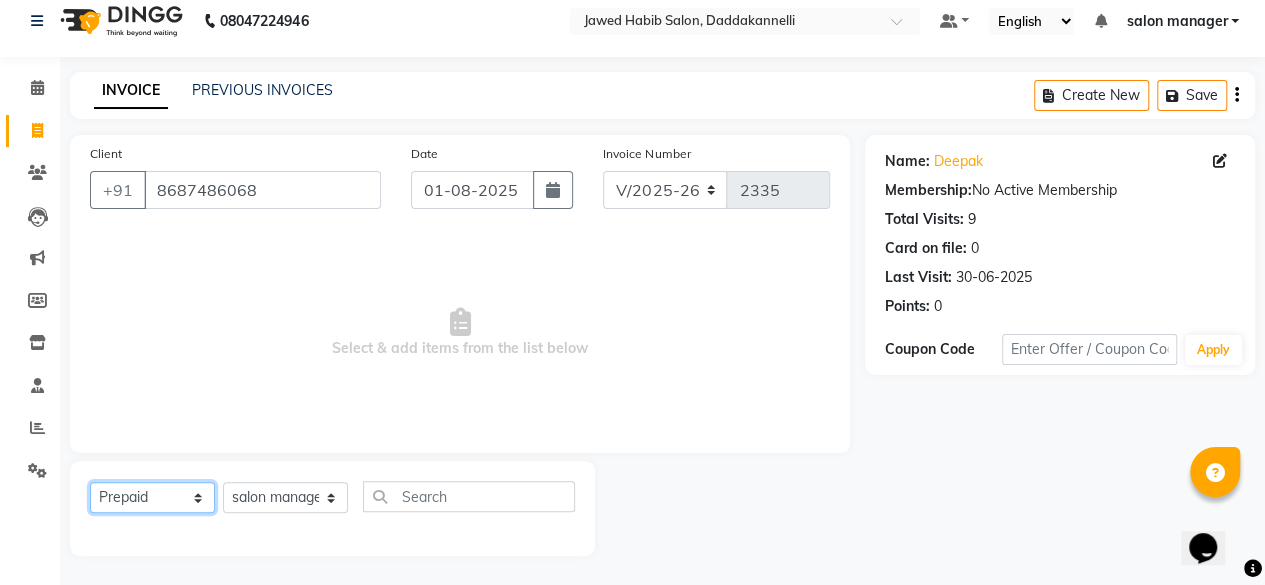 click on "Select  Service  Product  Membership  Package Voucher Prepaid Gift Card" 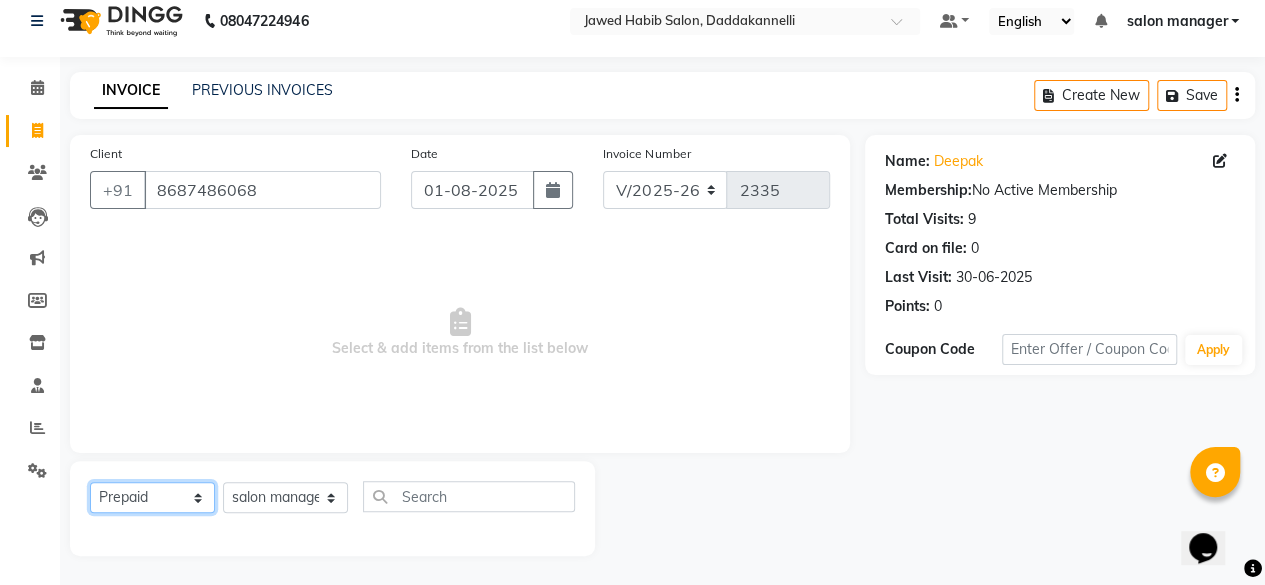click on "Select  Service  Product  Membership  Package Voucher Prepaid Gift Card" 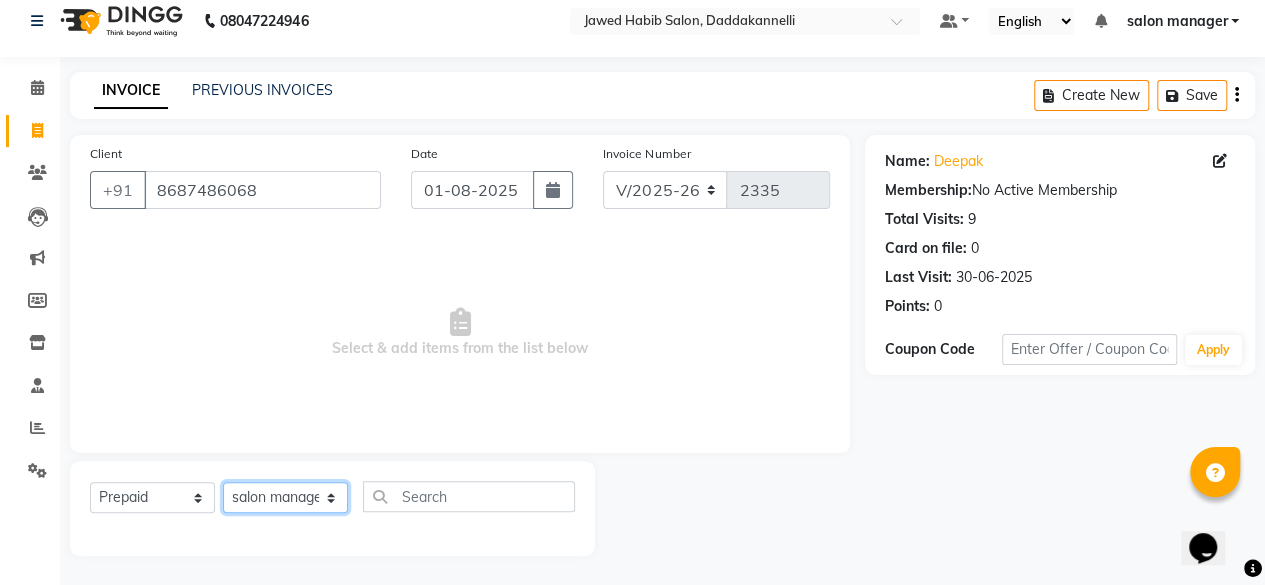 click on "Select Stylist aita DINGG SUPPORT Kabita KAMLA Rahul Riya Tamang Sajal salon manager Sonu Vimal" 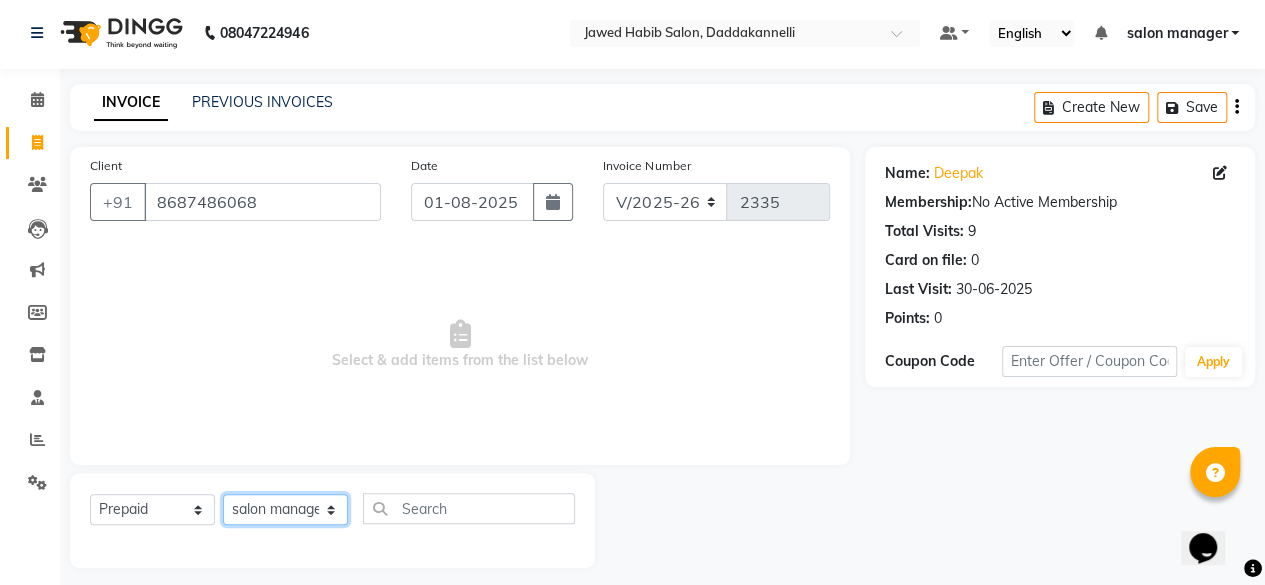 scroll, scrollTop: 0, scrollLeft: 0, axis: both 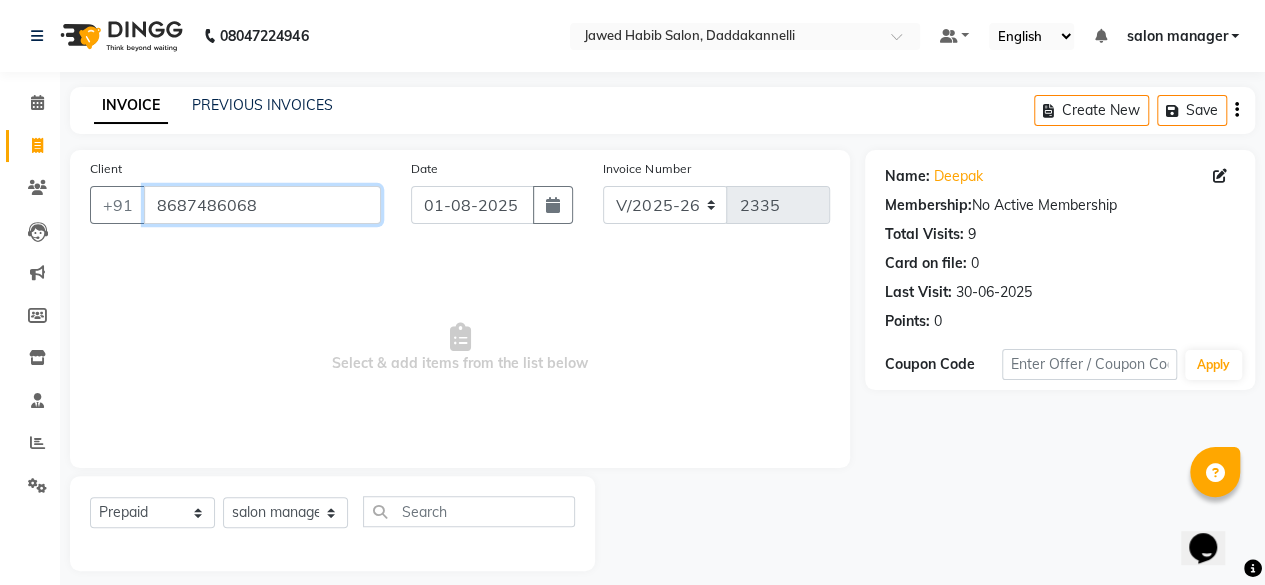 drag, startPoint x: 260, startPoint y: 199, endPoint x: 150, endPoint y: 206, distance: 110.2225 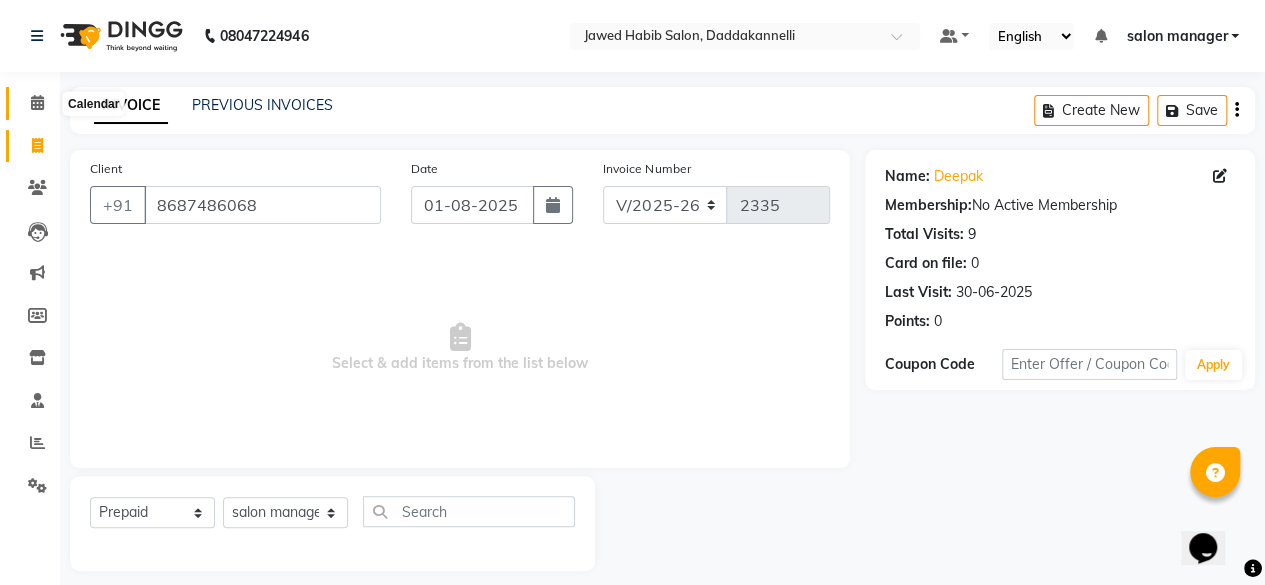 click 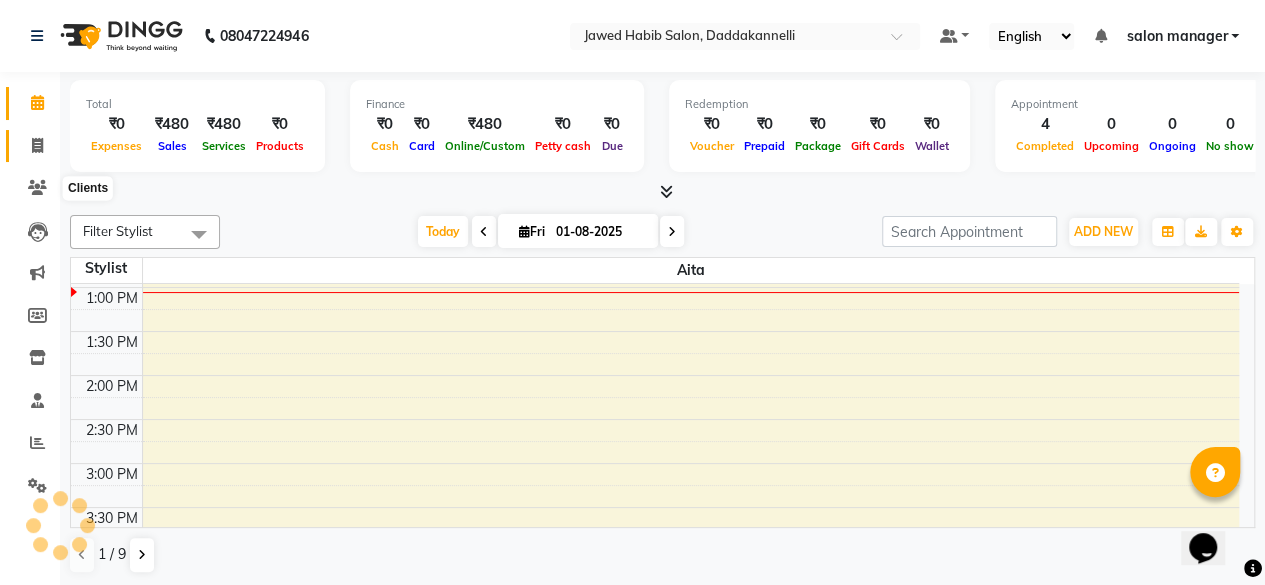 scroll, scrollTop: 0, scrollLeft: 0, axis: both 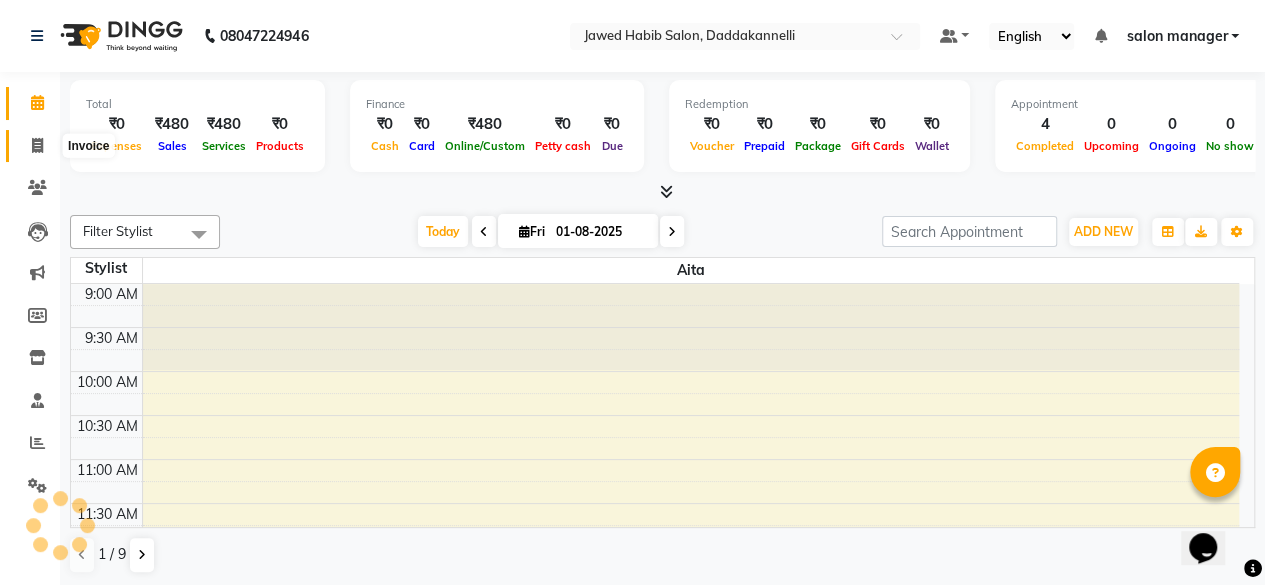 click 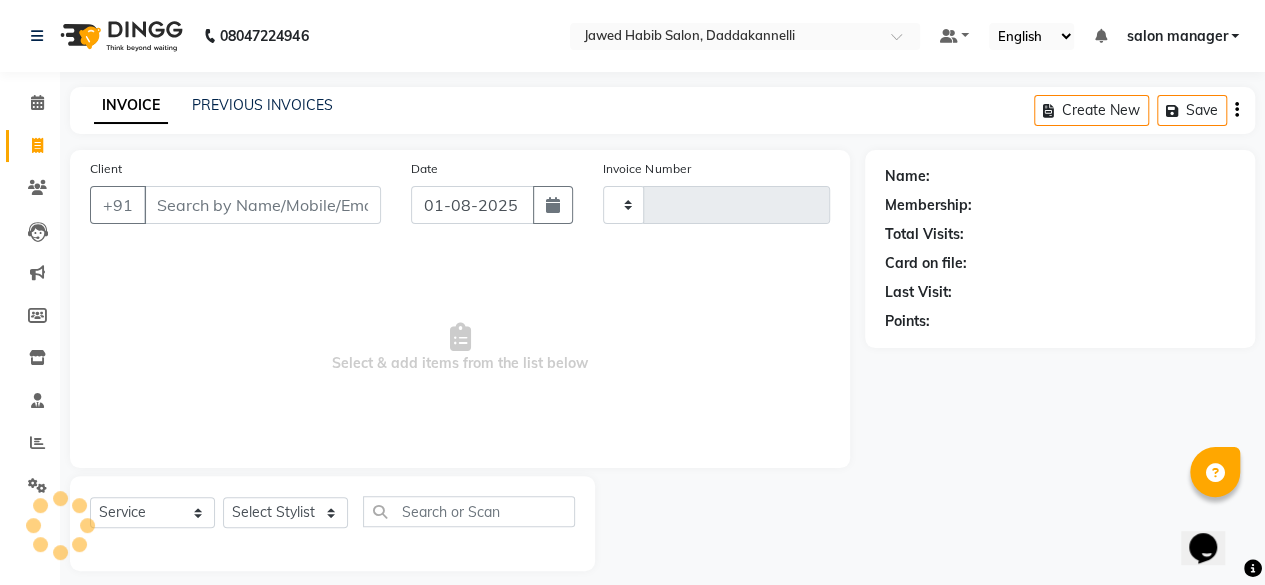 type on "2335" 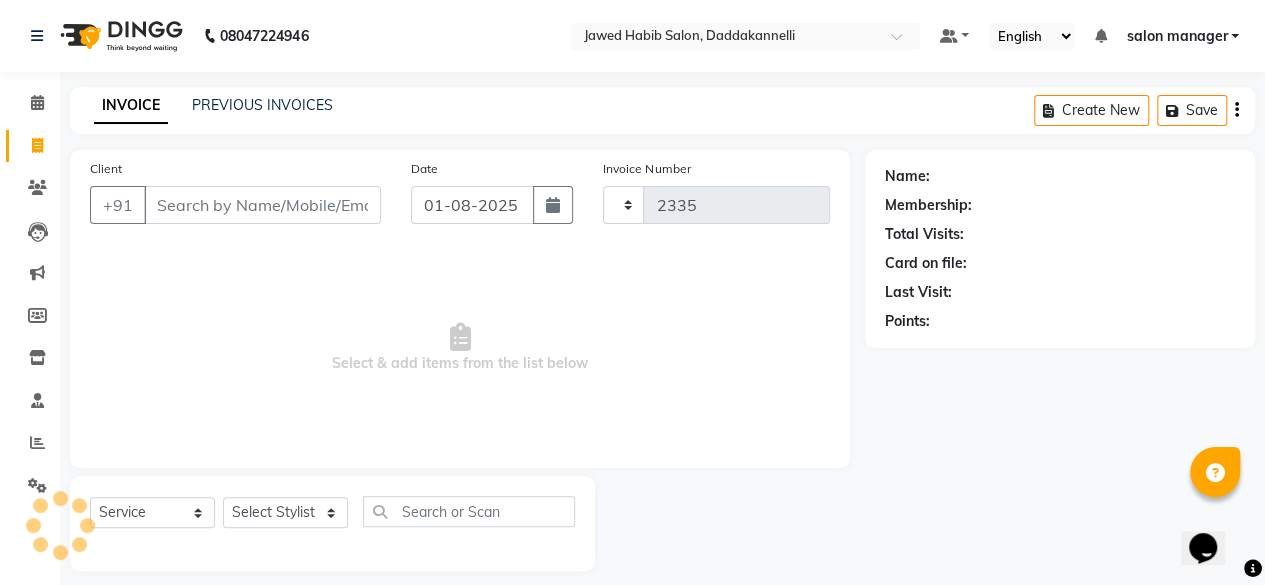 select on "6354" 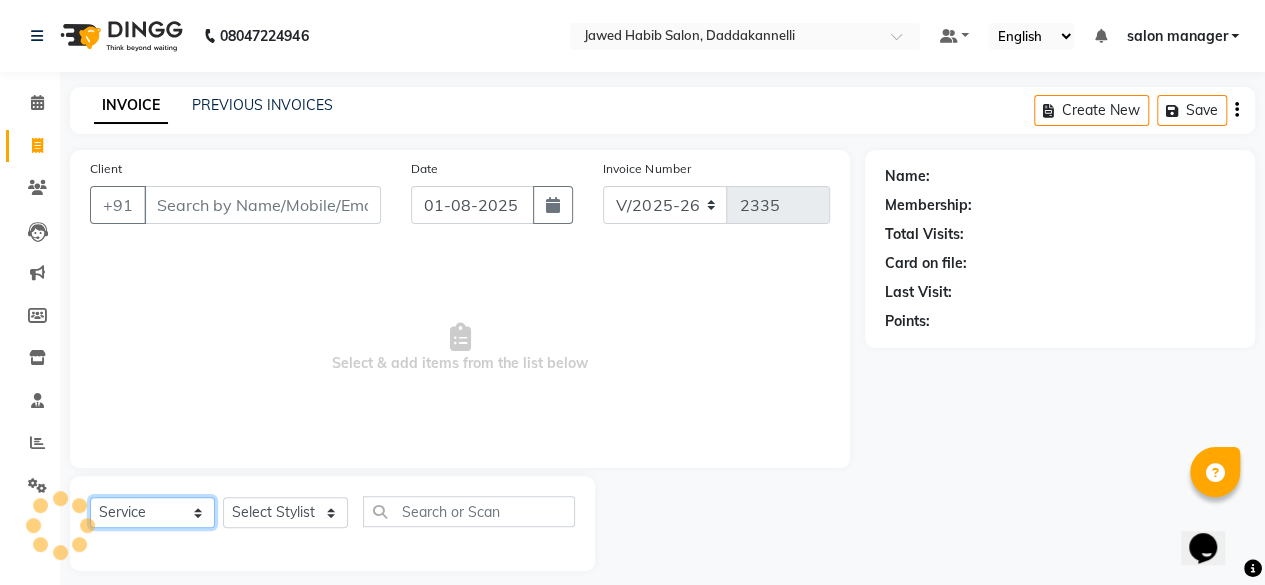 click on "Select  Service  Product  Membership  Package Voucher Prepaid Gift Card" 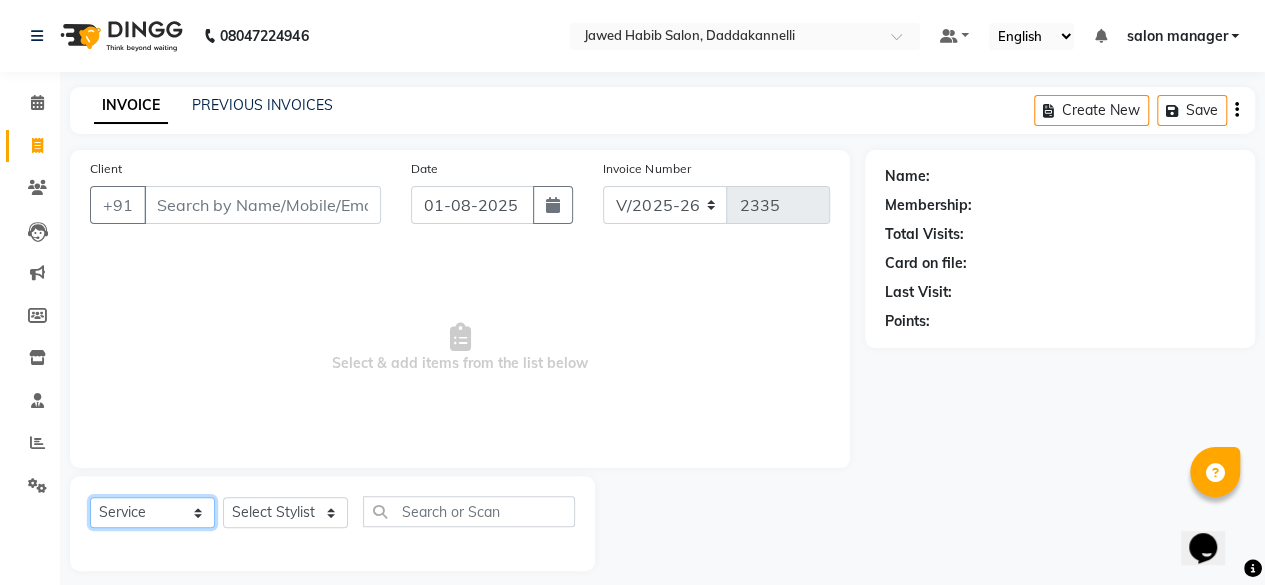 select on "P" 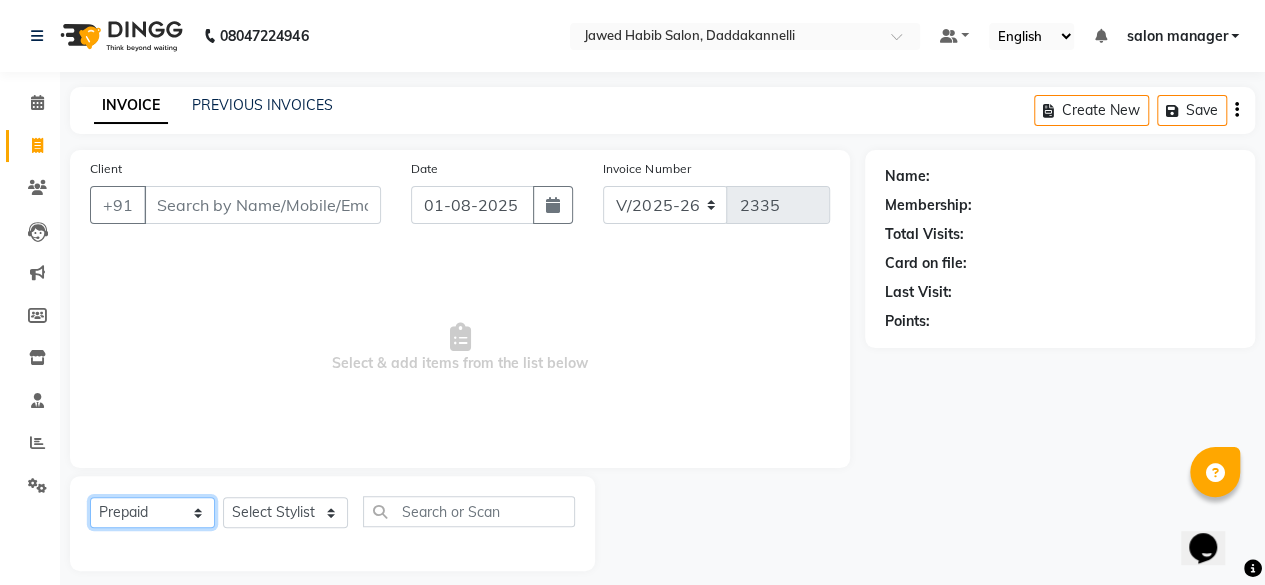 click on "Select  Service  Product  Membership  Package Voucher Prepaid Gift Card" 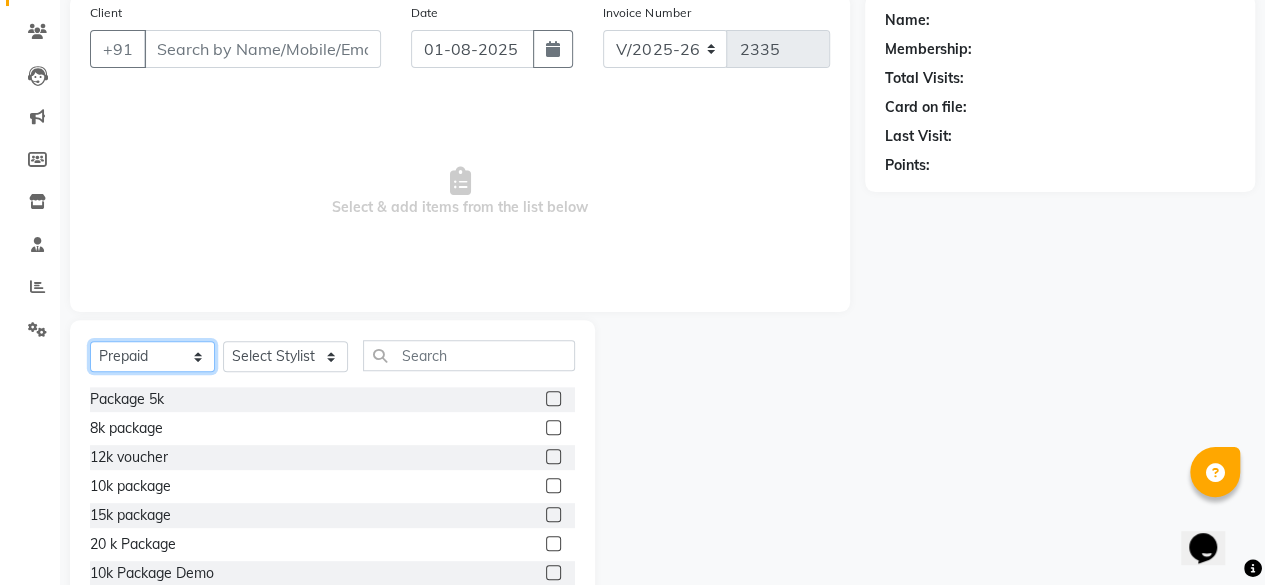 scroll, scrollTop: 200, scrollLeft: 0, axis: vertical 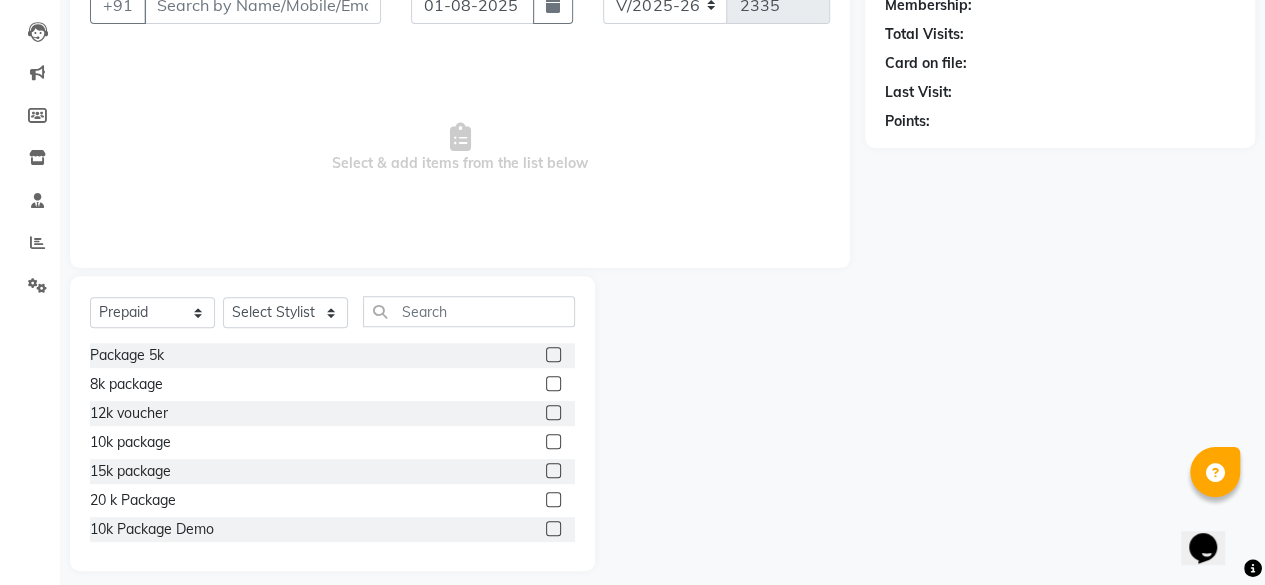 click 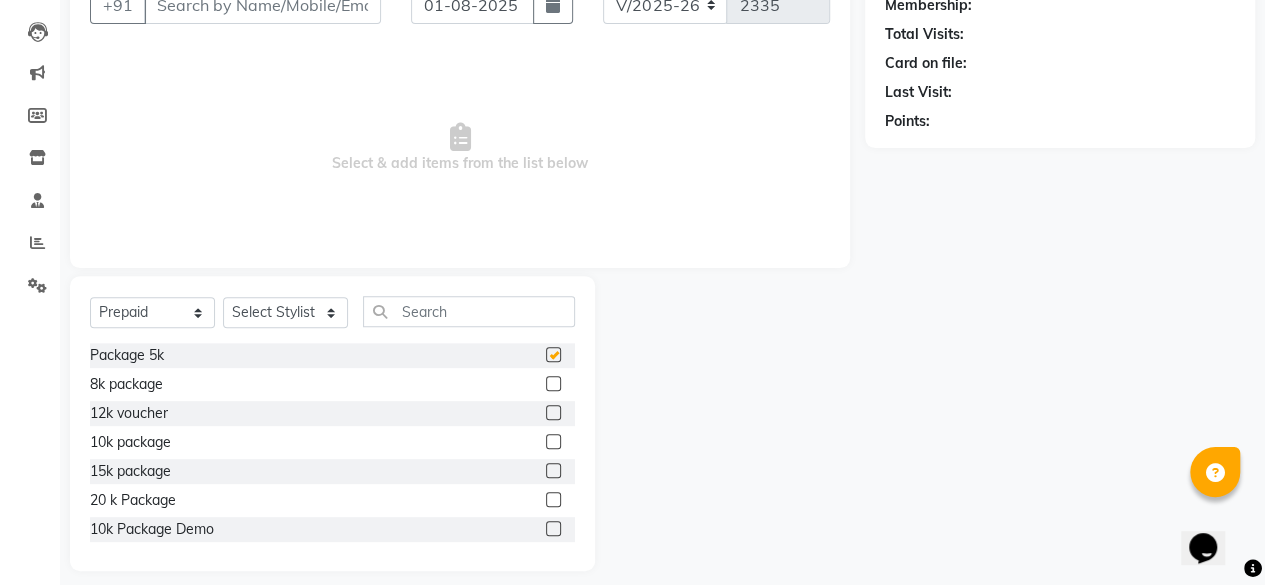 checkbox on "false" 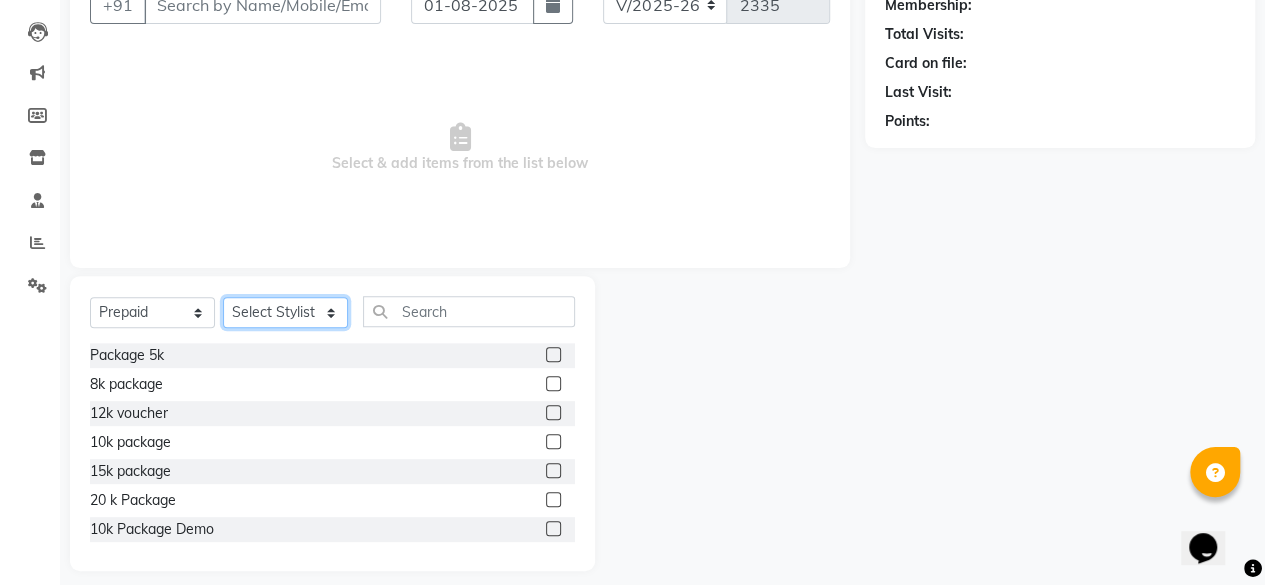 click on "Select Stylist aita DINGG SUPPORT Kabita KAMLA Rahul Riya Tamang Sajal salon manager Sonu Vimal" 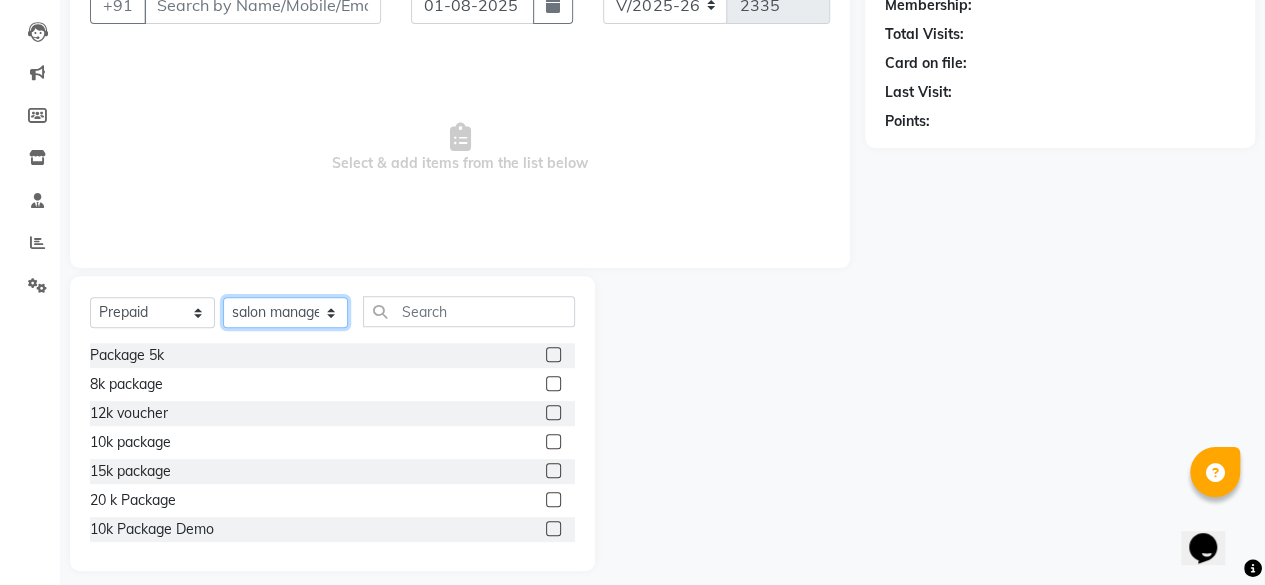click on "Select Stylist aita DINGG SUPPORT Kabita KAMLA Rahul Riya Tamang Sajal salon manager Sonu Vimal" 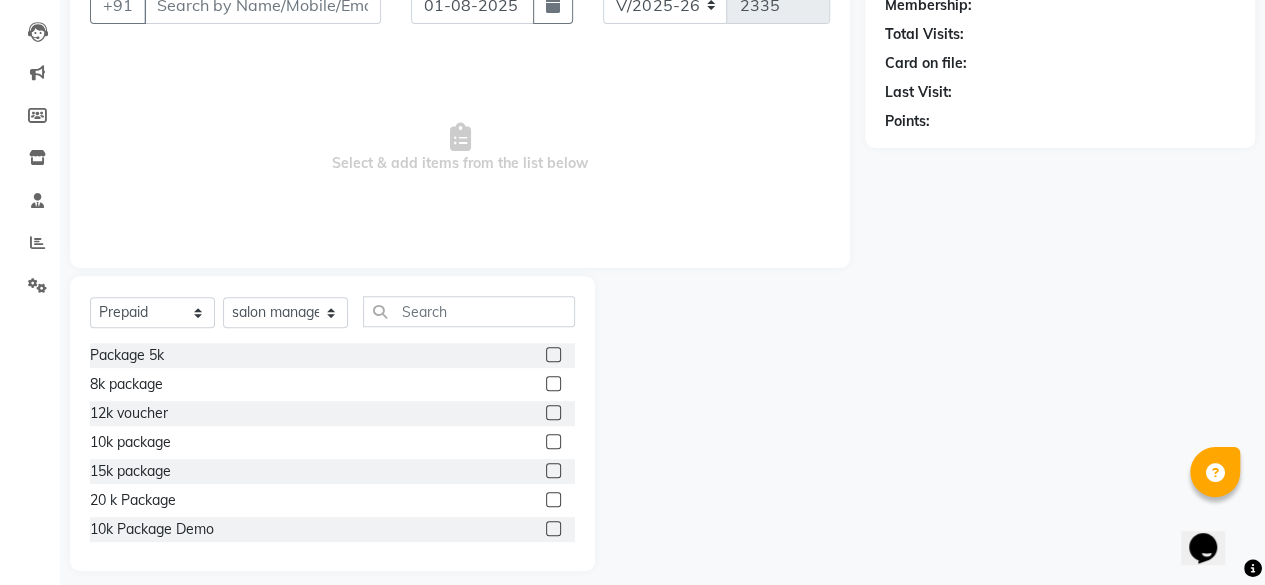 click 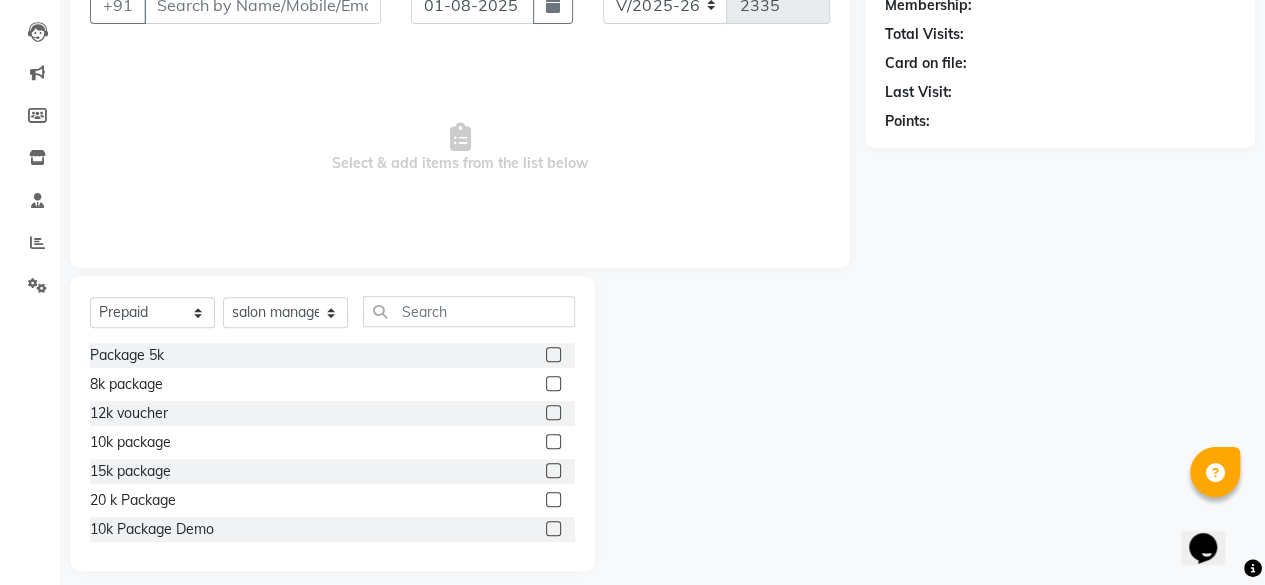click at bounding box center [552, 355] 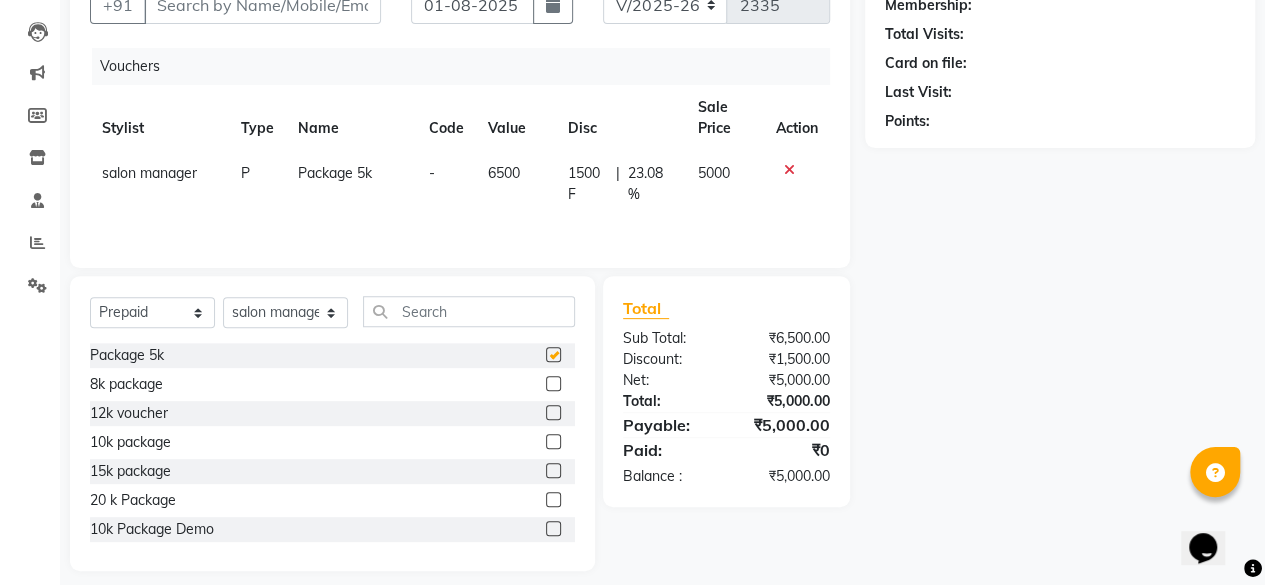 checkbox on "false" 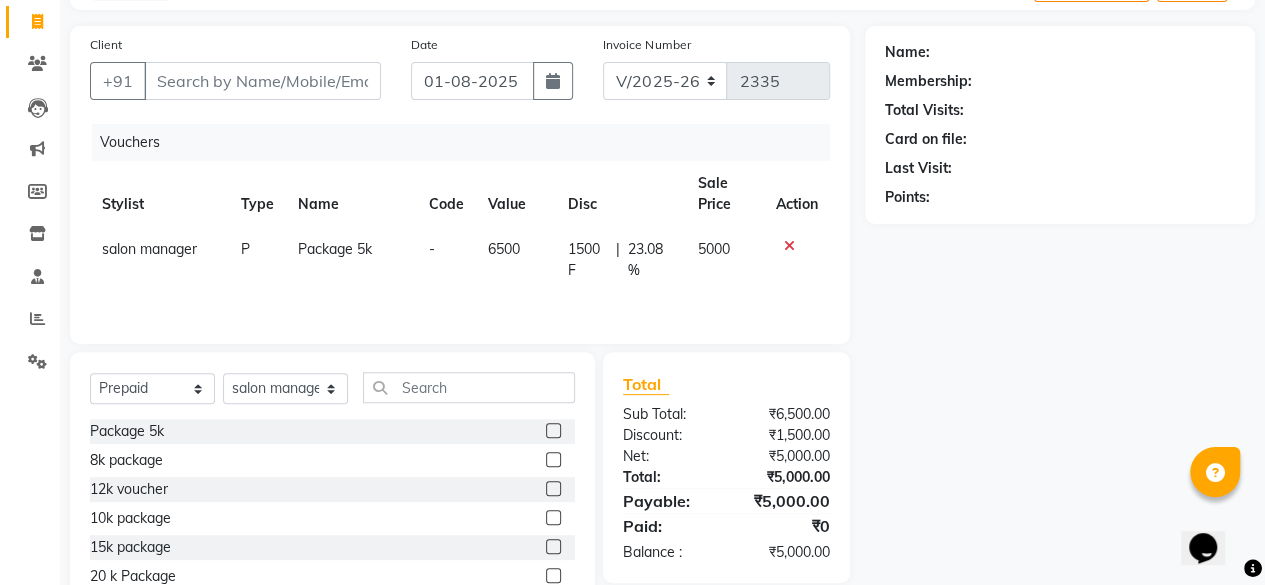 scroll, scrollTop: 0, scrollLeft: 0, axis: both 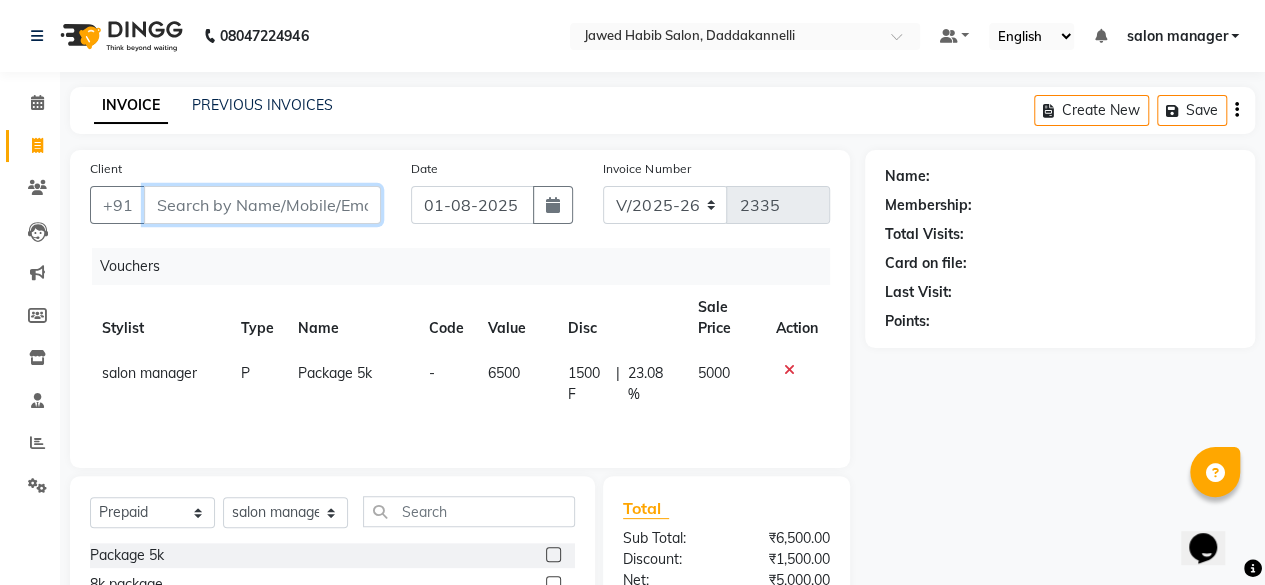 click on "Client" at bounding box center [262, 205] 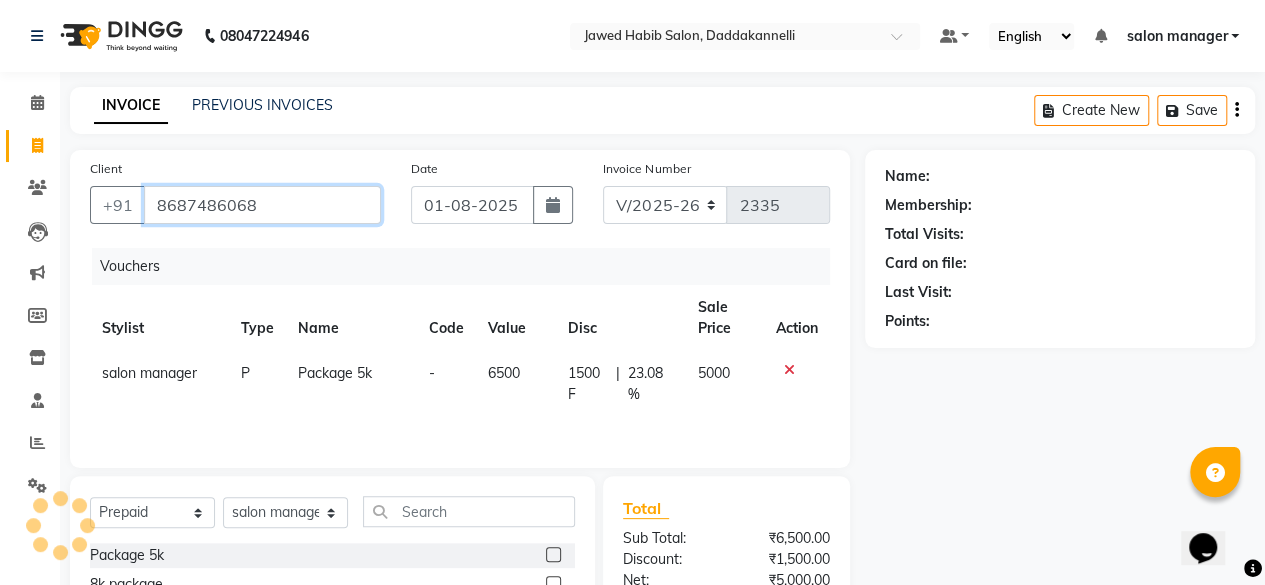 type on "8687486068" 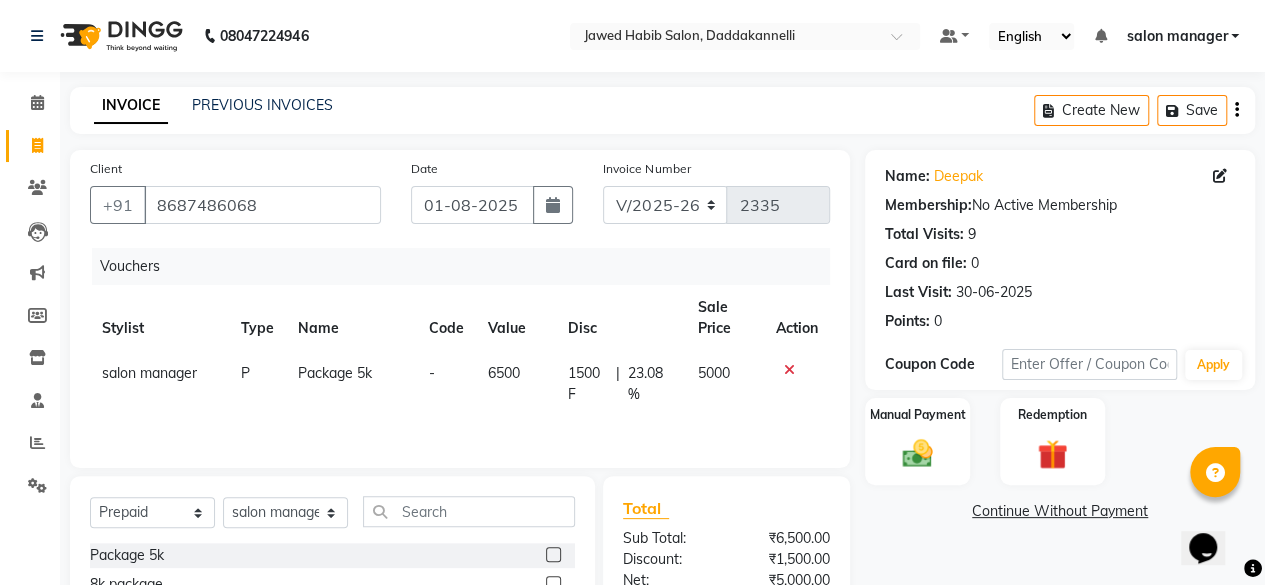 scroll, scrollTop: 200, scrollLeft: 0, axis: vertical 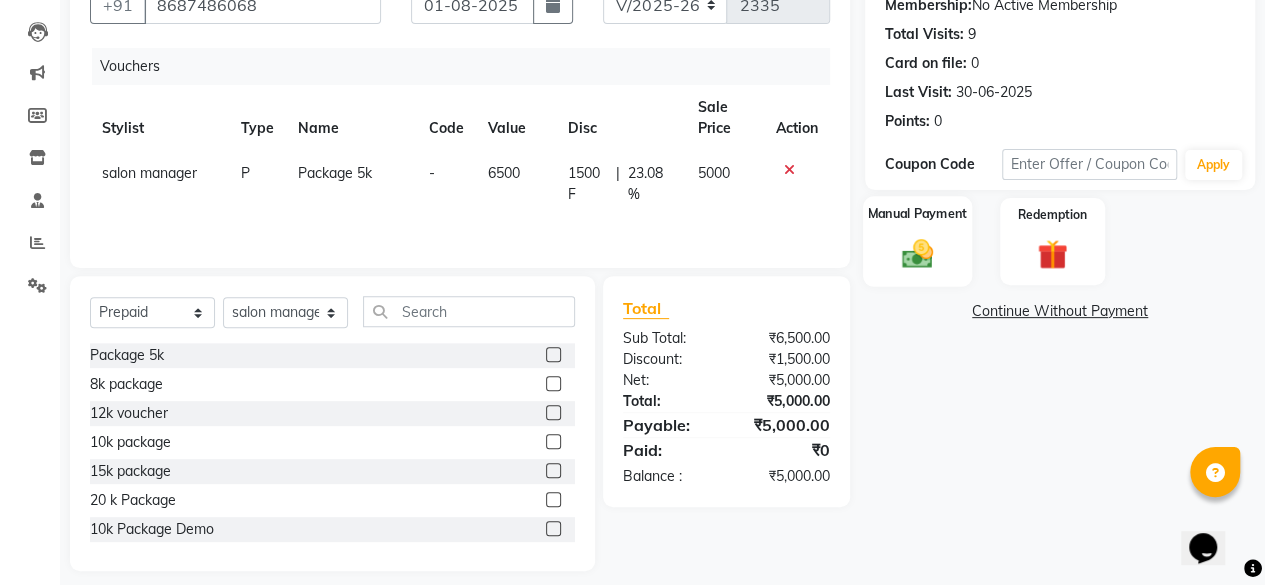 click 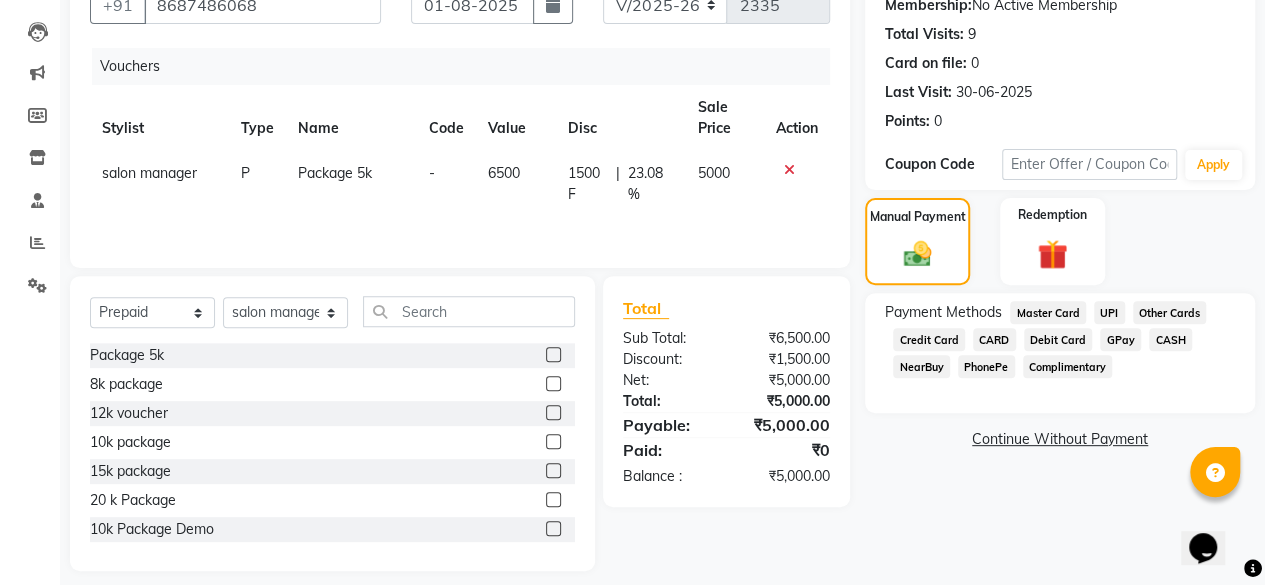 click on "CARD" 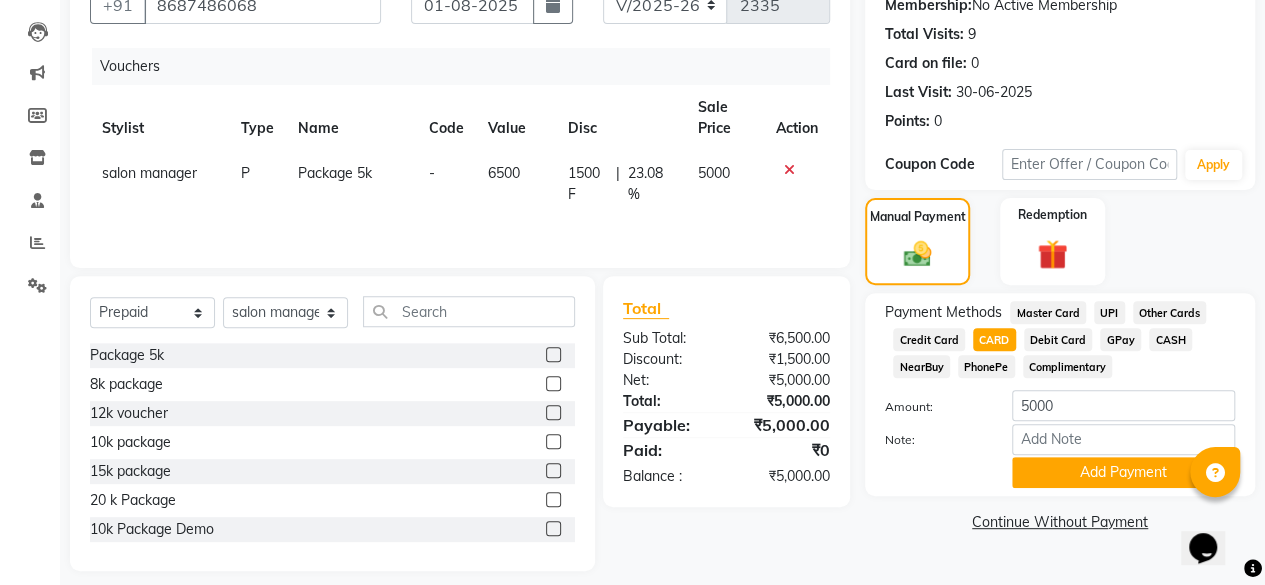 scroll, scrollTop: 215, scrollLeft: 0, axis: vertical 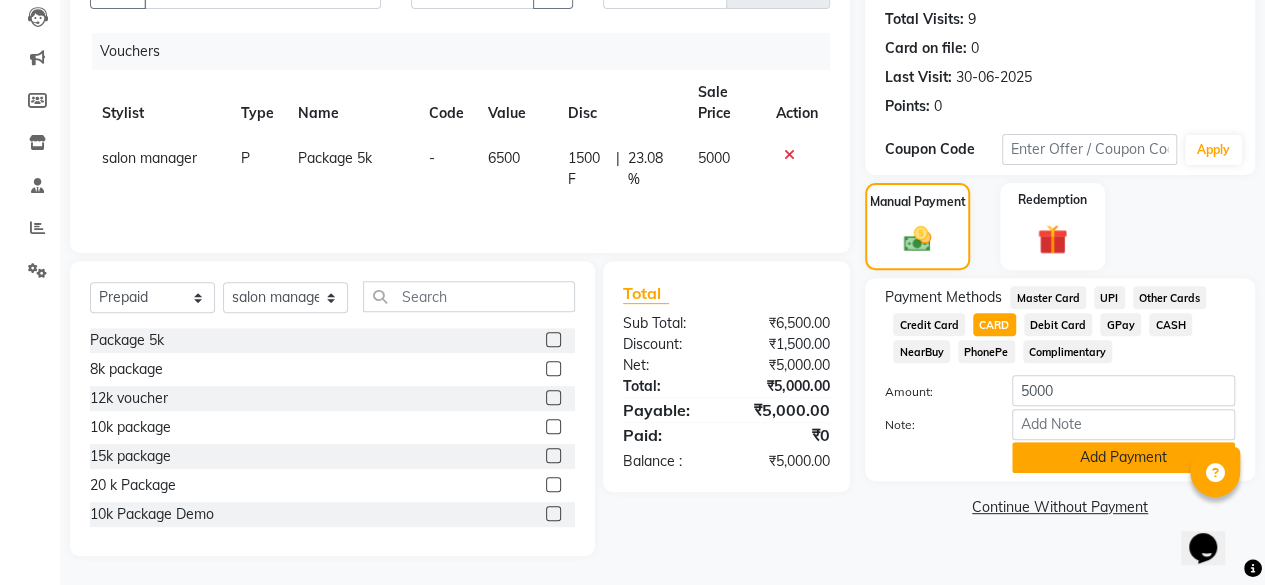 click on "Add Payment" 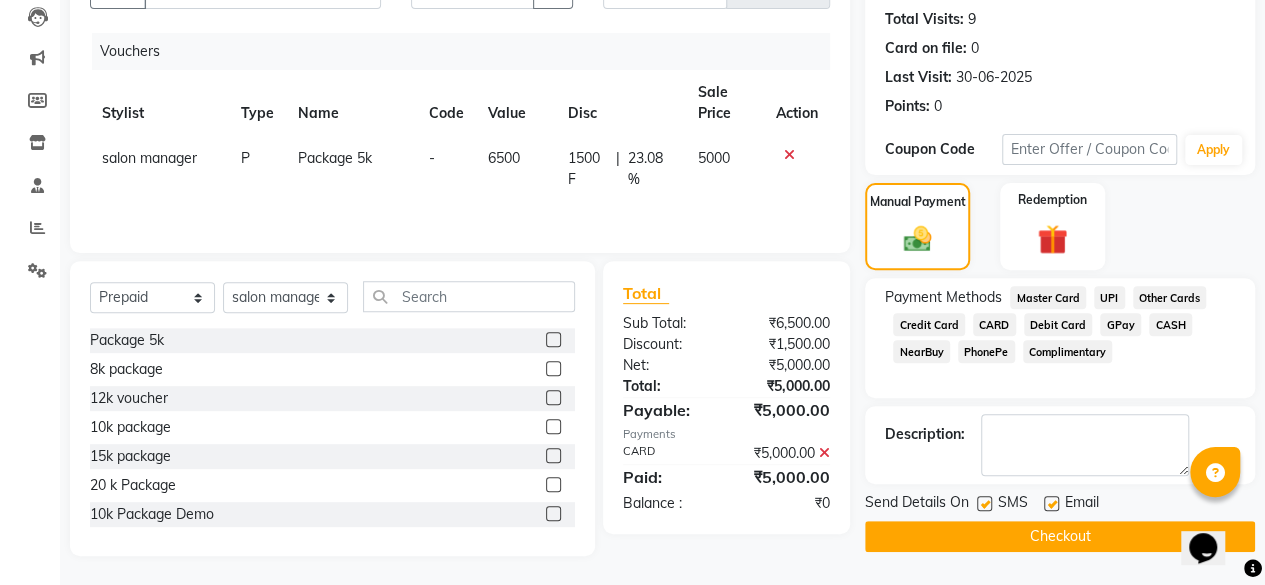 click 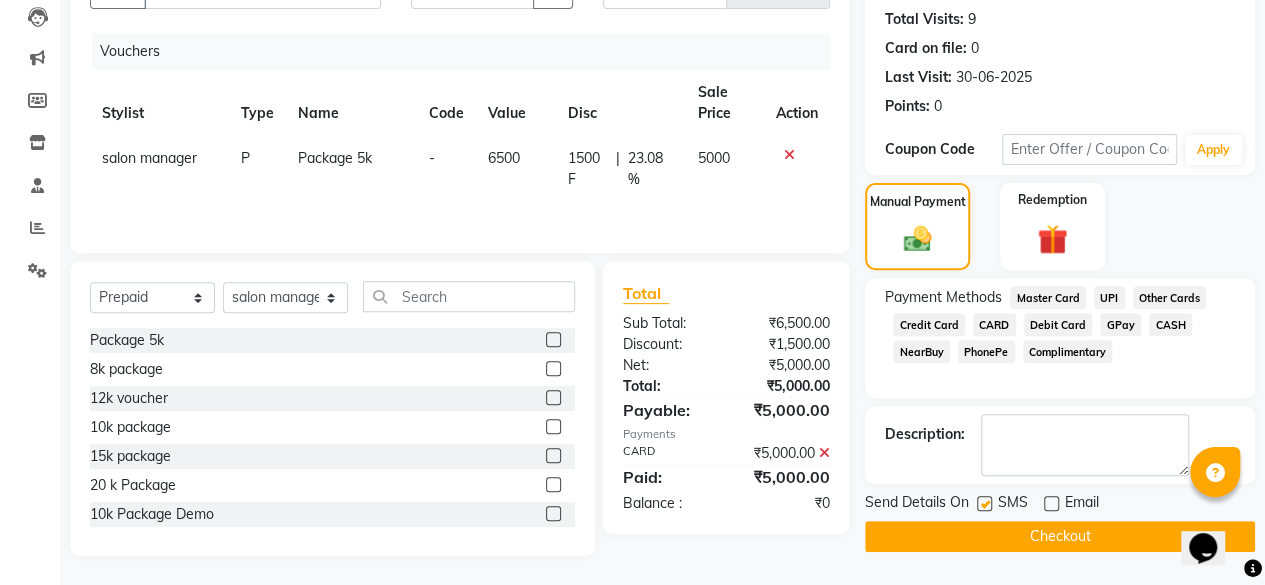 click on "Checkout" 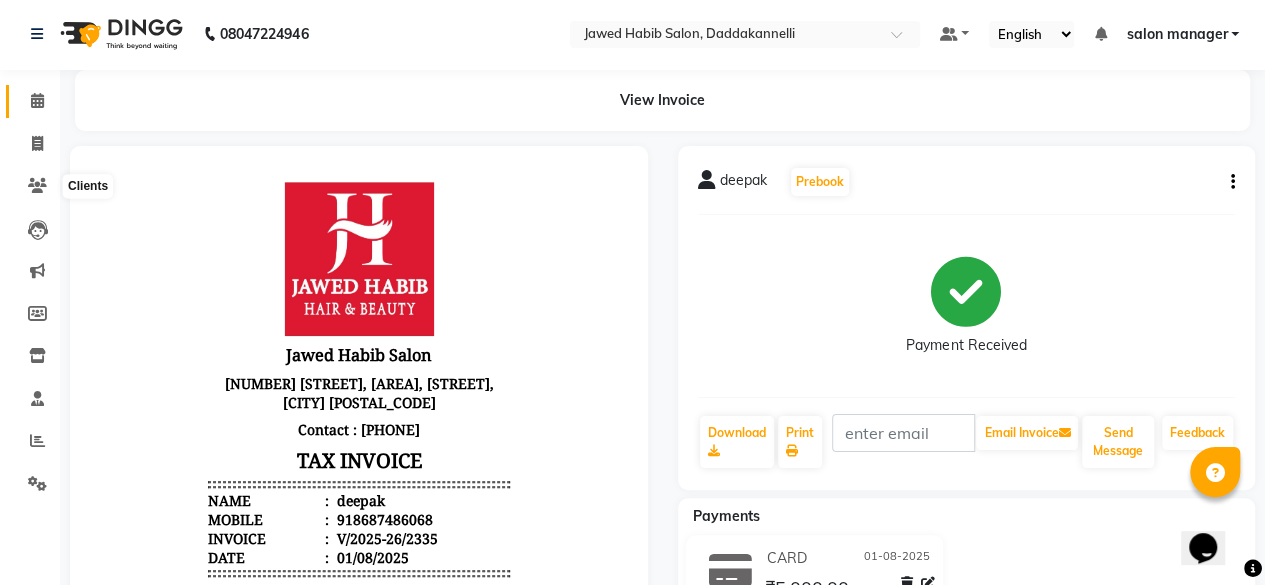 scroll, scrollTop: 0, scrollLeft: 0, axis: both 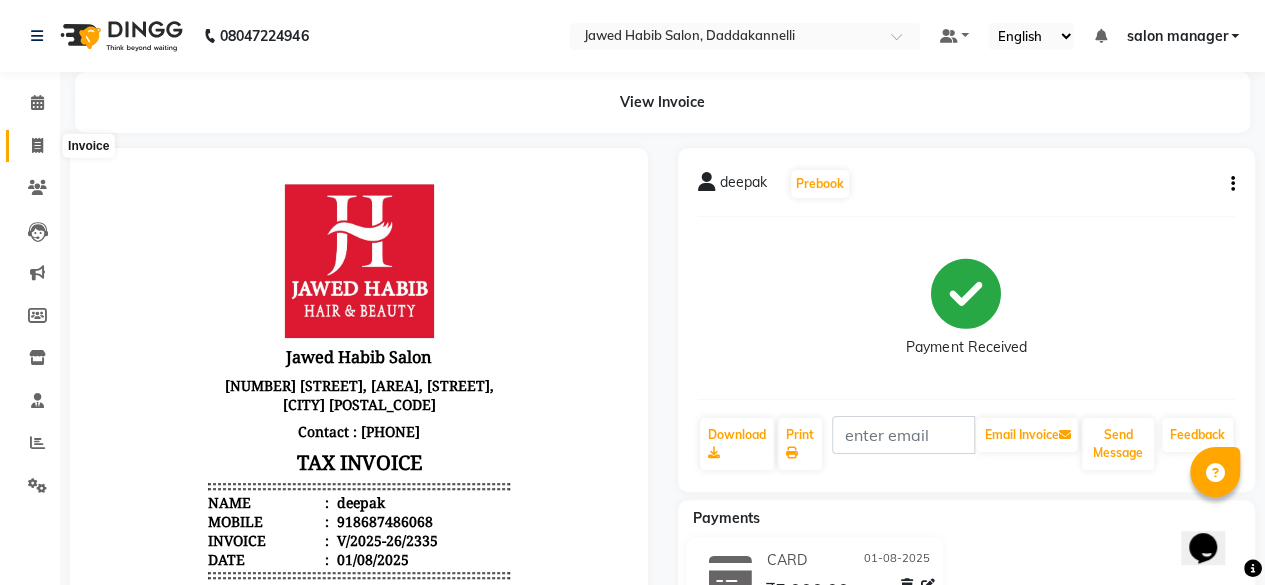 click 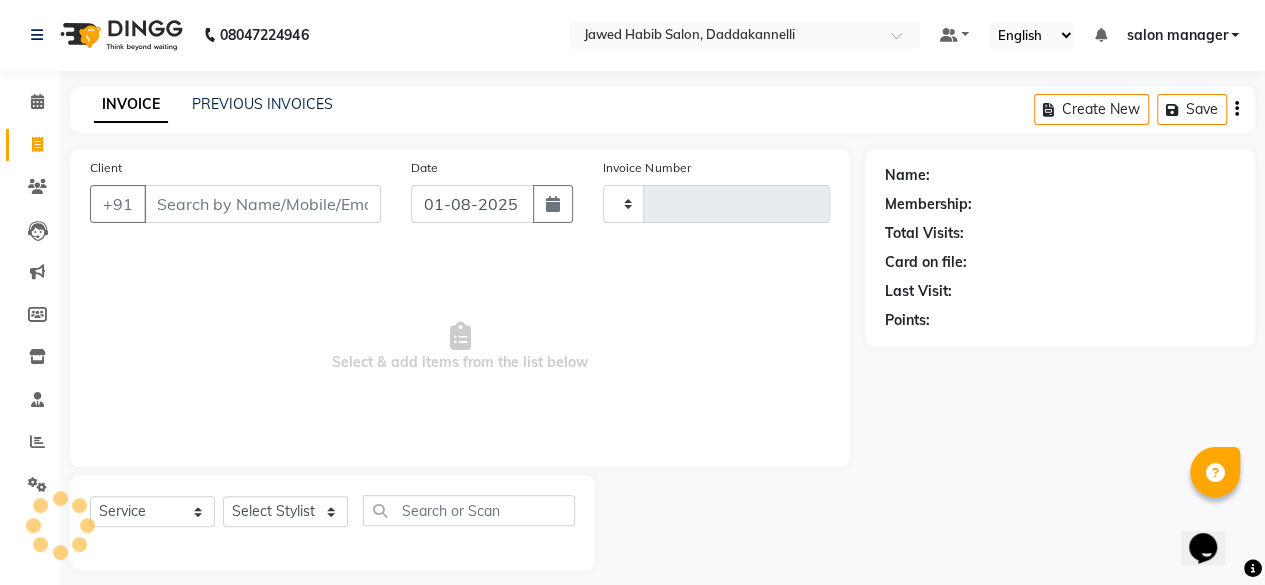 type on "2336" 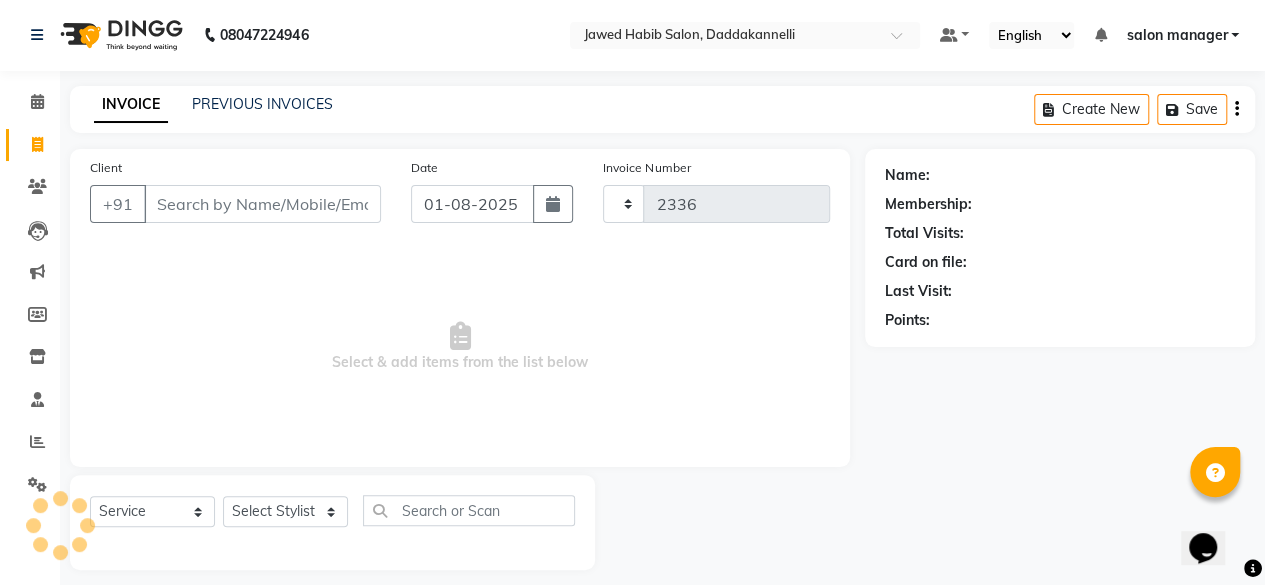scroll, scrollTop: 15, scrollLeft: 0, axis: vertical 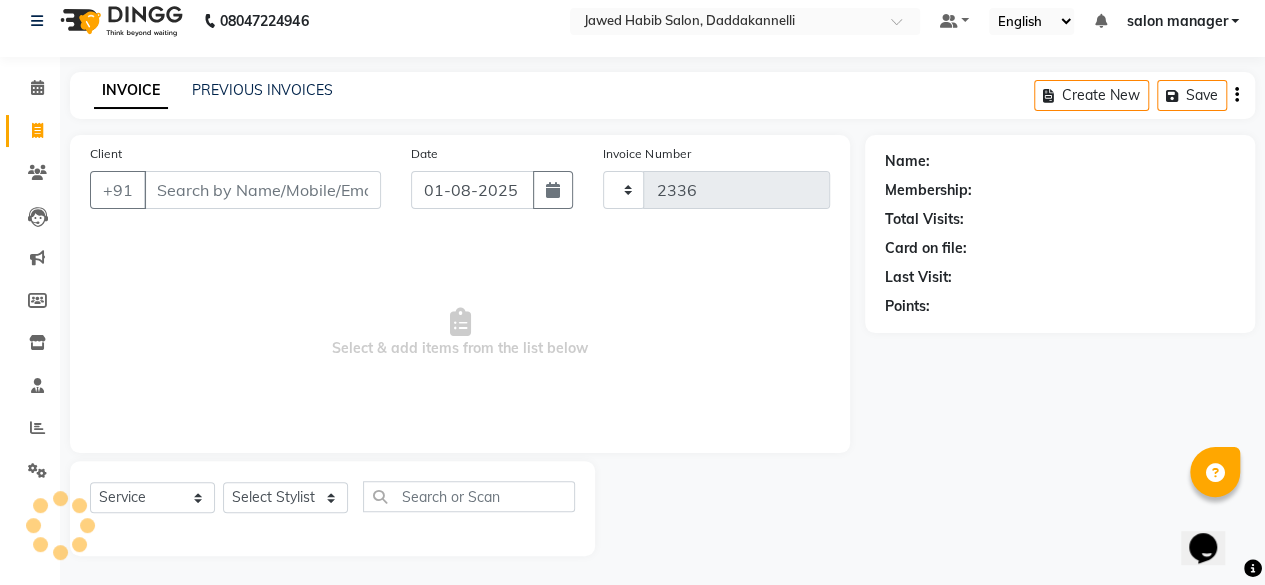 select on "6354" 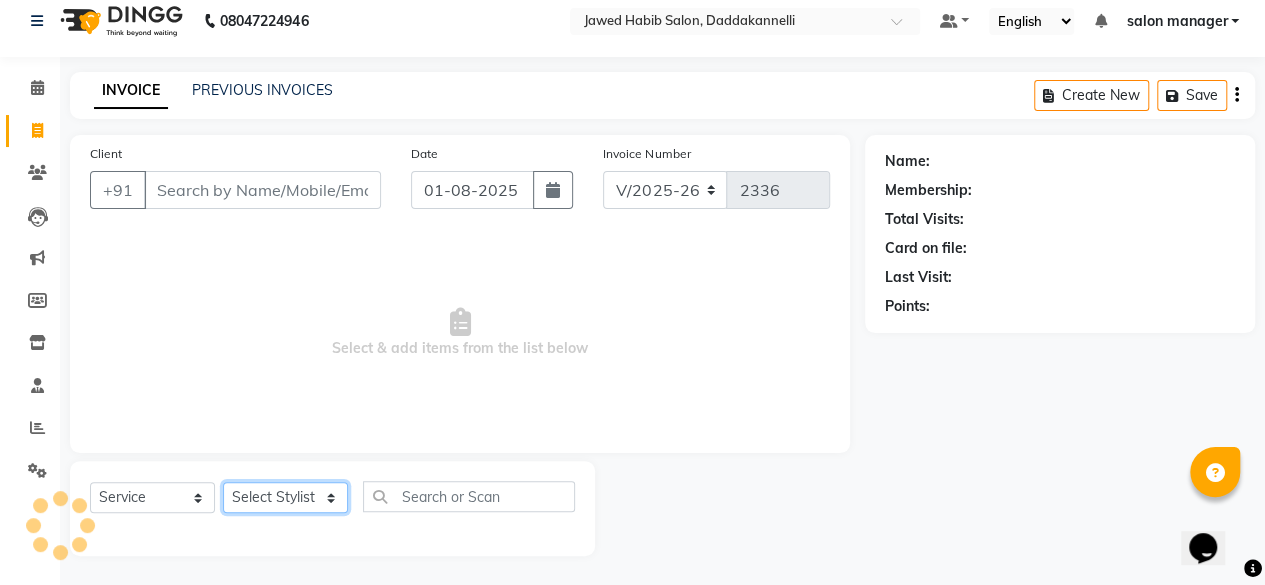 click on "Select Stylist aita DINGG SUPPORT Kabita KAMLA Rahul Riya Tamang Sajal salon manager Sonu Vimal" 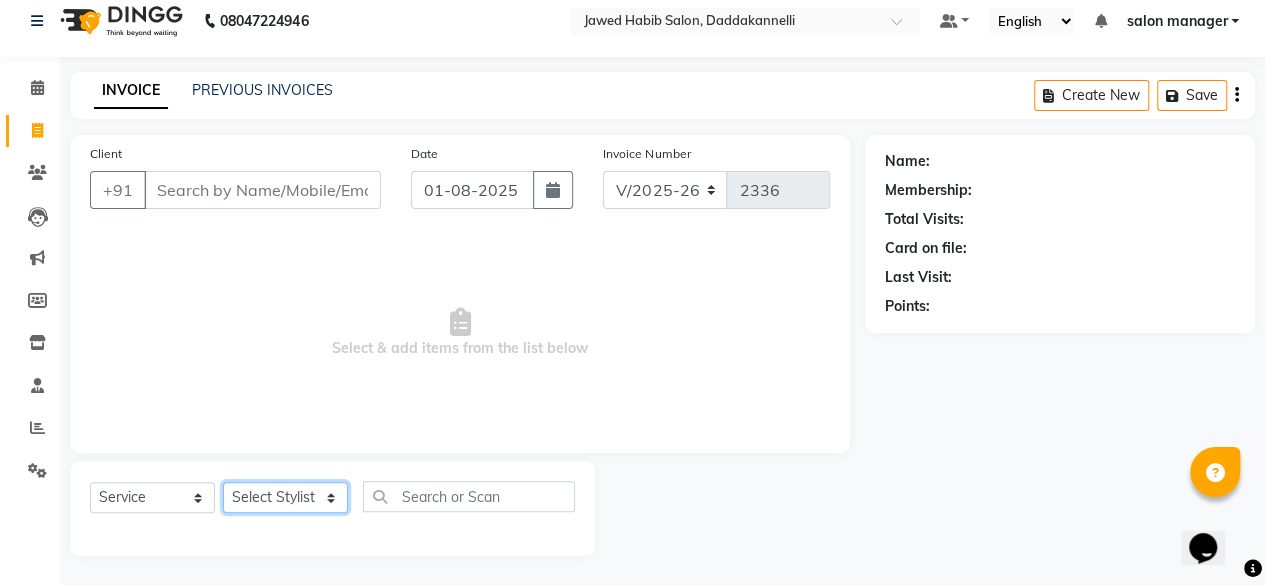select on "79334" 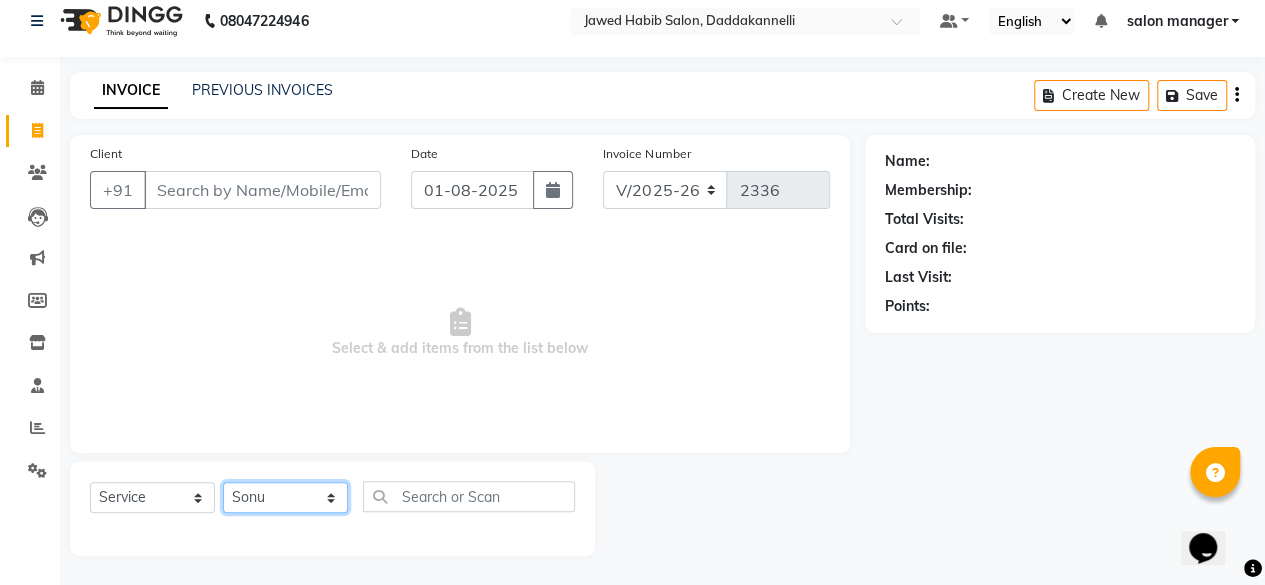 click on "Select Stylist aita DINGG SUPPORT Kabita KAMLA Rahul Riya Tamang Sajal salon manager Sonu Vimal" 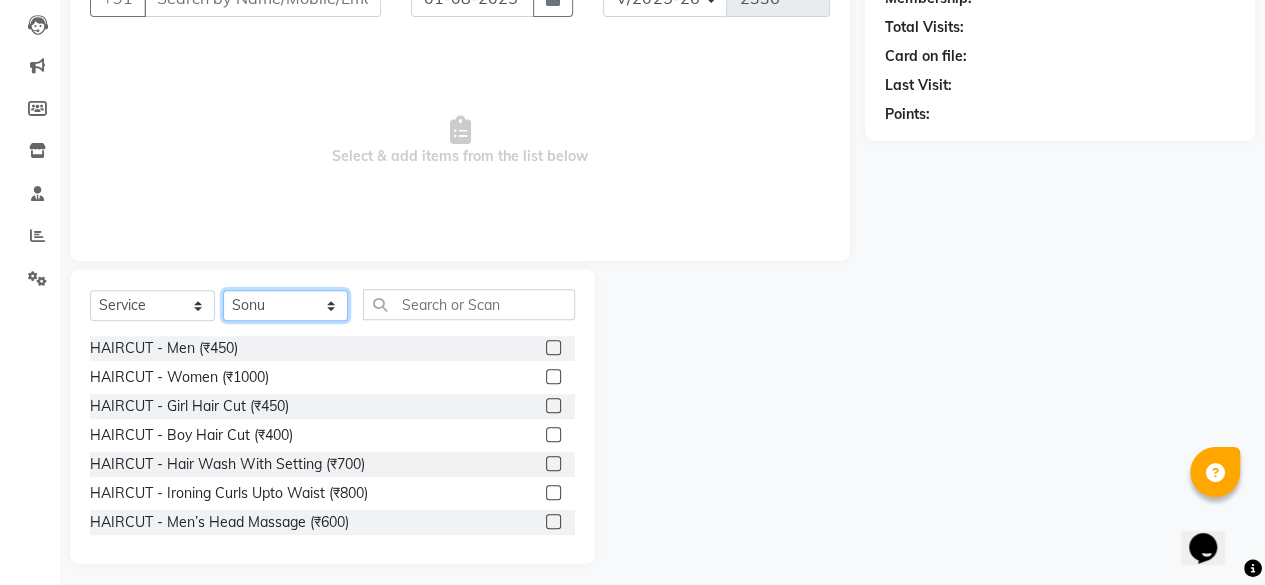 scroll, scrollTop: 215, scrollLeft: 0, axis: vertical 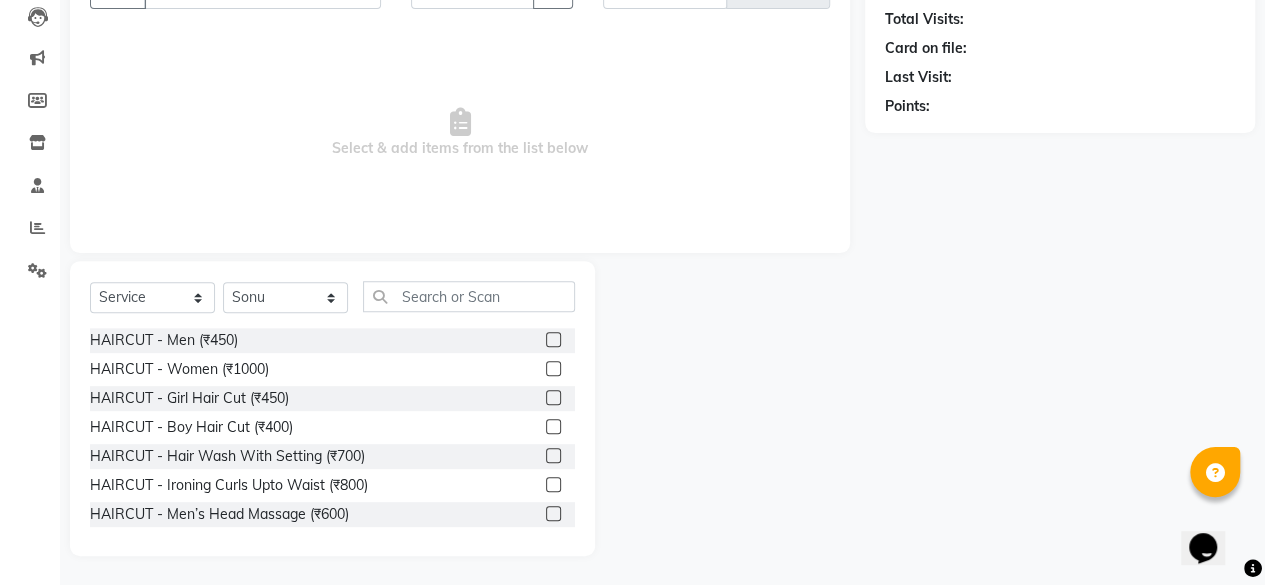 click 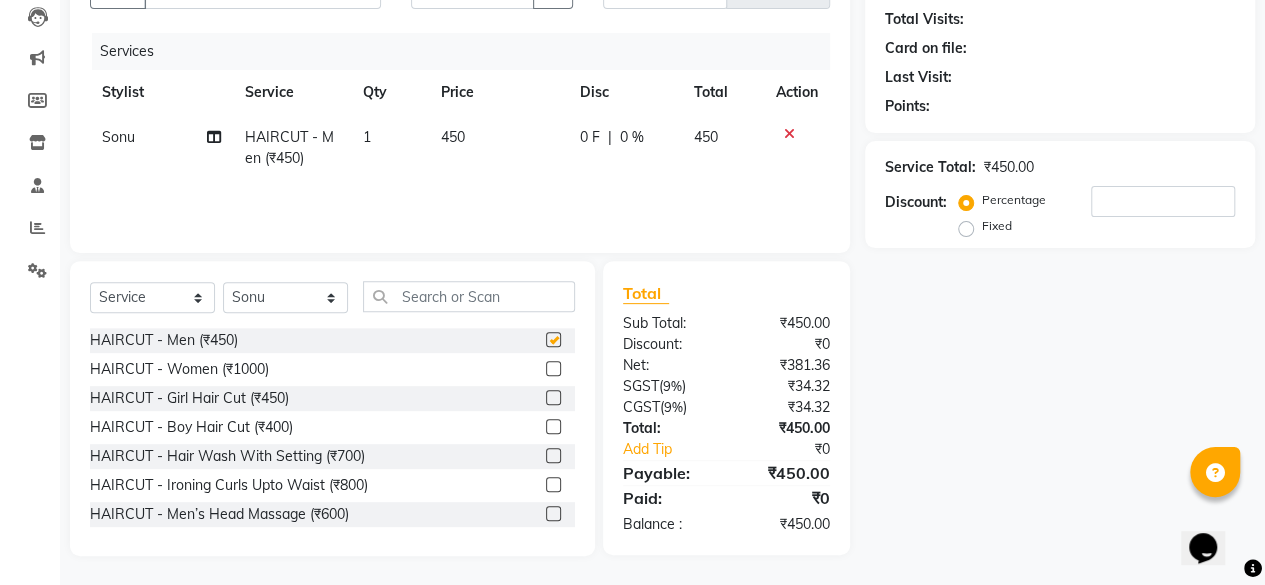 checkbox on "false" 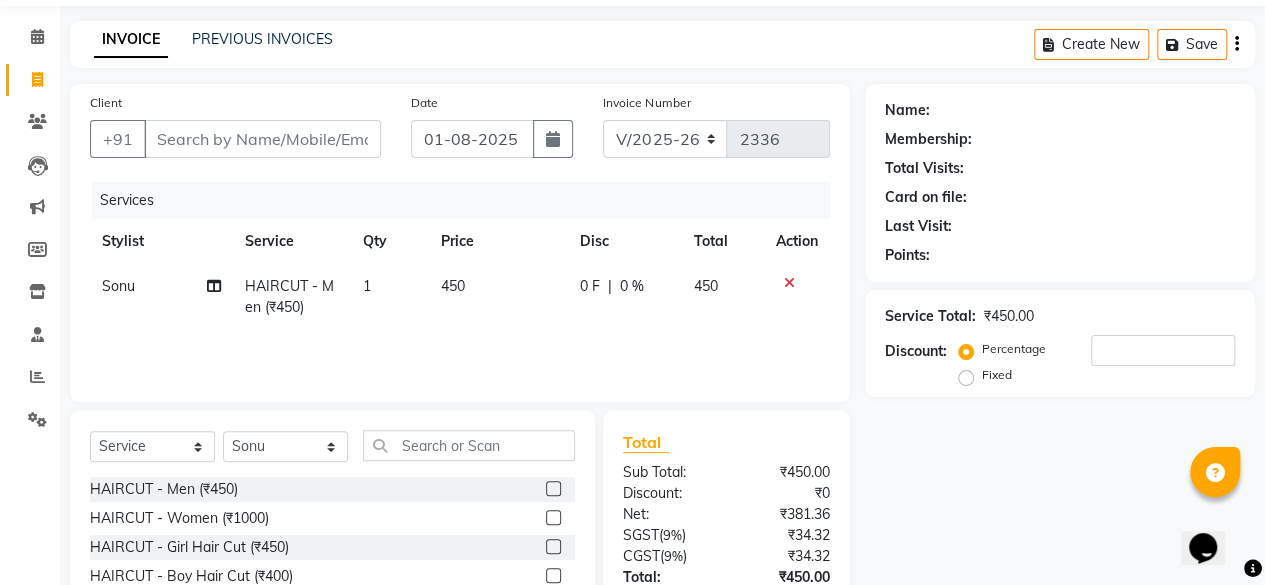 scroll, scrollTop: 15, scrollLeft: 0, axis: vertical 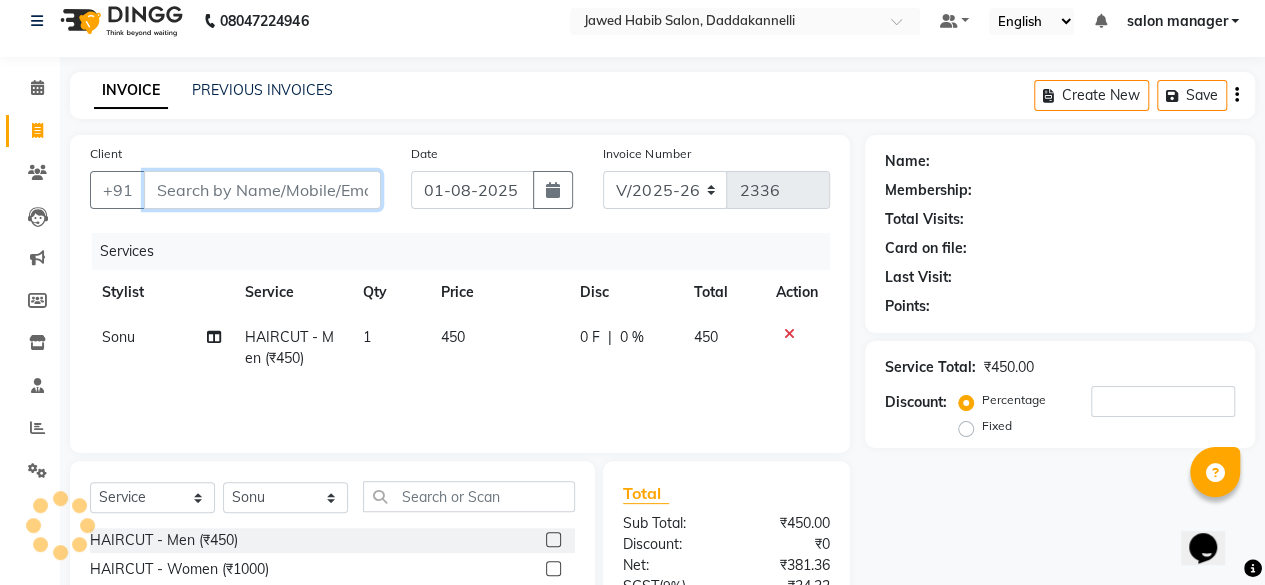 click on "Client" at bounding box center [262, 190] 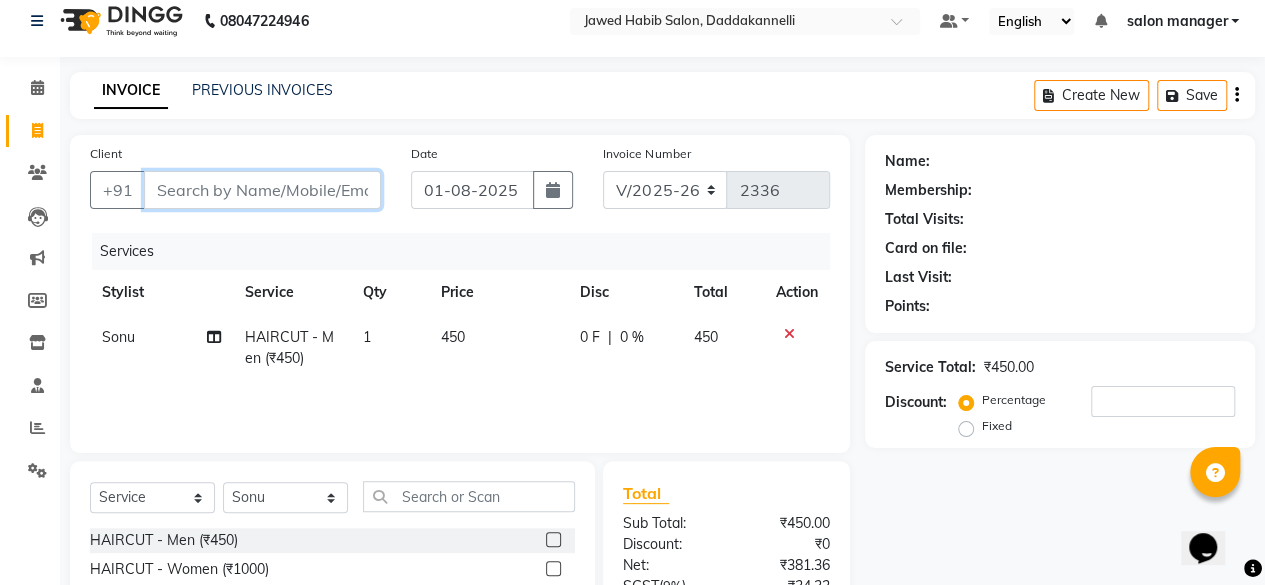 type on "9" 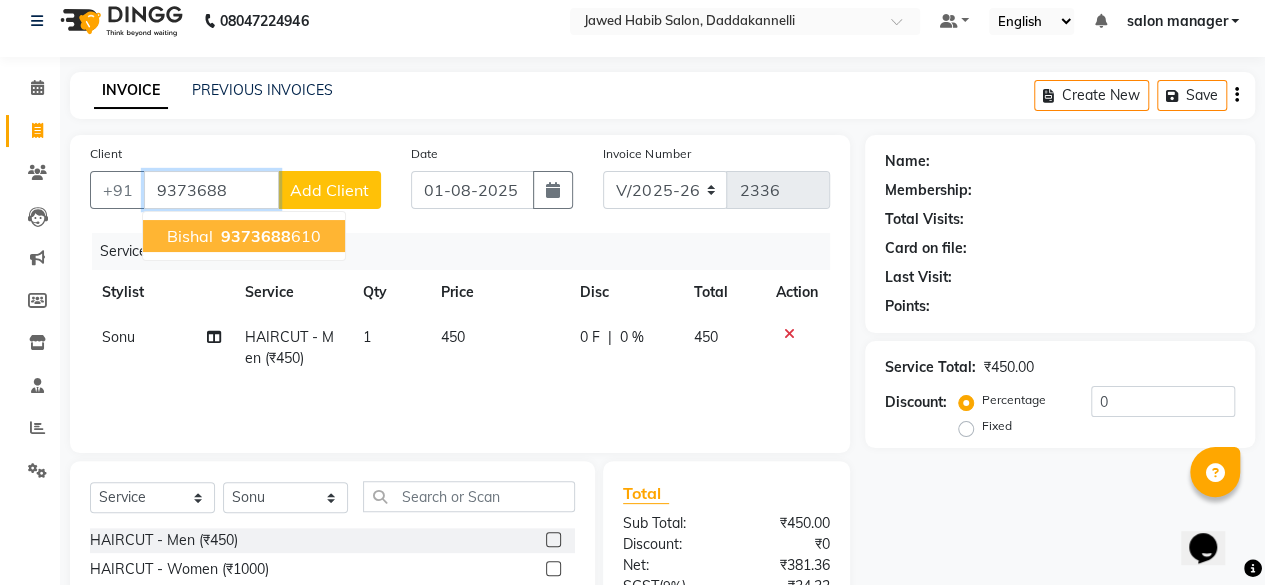 click on "9373688" at bounding box center [256, 236] 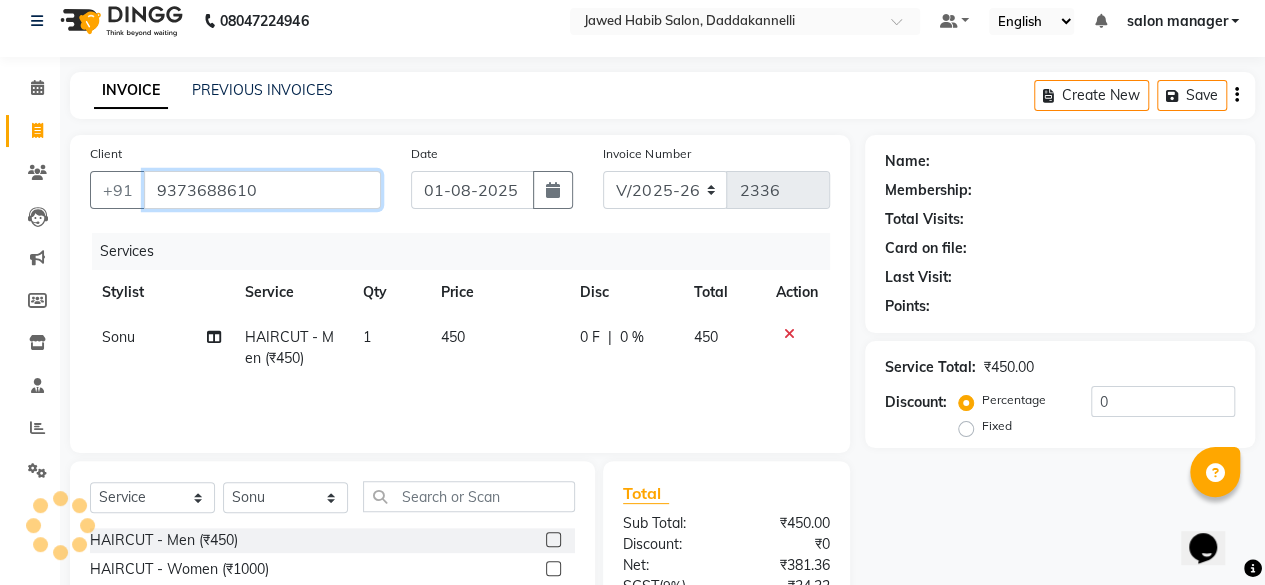 type on "9373688610" 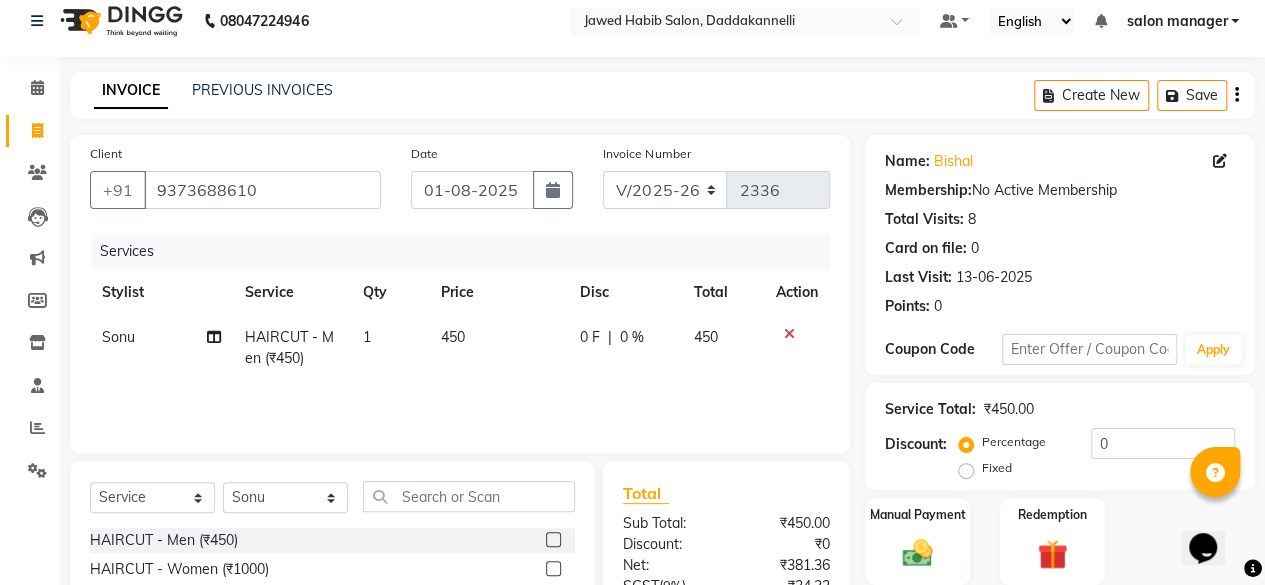 scroll, scrollTop: 115, scrollLeft: 0, axis: vertical 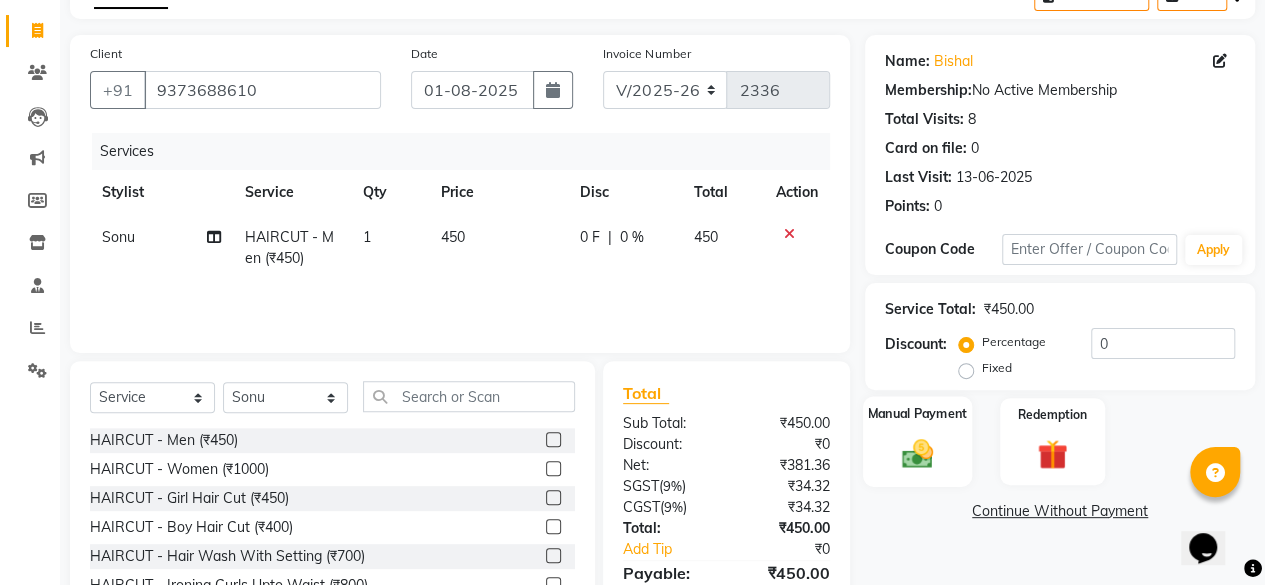 click on "Manual Payment" 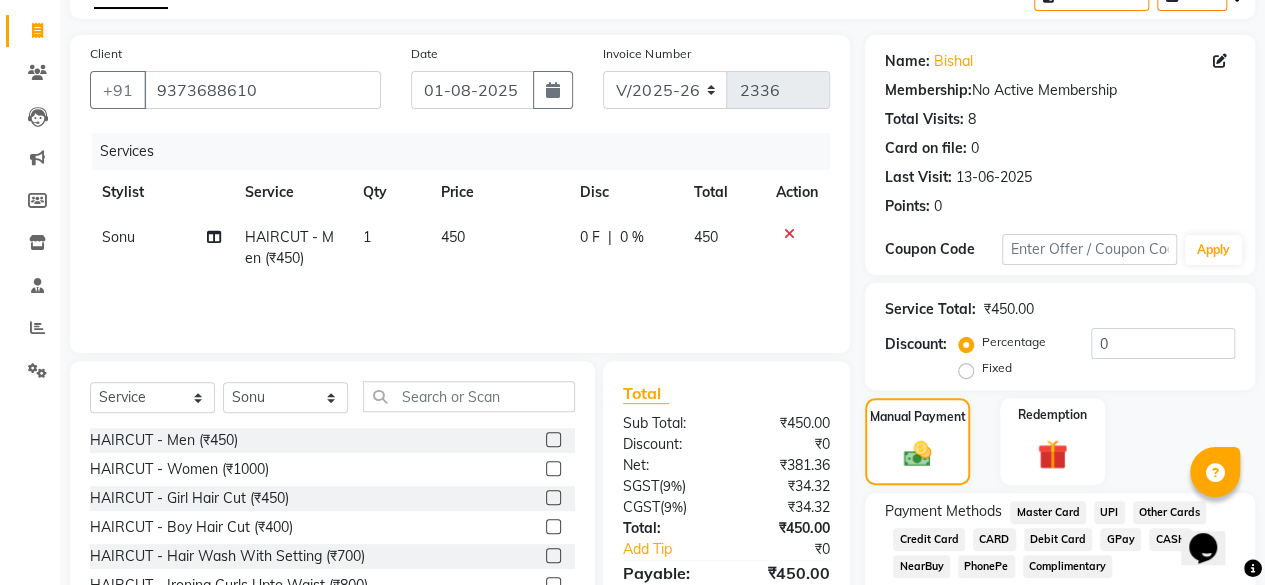 click on "CARD" 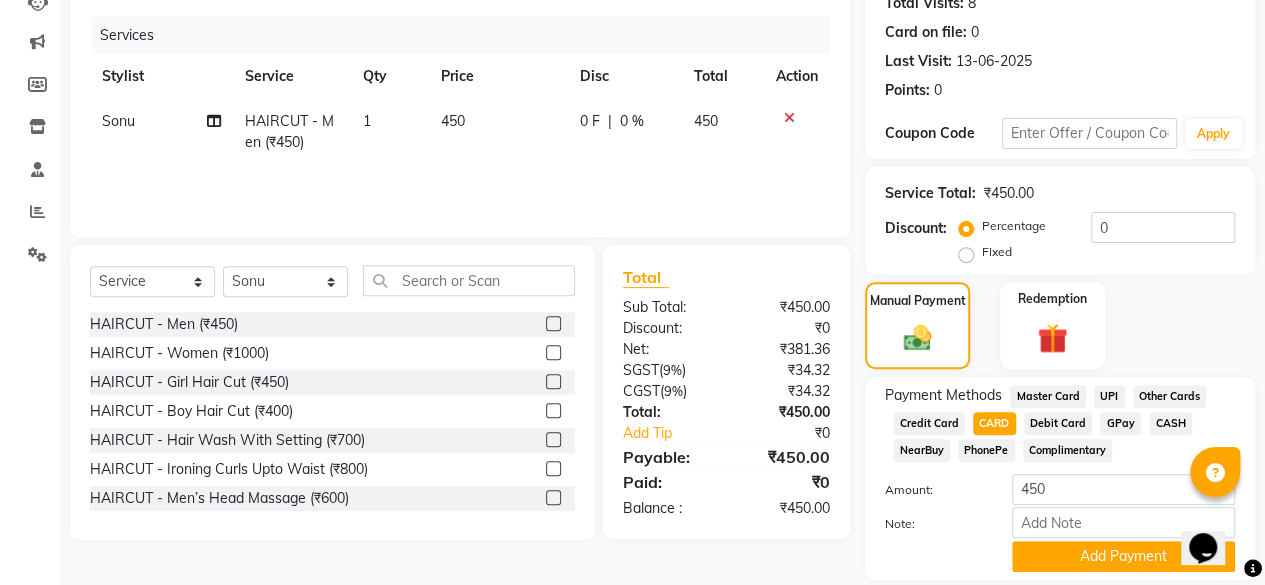 scroll, scrollTop: 296, scrollLeft: 0, axis: vertical 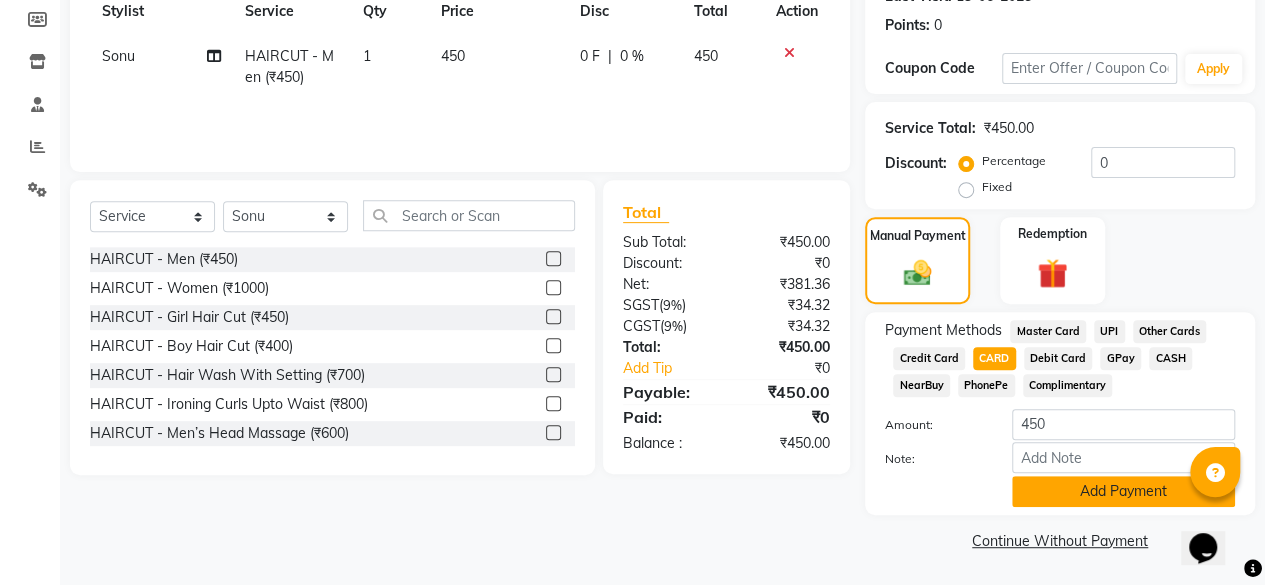 click on "Add Payment" 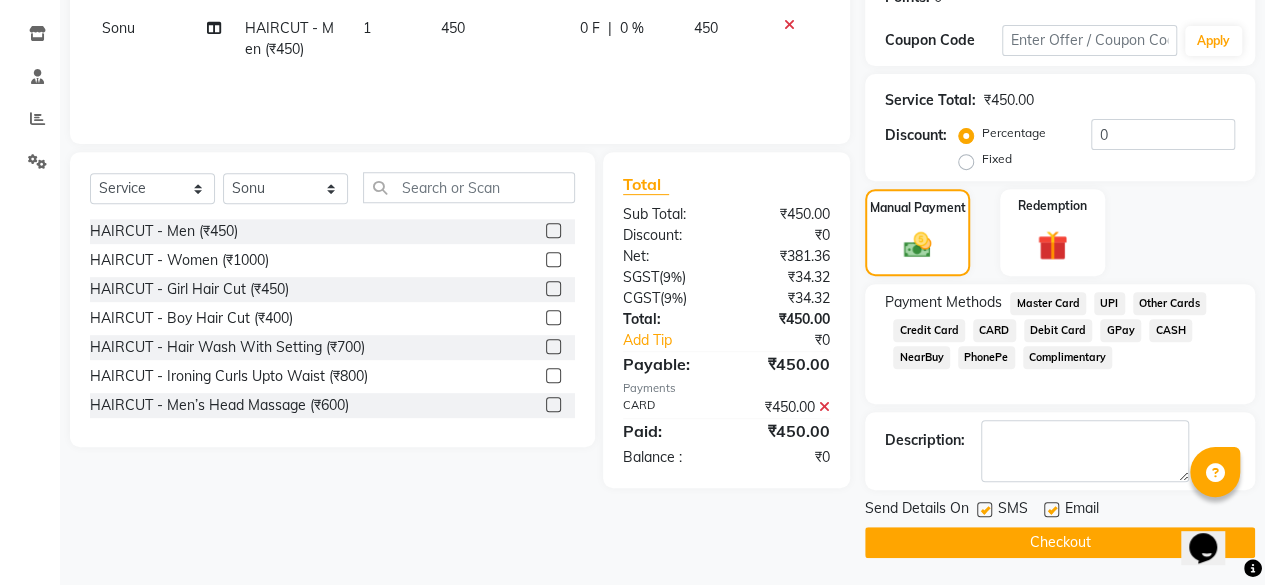 scroll, scrollTop: 324, scrollLeft: 0, axis: vertical 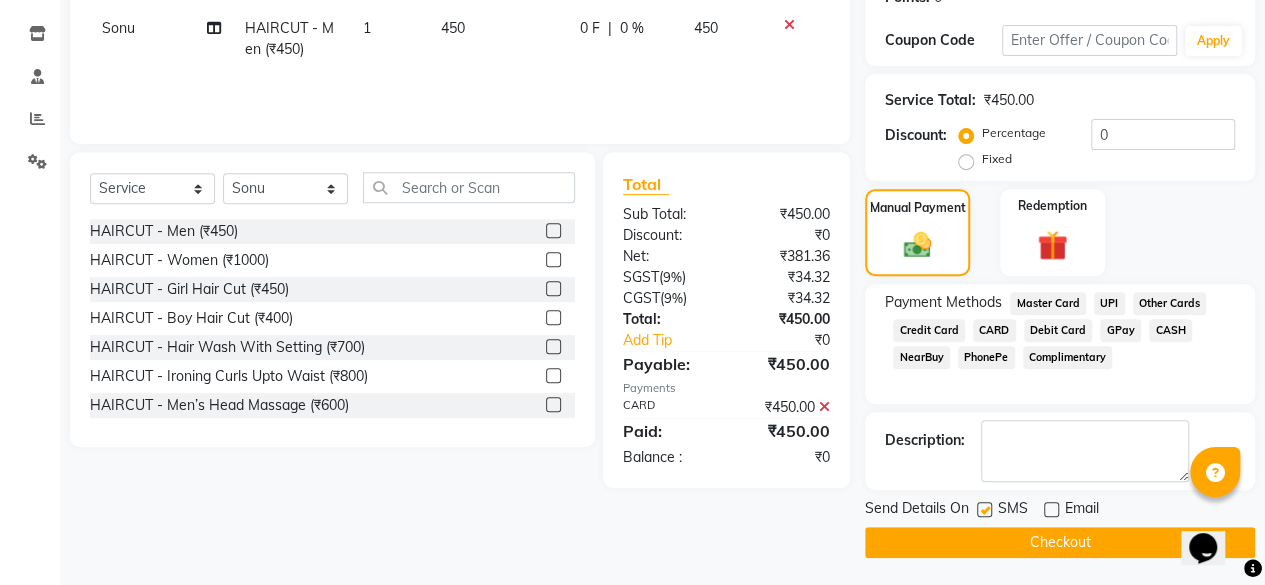 click on "Checkout" 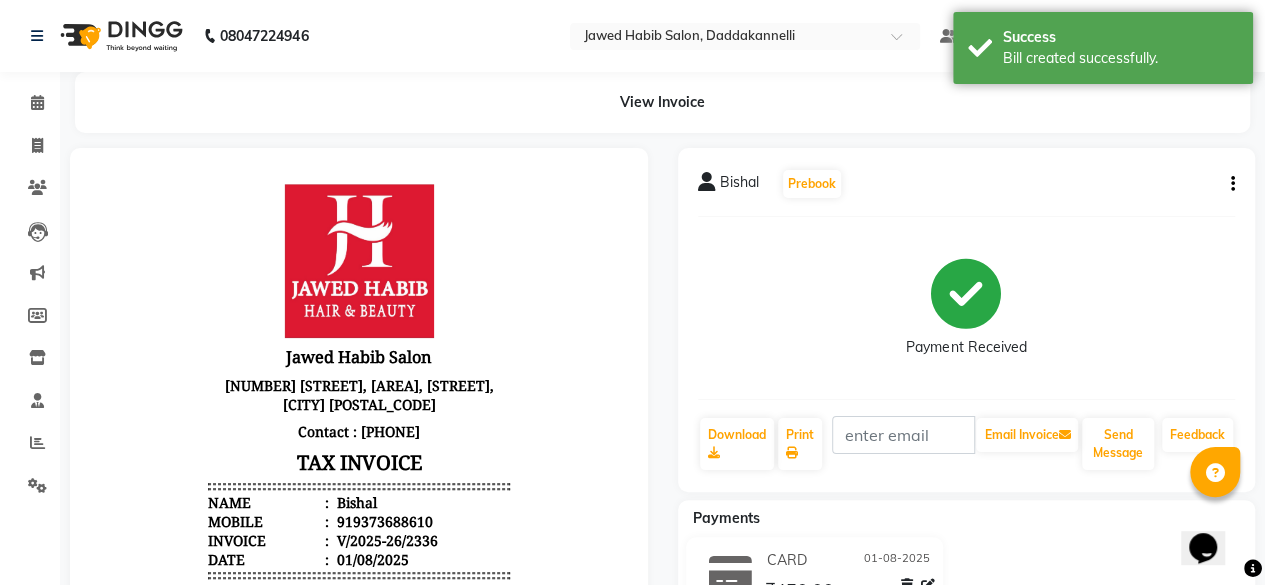 scroll, scrollTop: 0, scrollLeft: 0, axis: both 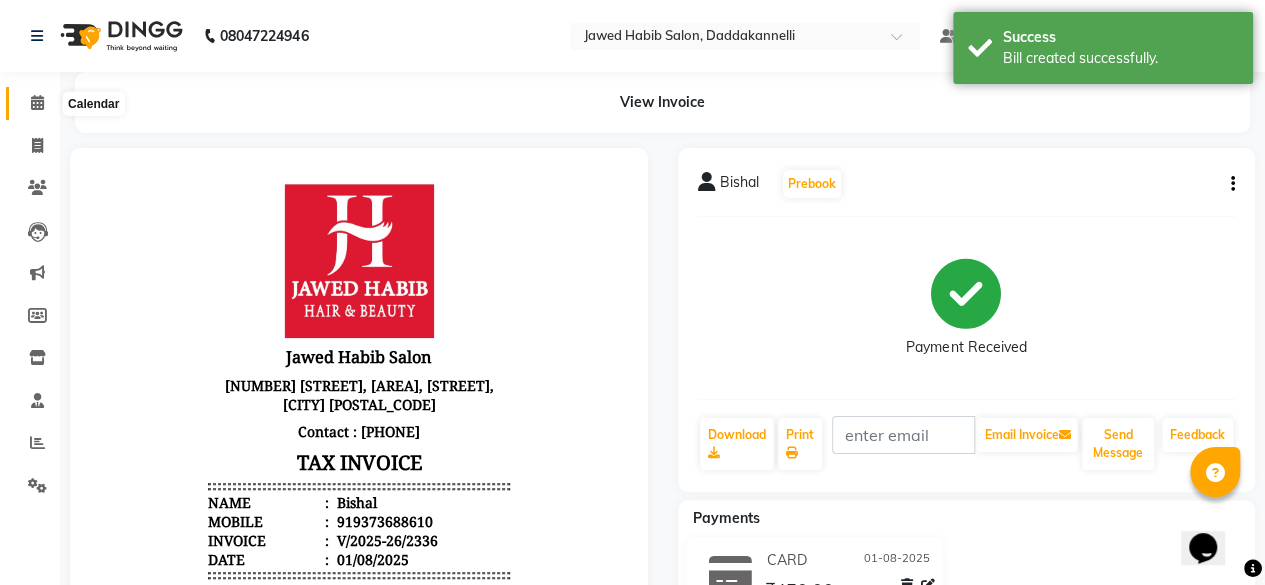 click 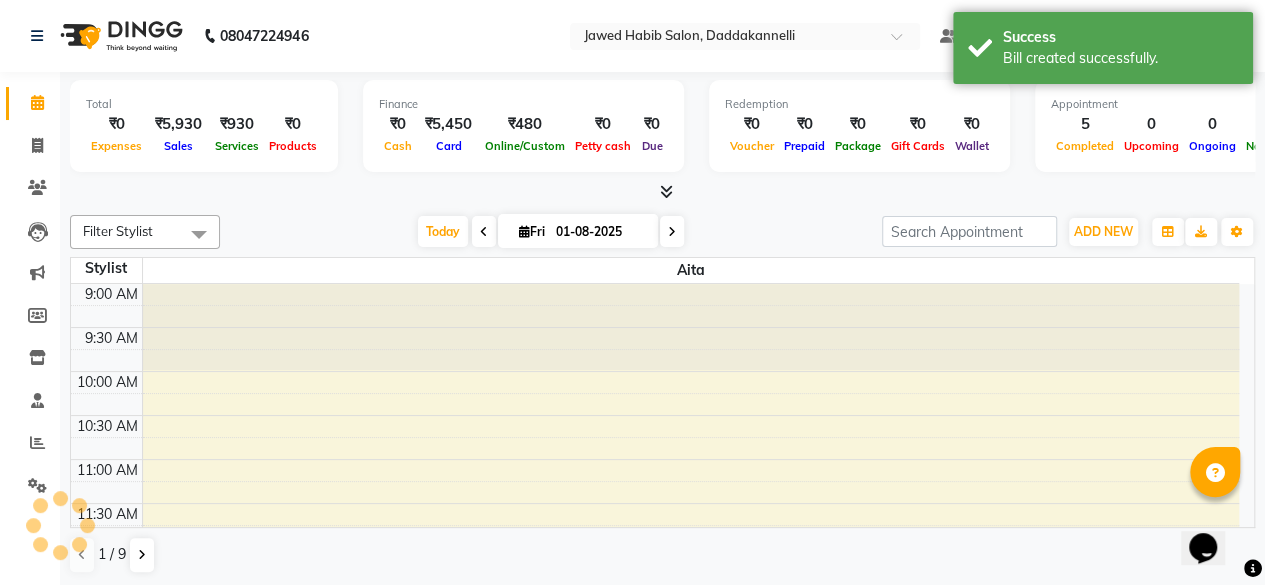 scroll, scrollTop: 0, scrollLeft: 0, axis: both 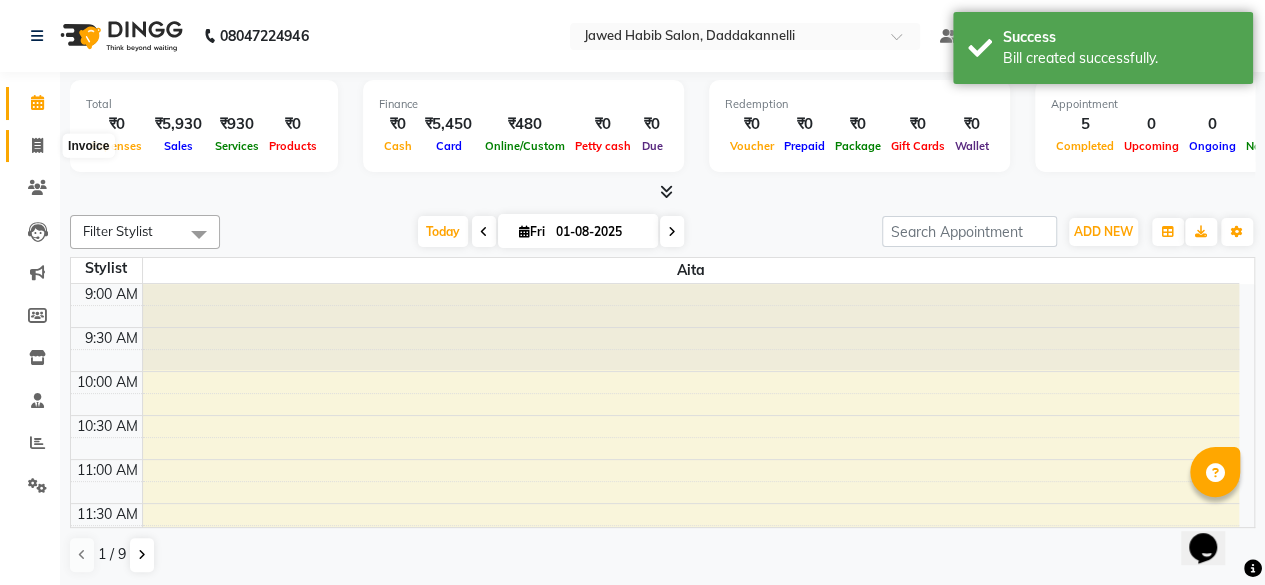 click 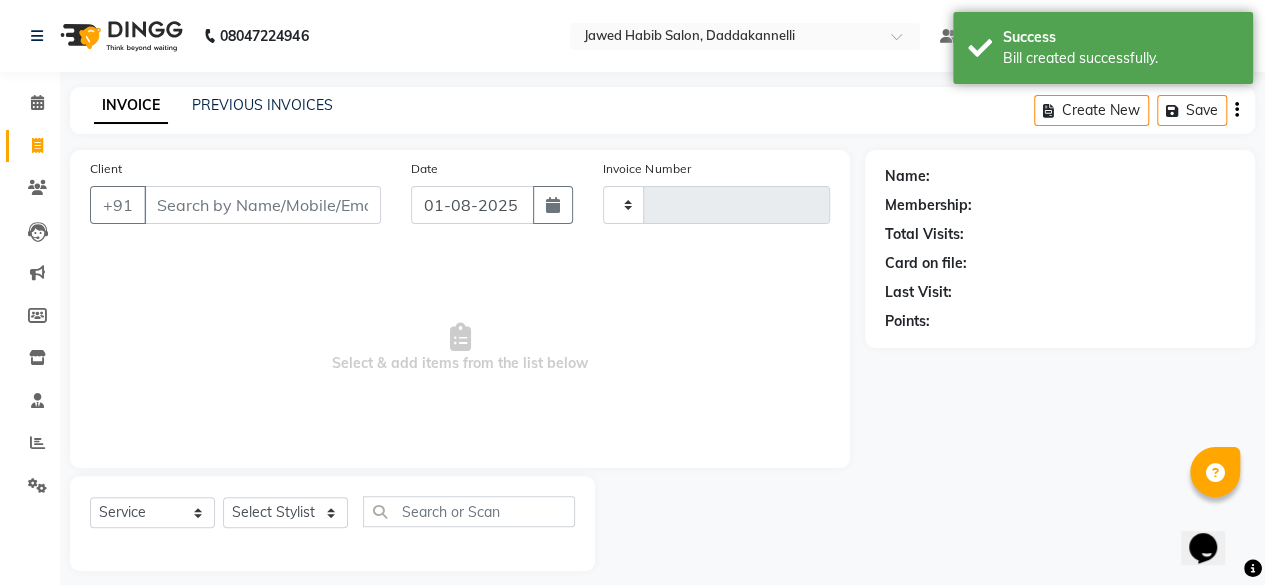 type on "2337" 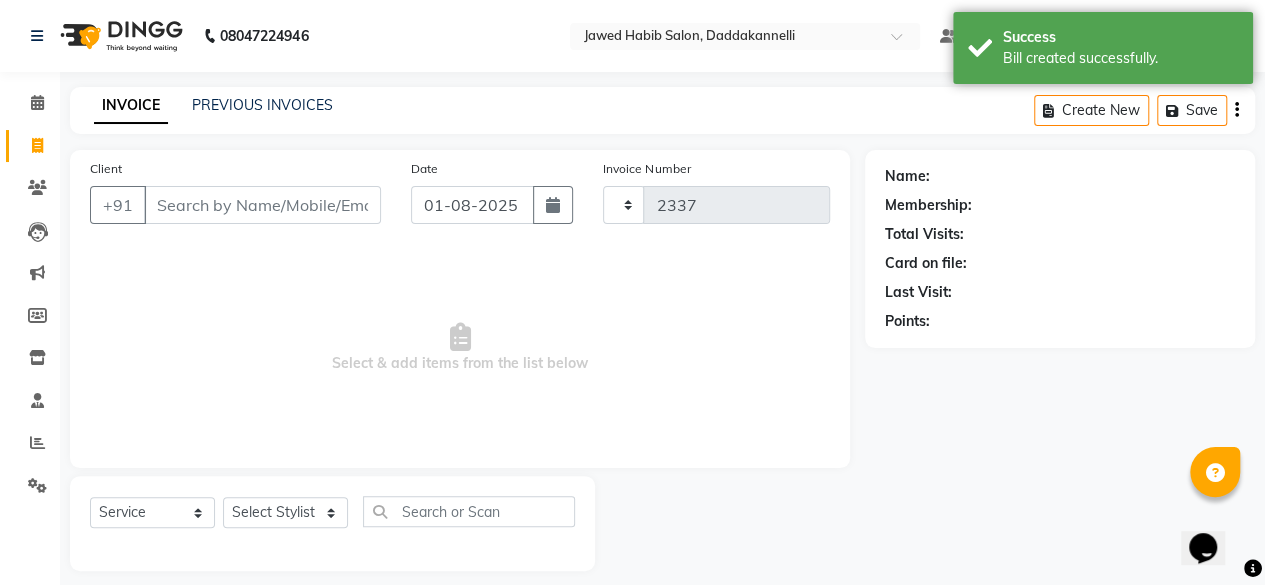 select on "6354" 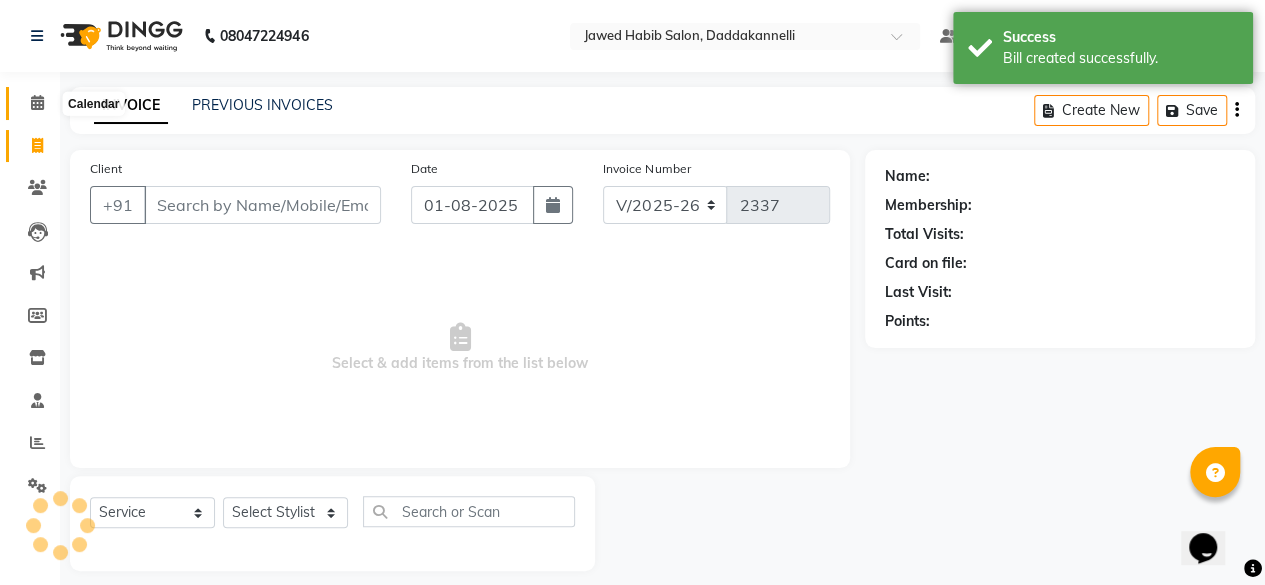 click 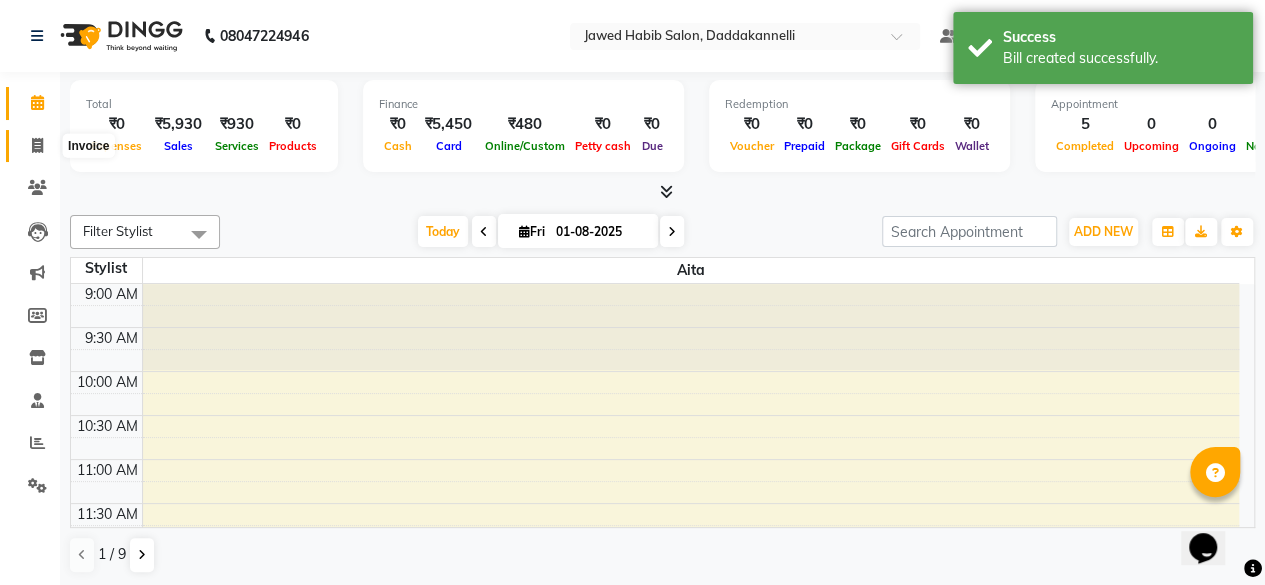 click 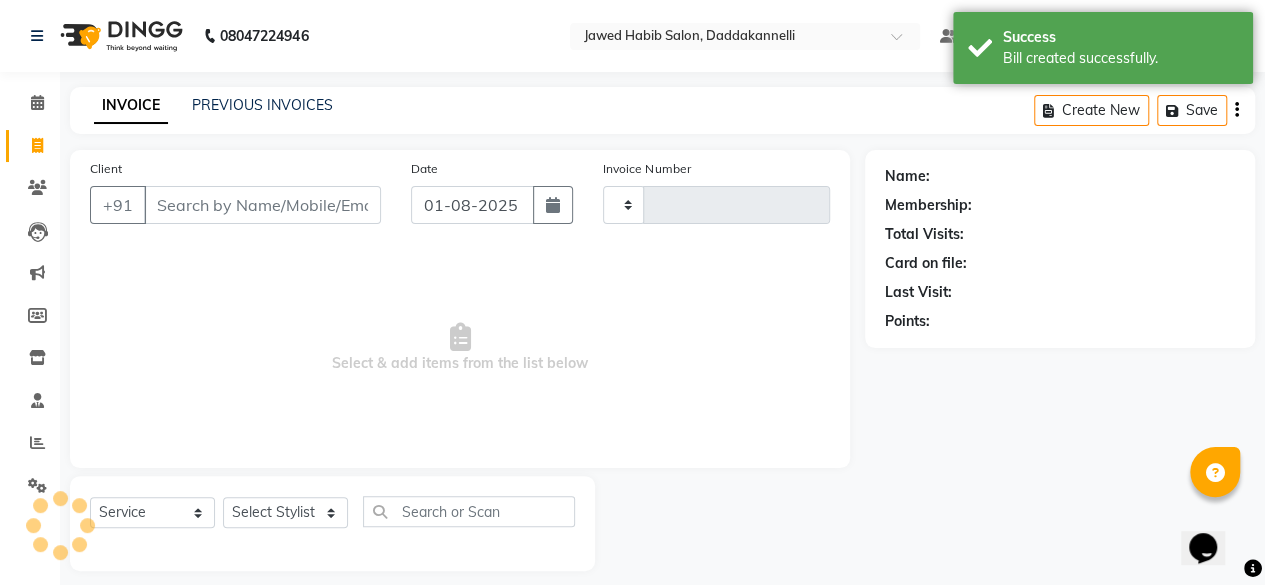 type on "2337" 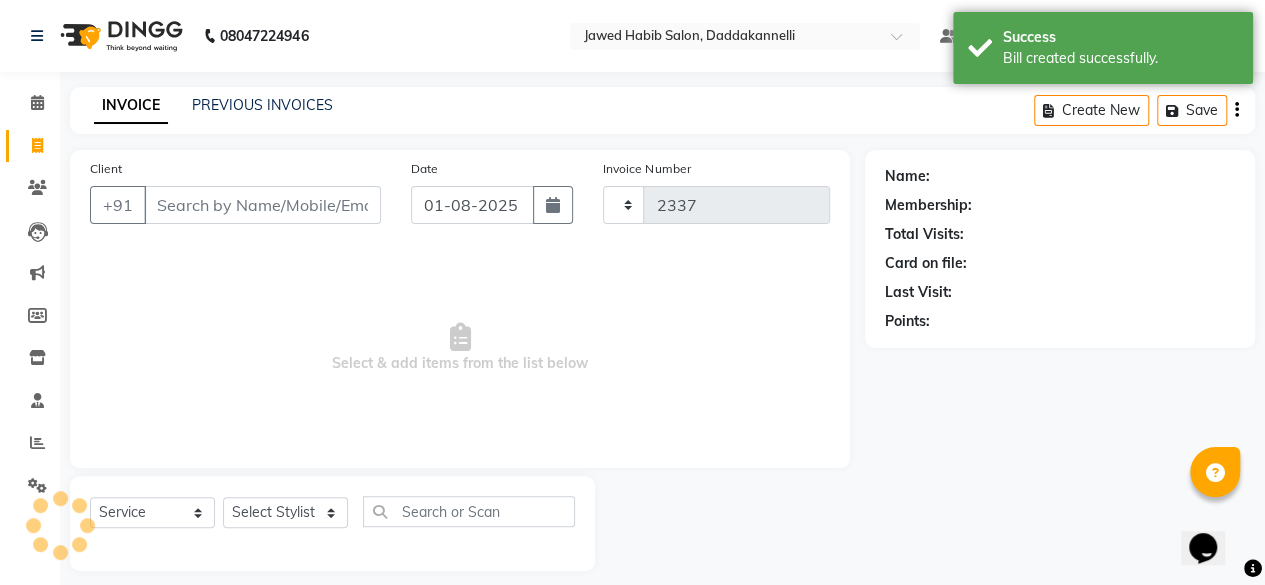 select on "6354" 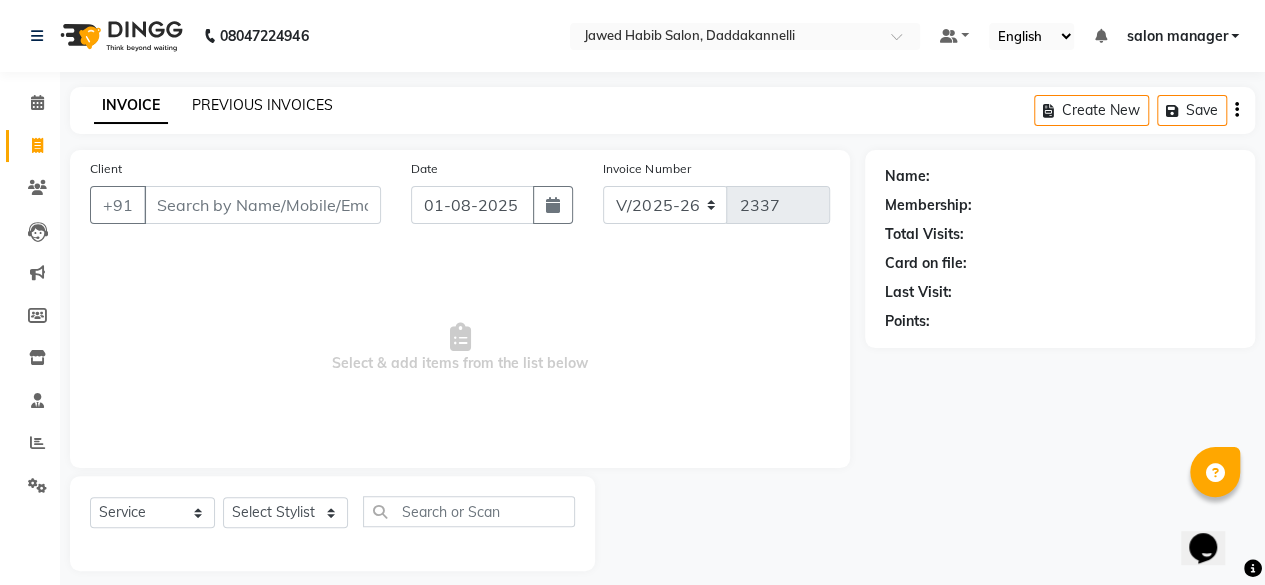 click on "PREVIOUS INVOICES" 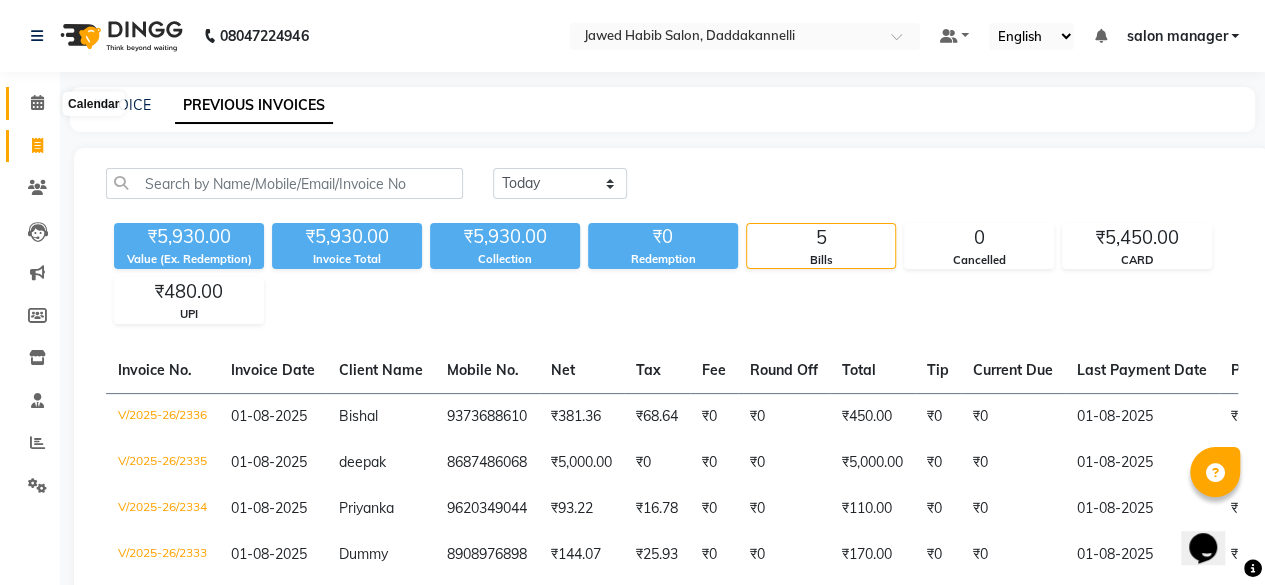 click 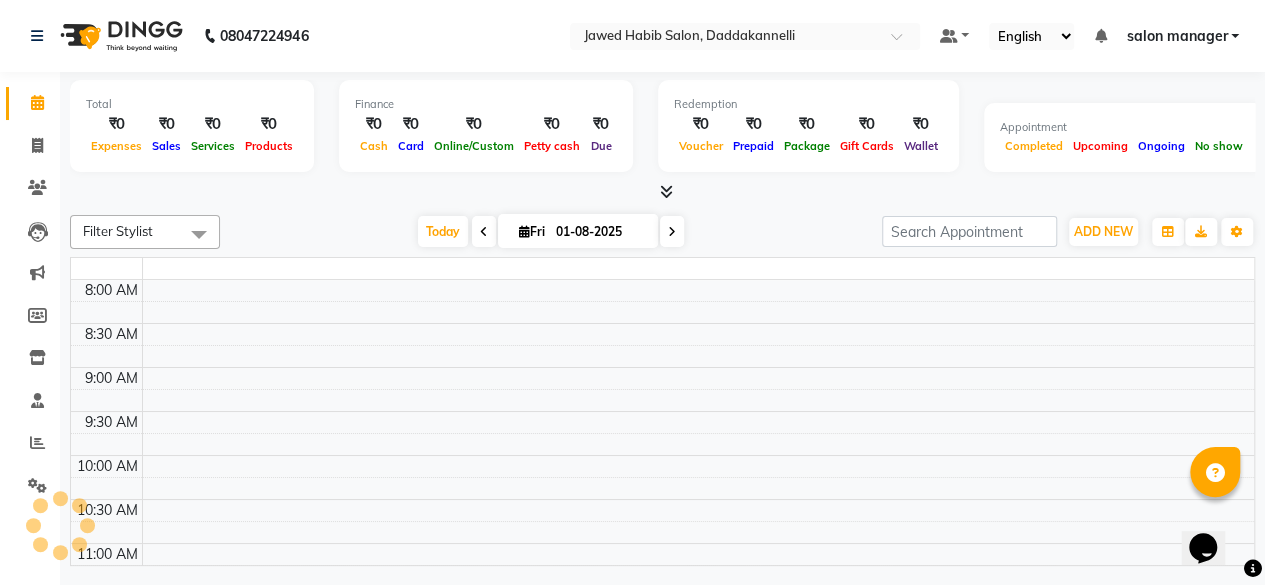 scroll, scrollTop: 0, scrollLeft: 0, axis: both 